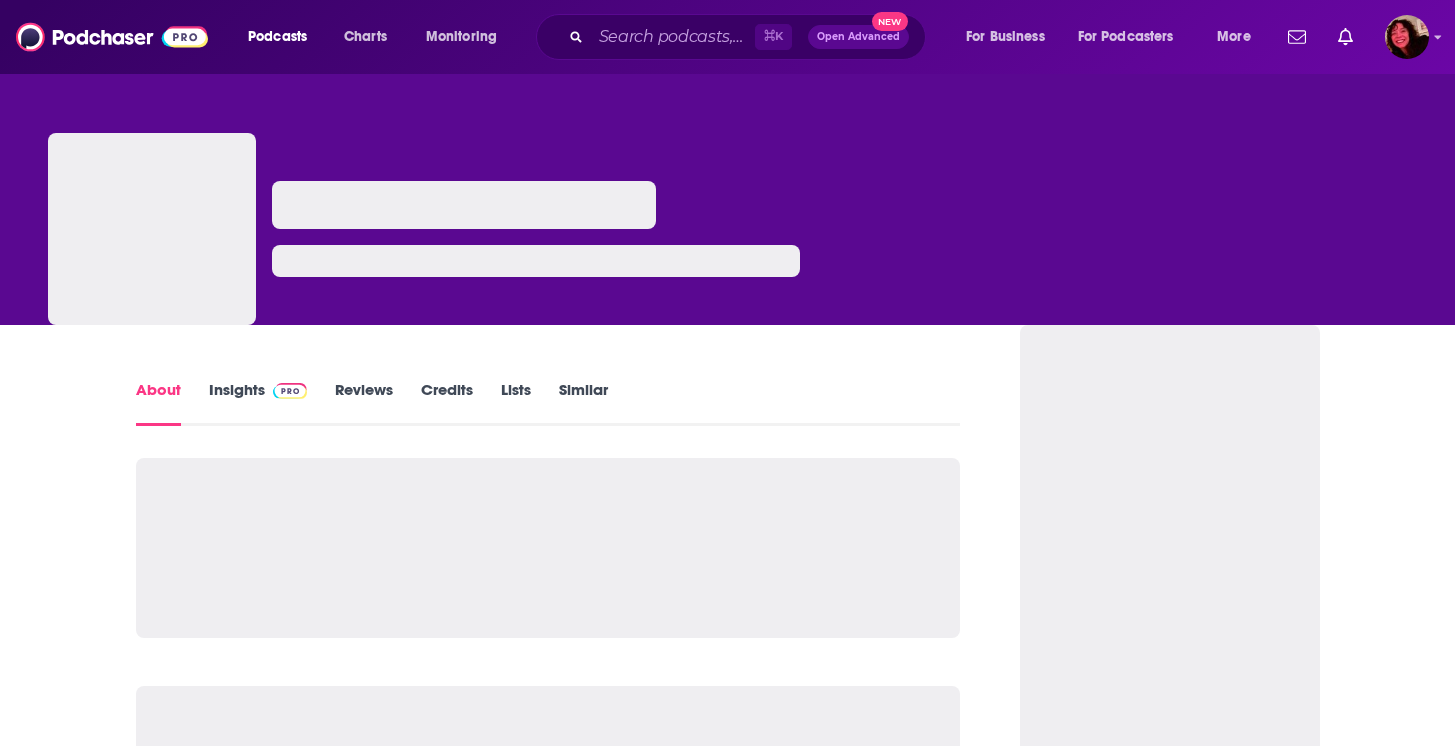 scroll, scrollTop: 0, scrollLeft: 0, axis: both 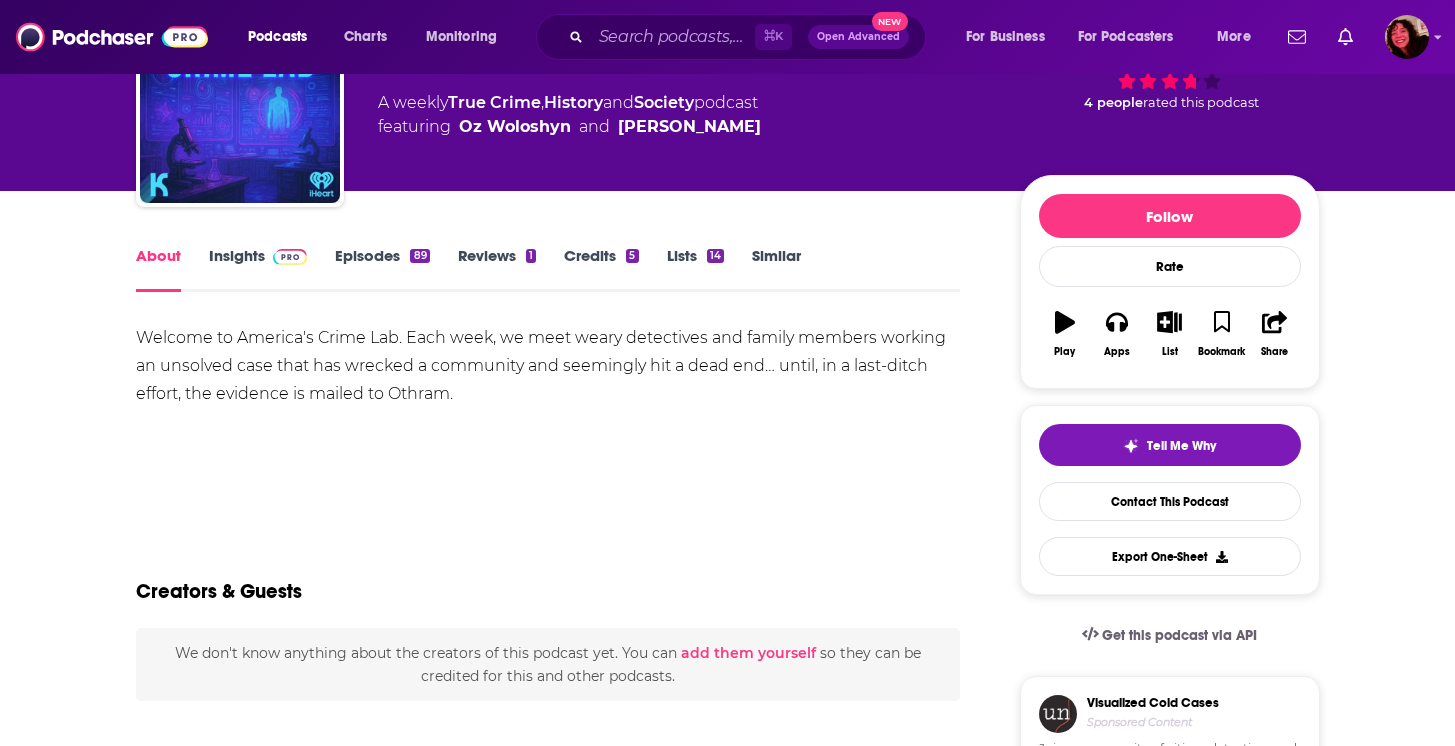 click on "Insights" at bounding box center [258, 269] 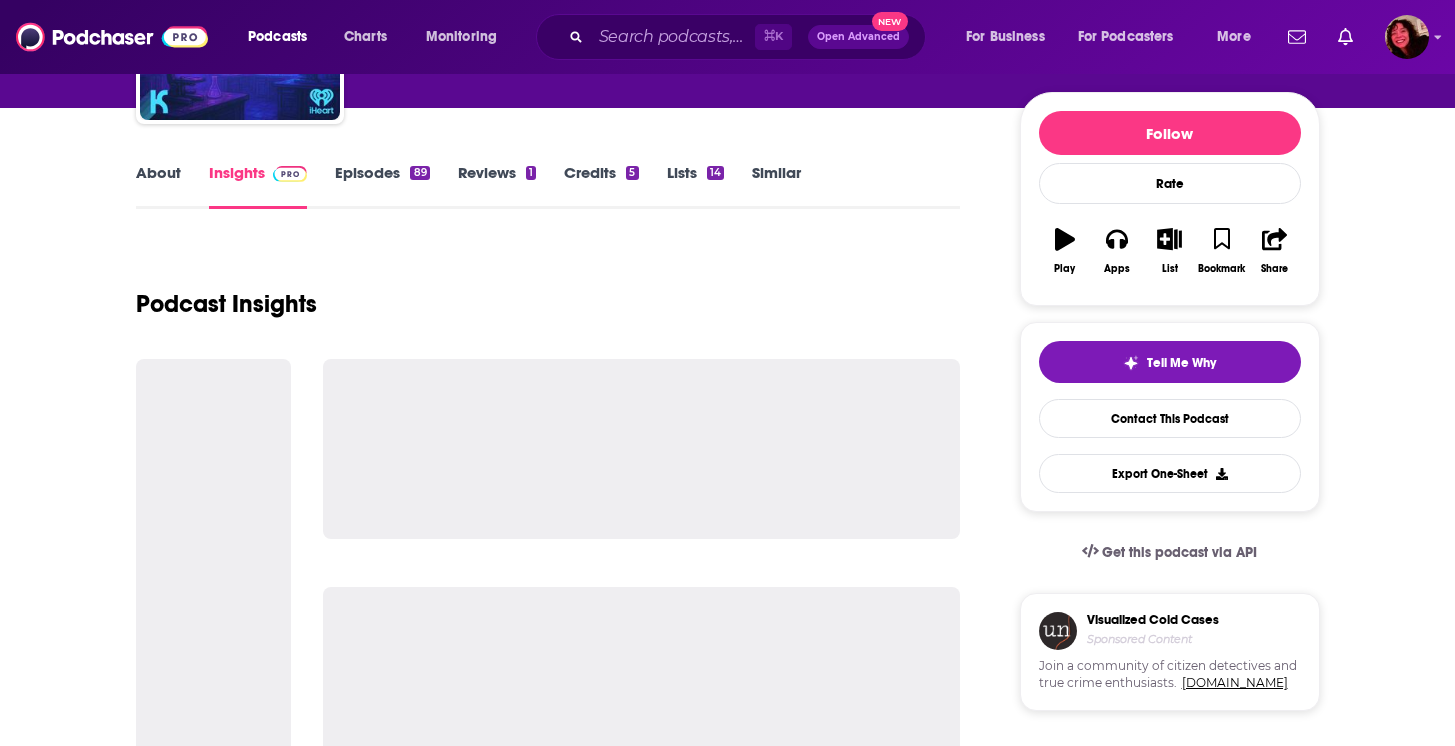 scroll, scrollTop: 0, scrollLeft: 0, axis: both 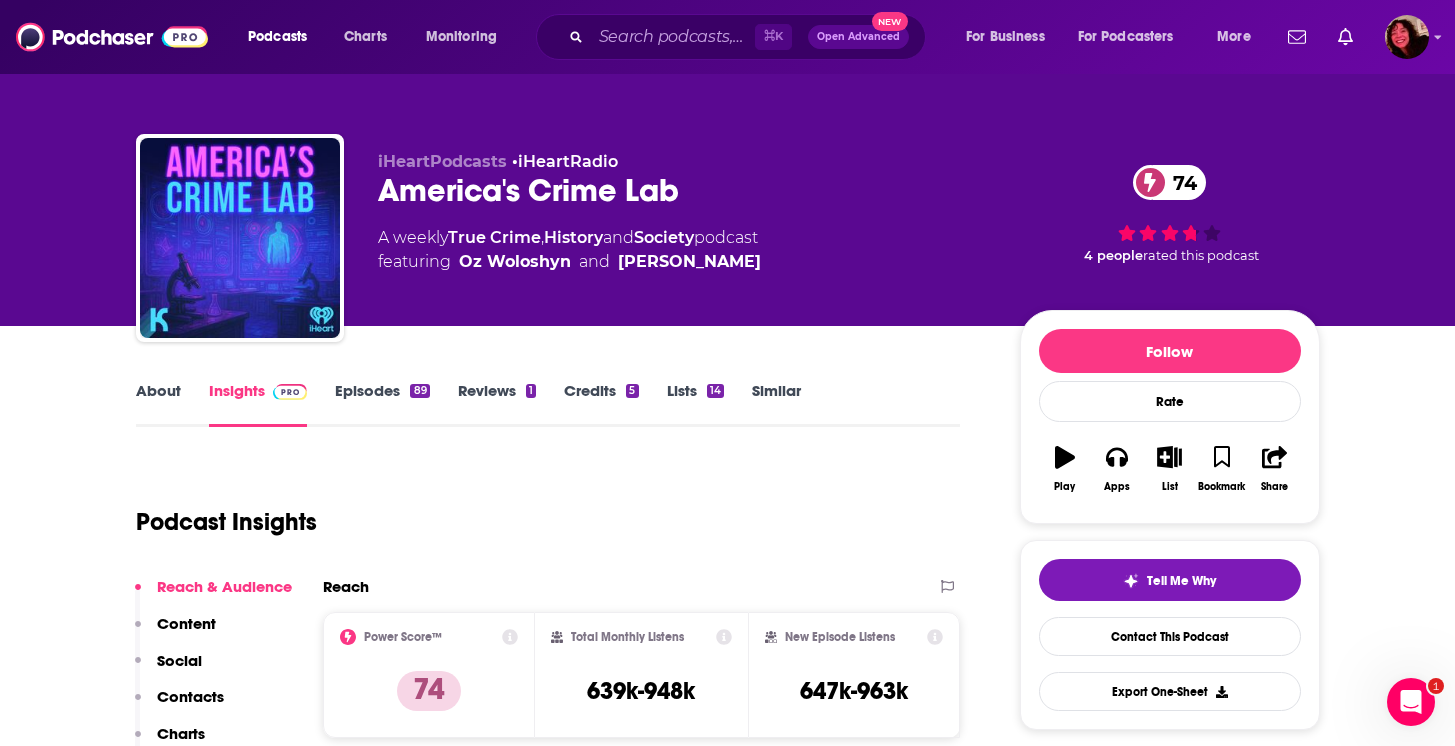 click on "Podcast Insights" at bounding box center [540, 510] 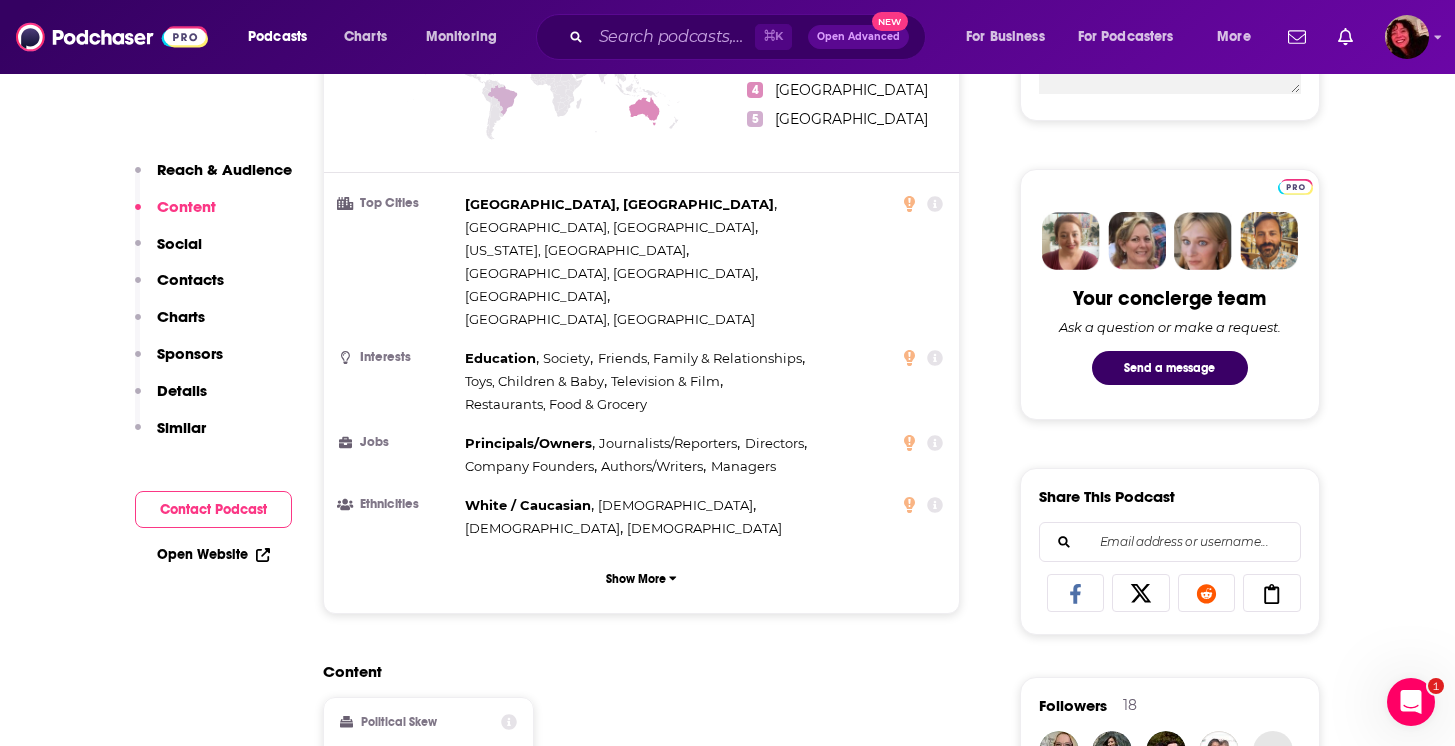 scroll, scrollTop: 0, scrollLeft: 0, axis: both 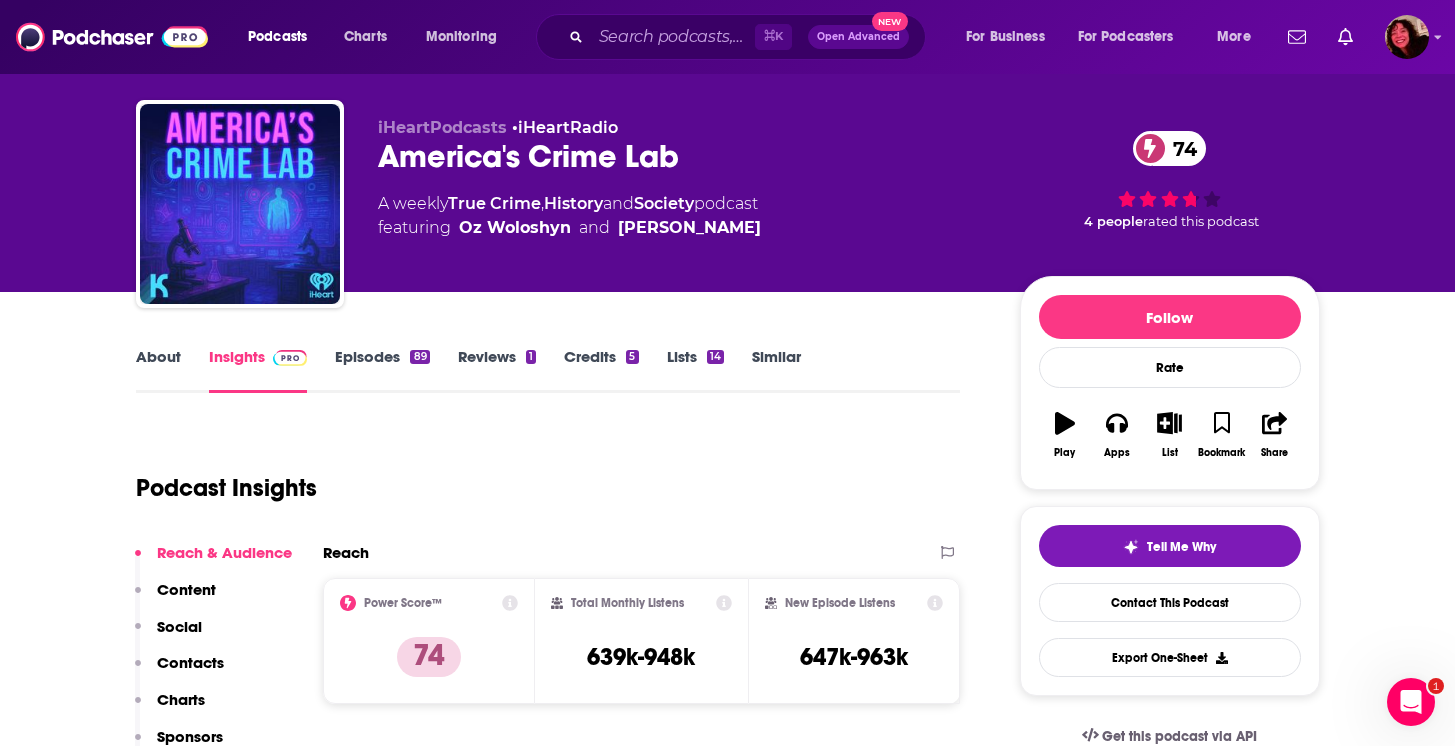 click on "Social" at bounding box center (179, 626) 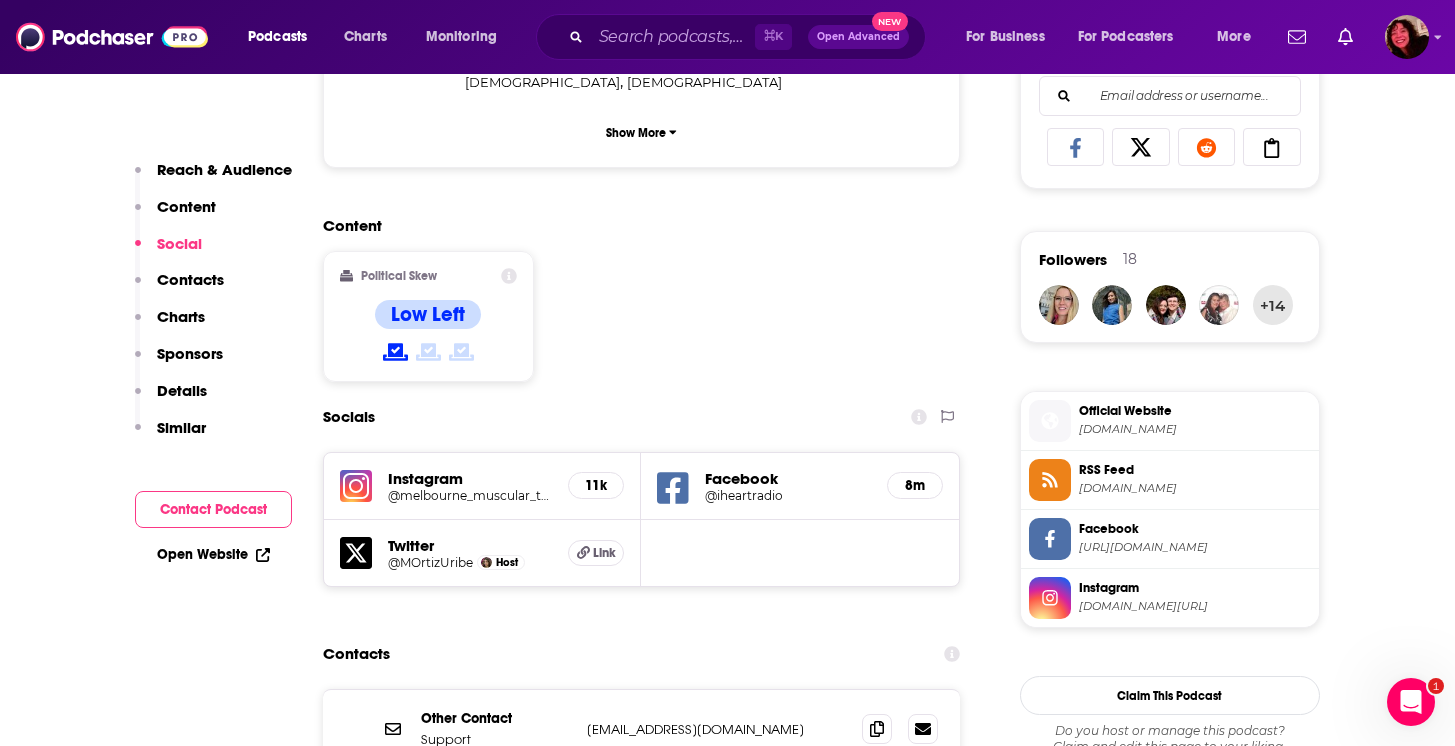 scroll, scrollTop: 1479, scrollLeft: 0, axis: vertical 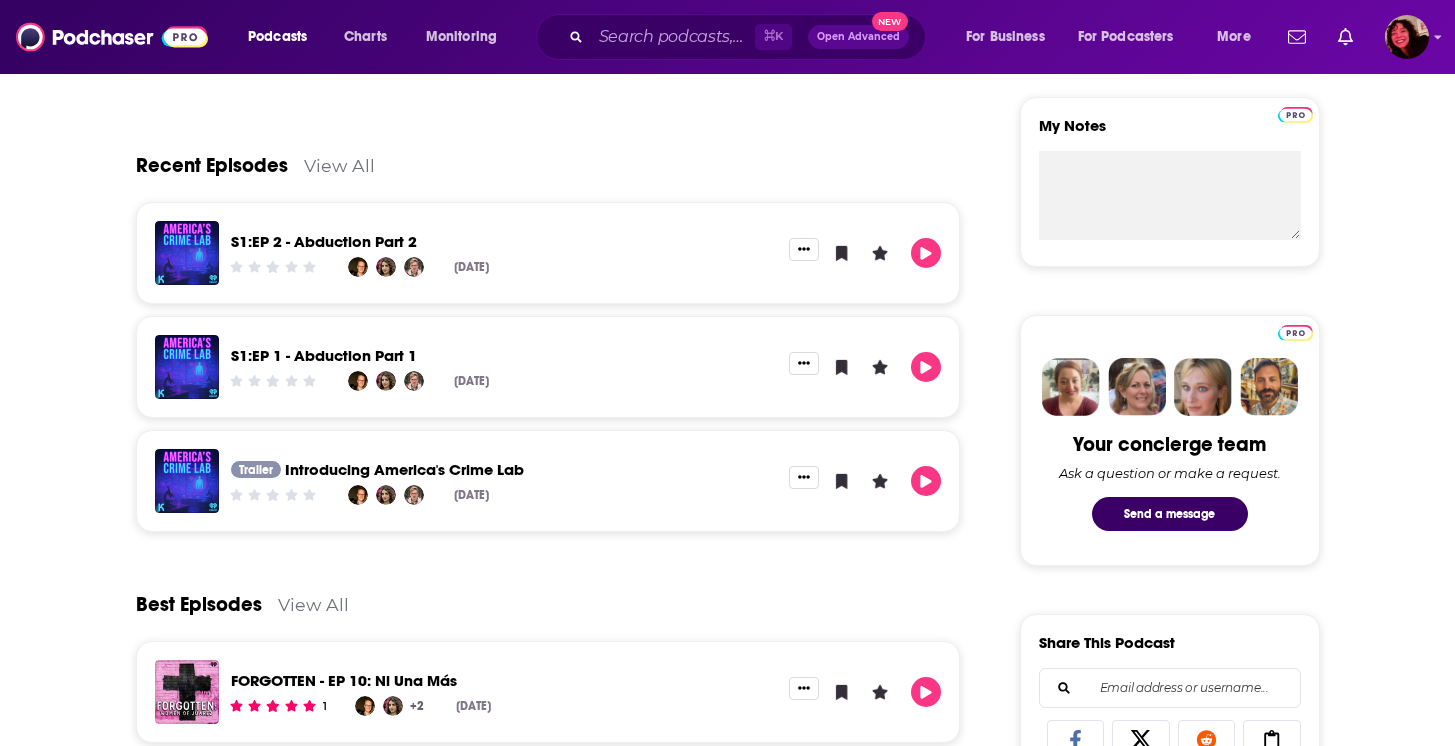 click on "Introducing America's Crime Lab" at bounding box center [404, 469] 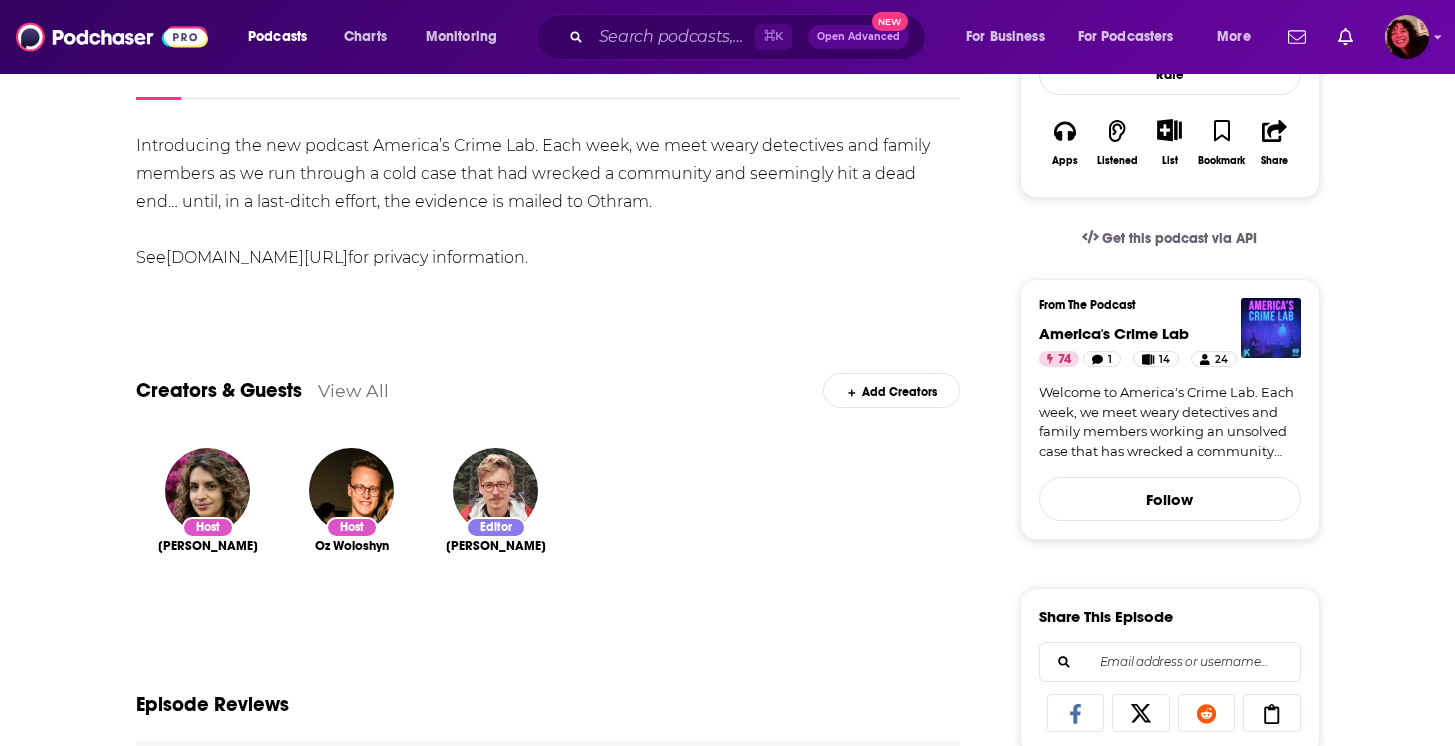 scroll, scrollTop: 305, scrollLeft: 0, axis: vertical 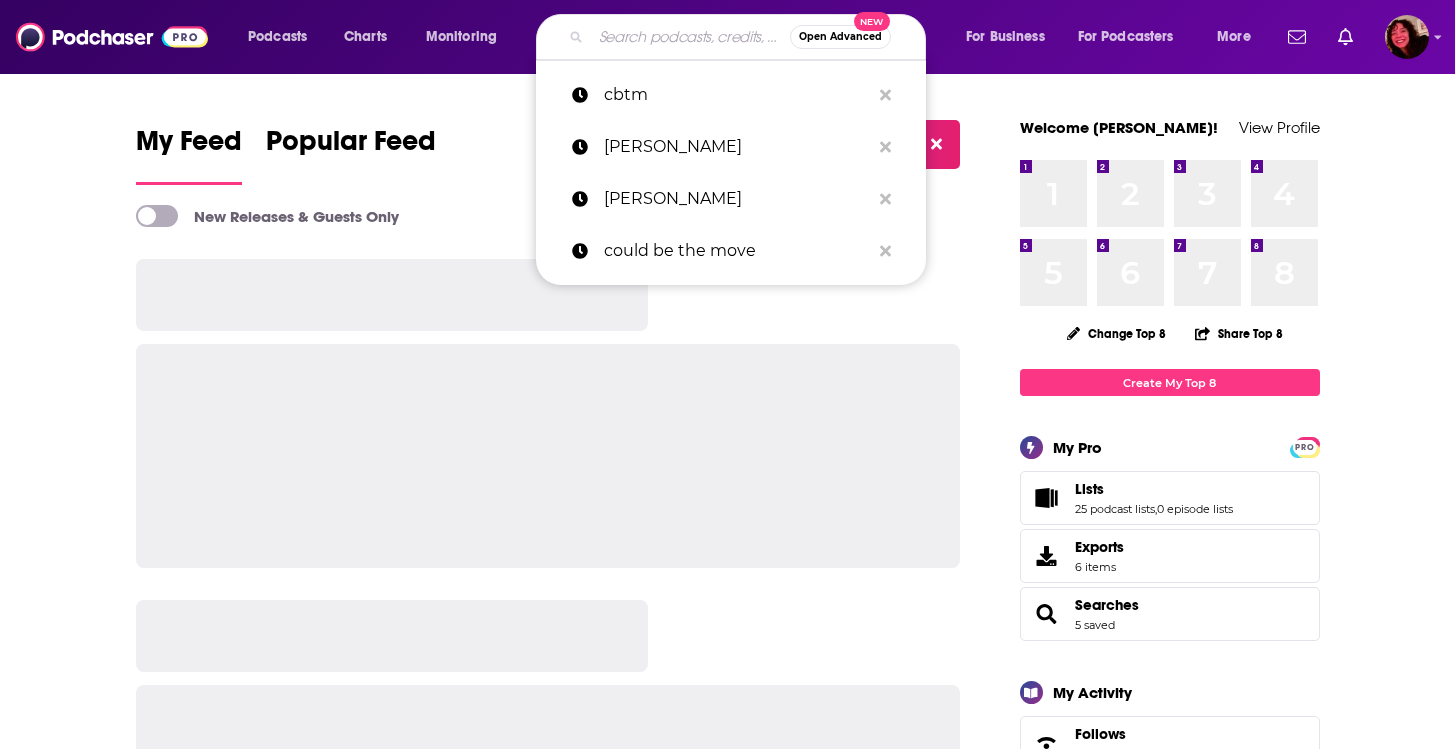 click at bounding box center [690, 37] 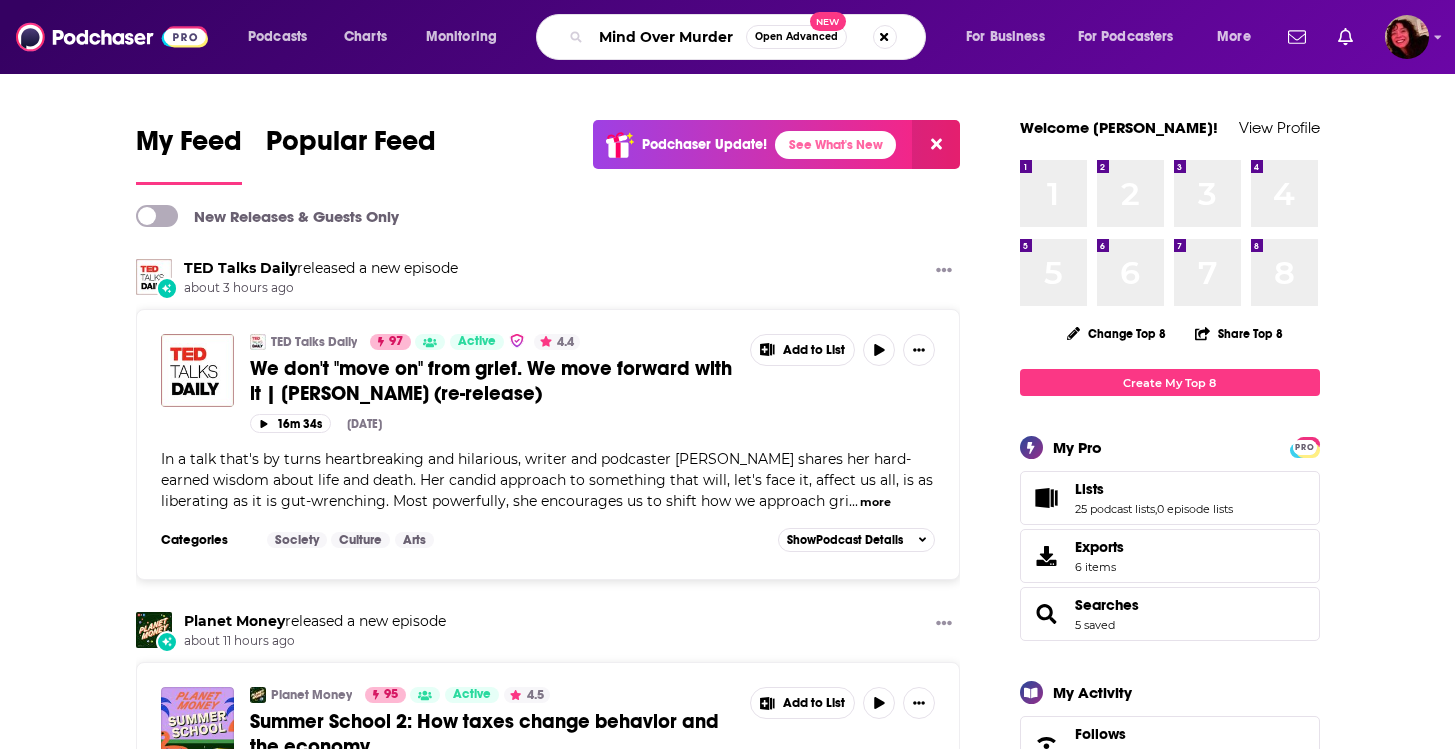 type on "Mind Over Murder" 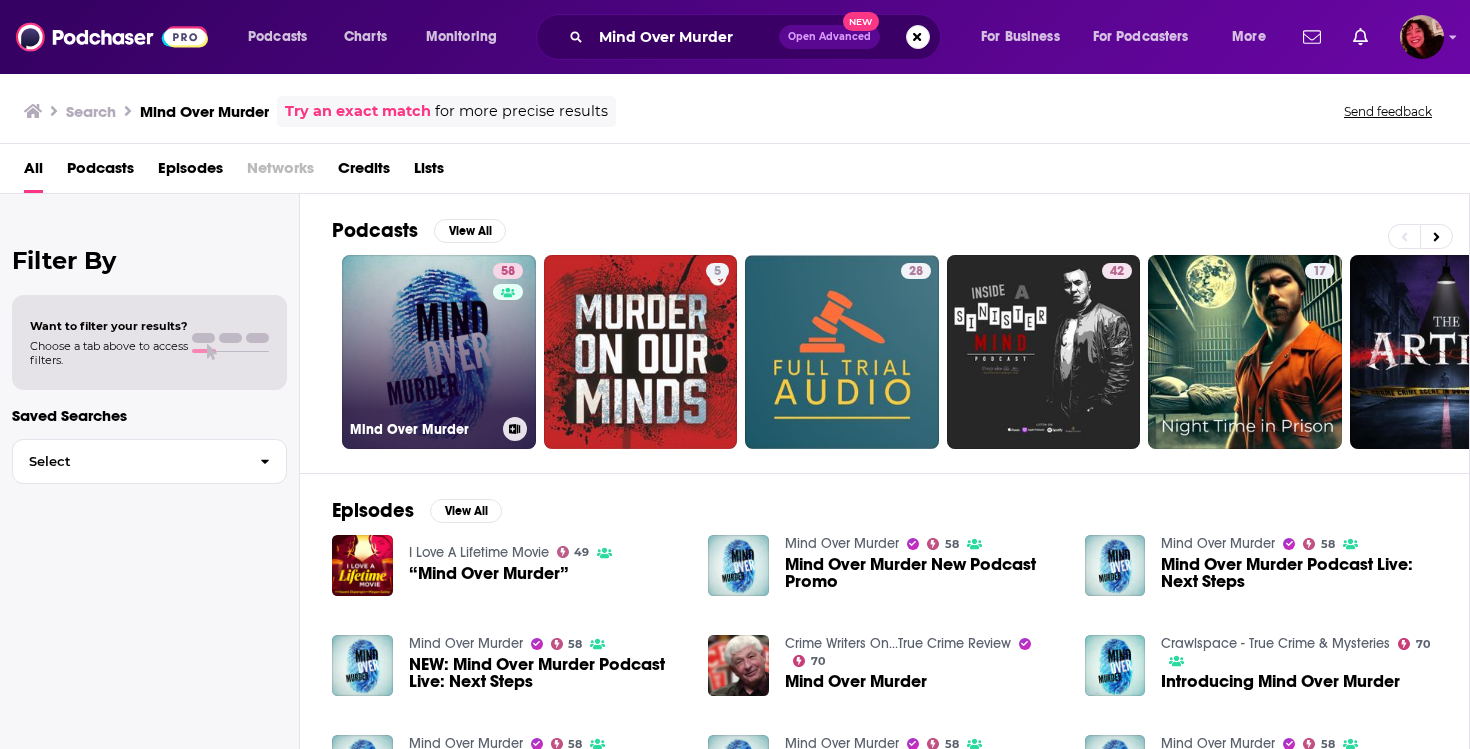 click on "58 Mind Over Murder" at bounding box center (439, 352) 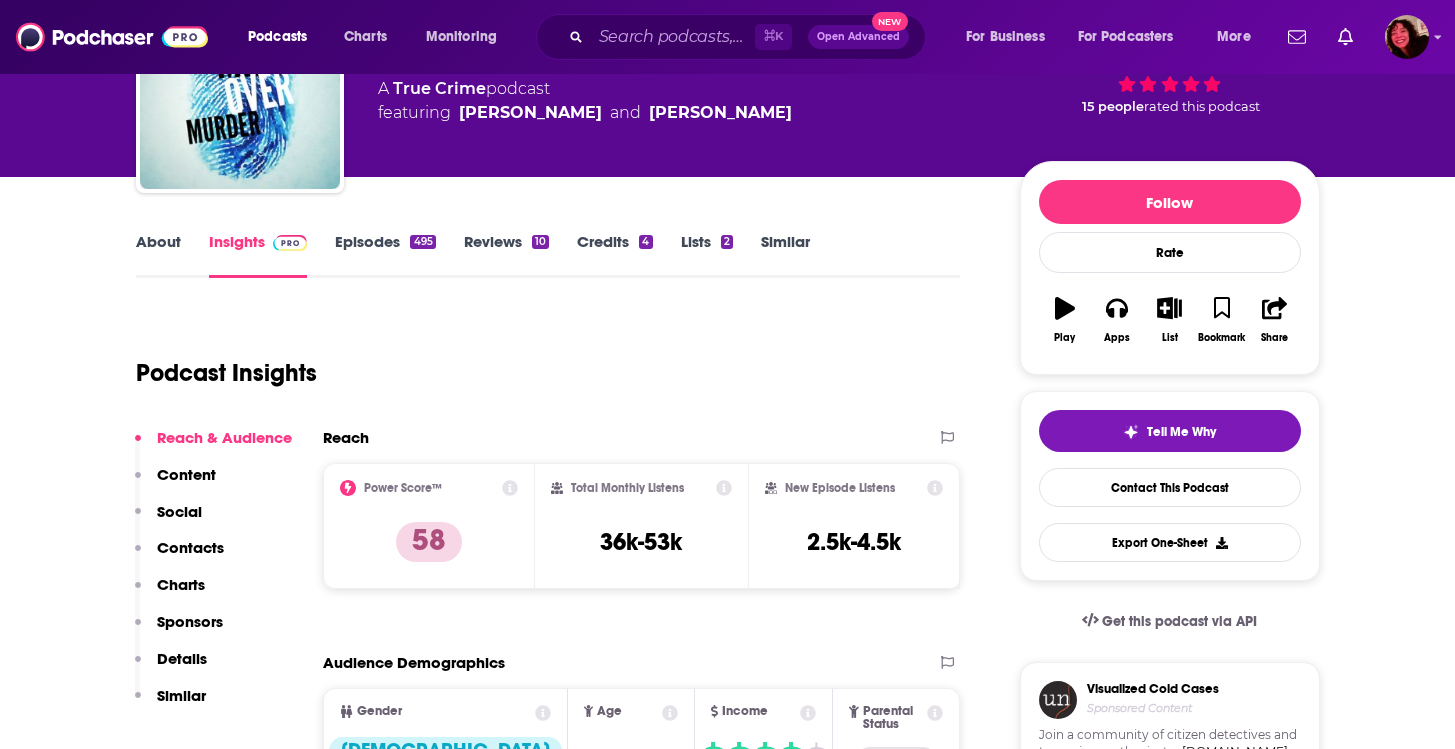 scroll, scrollTop: 0, scrollLeft: 0, axis: both 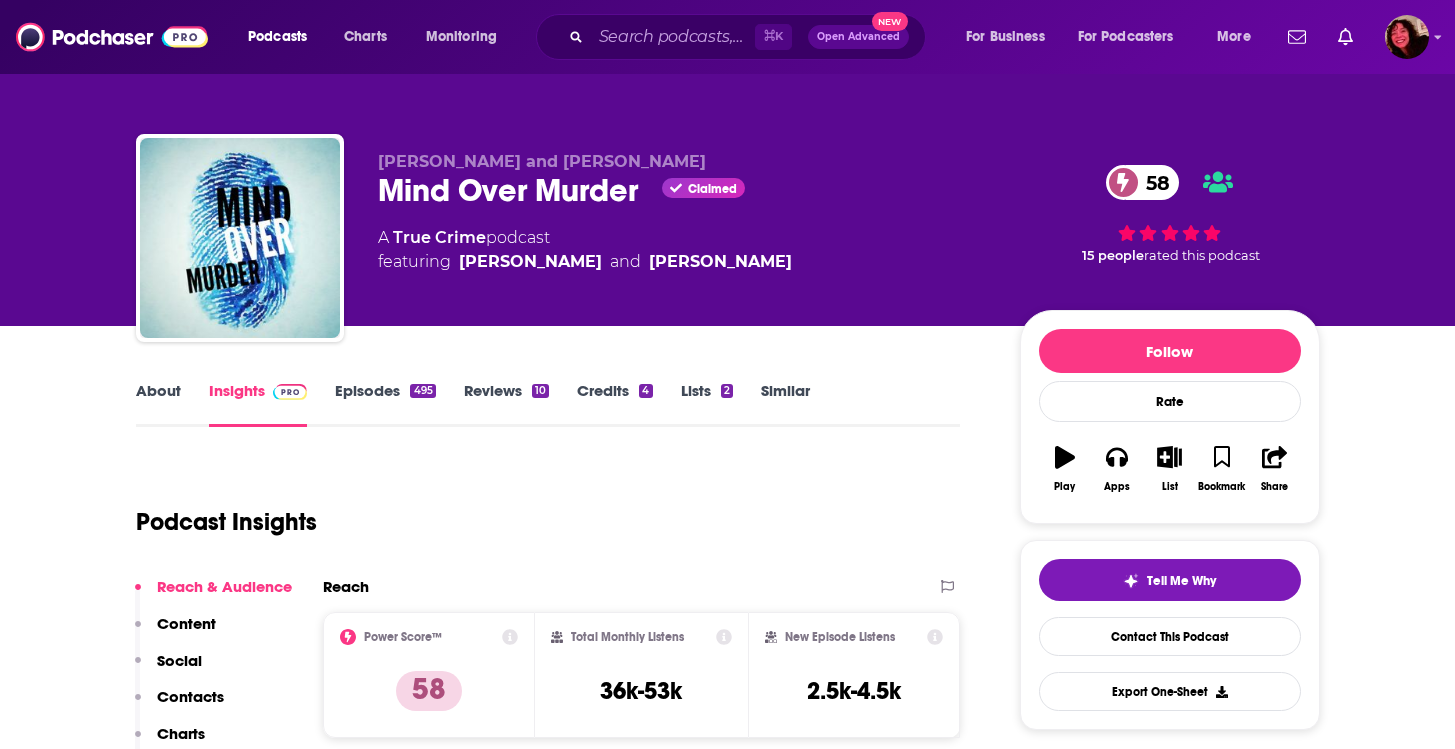 click on "About" at bounding box center [158, 404] 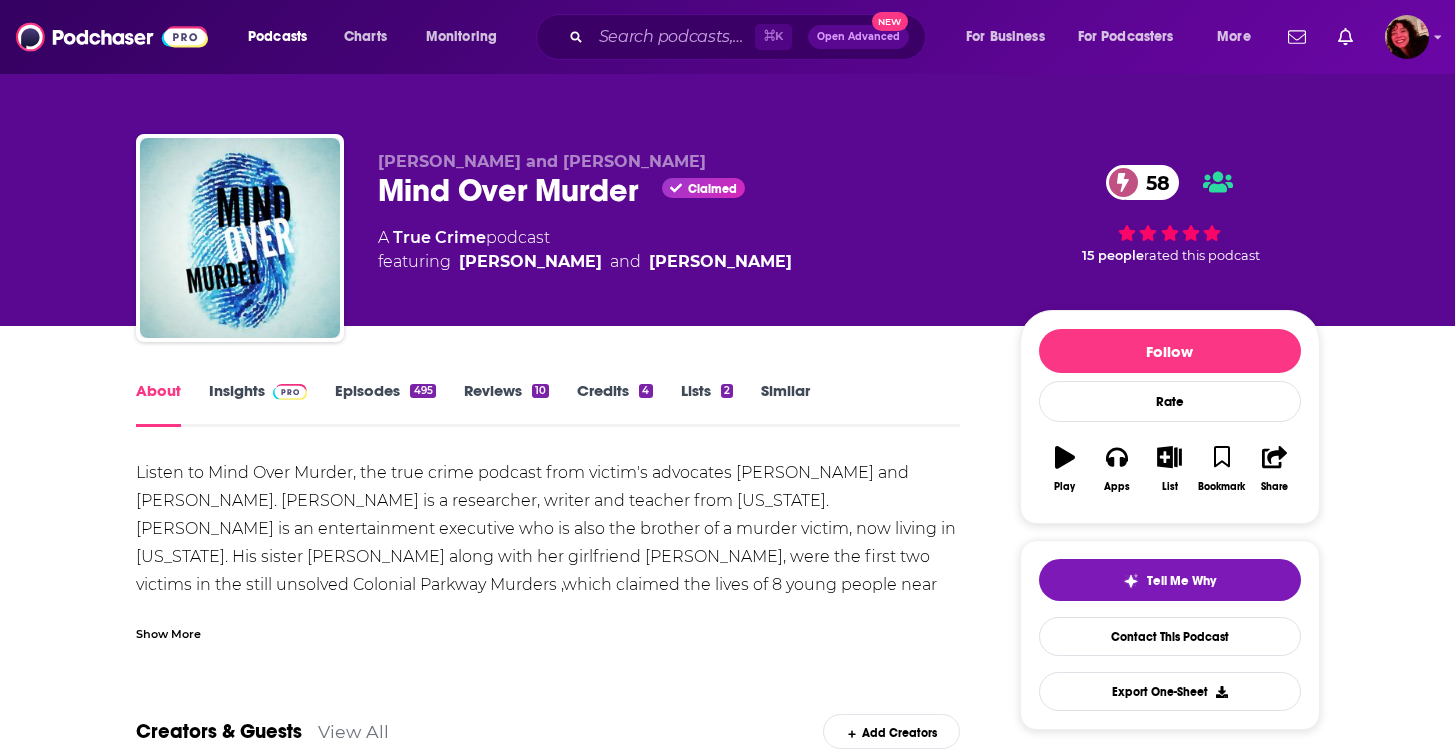 click on "Insights" at bounding box center (258, 404) 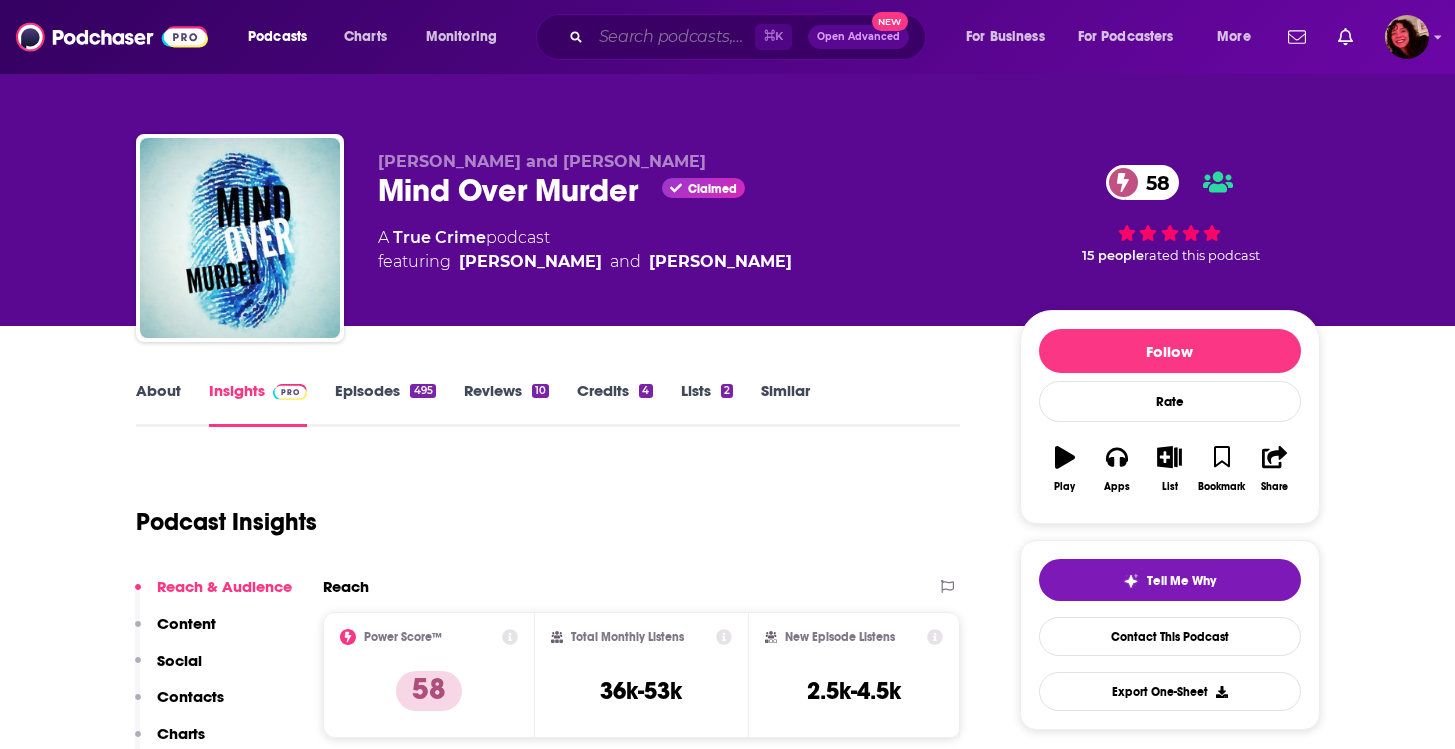 click at bounding box center [673, 37] 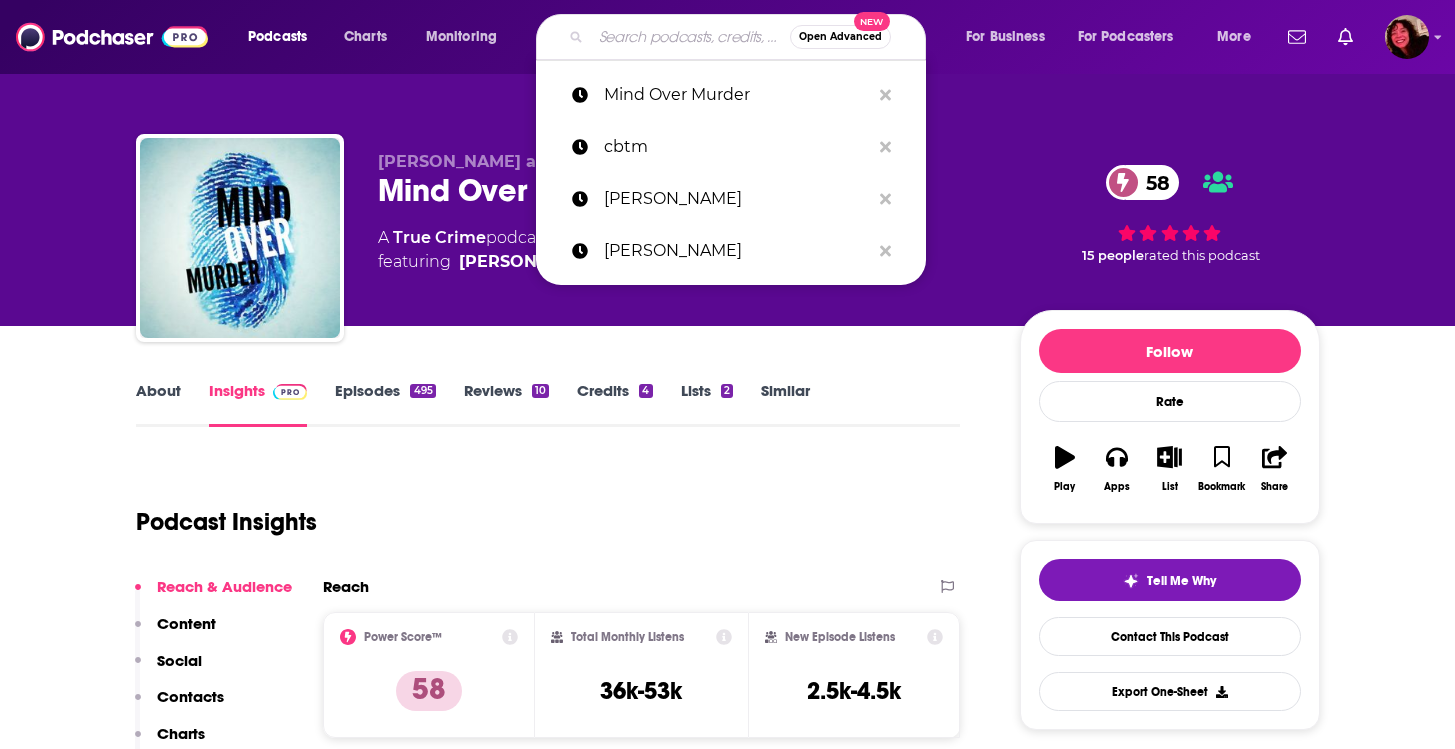 paste on "DNA: ID" 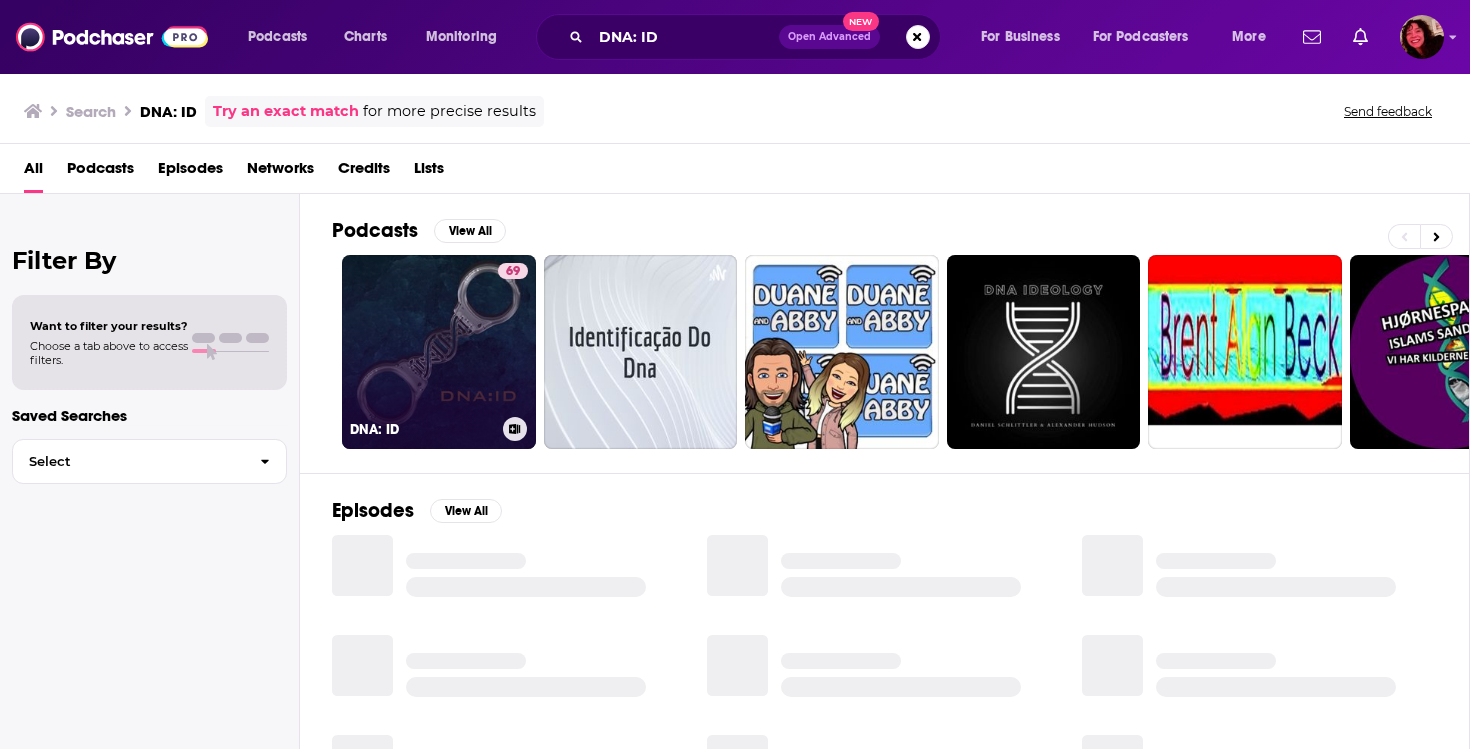 click on "69 DNA: ID" at bounding box center (439, 352) 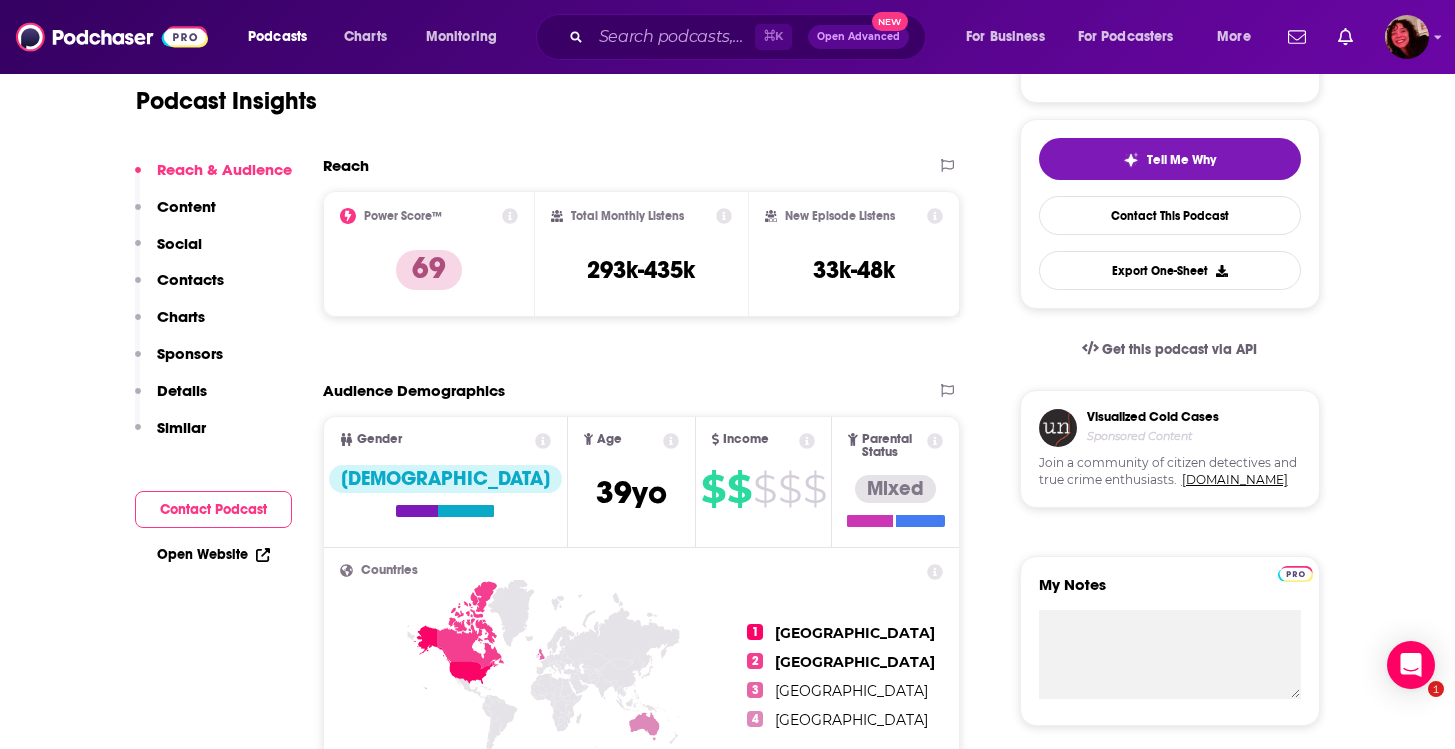 scroll, scrollTop: 484, scrollLeft: 0, axis: vertical 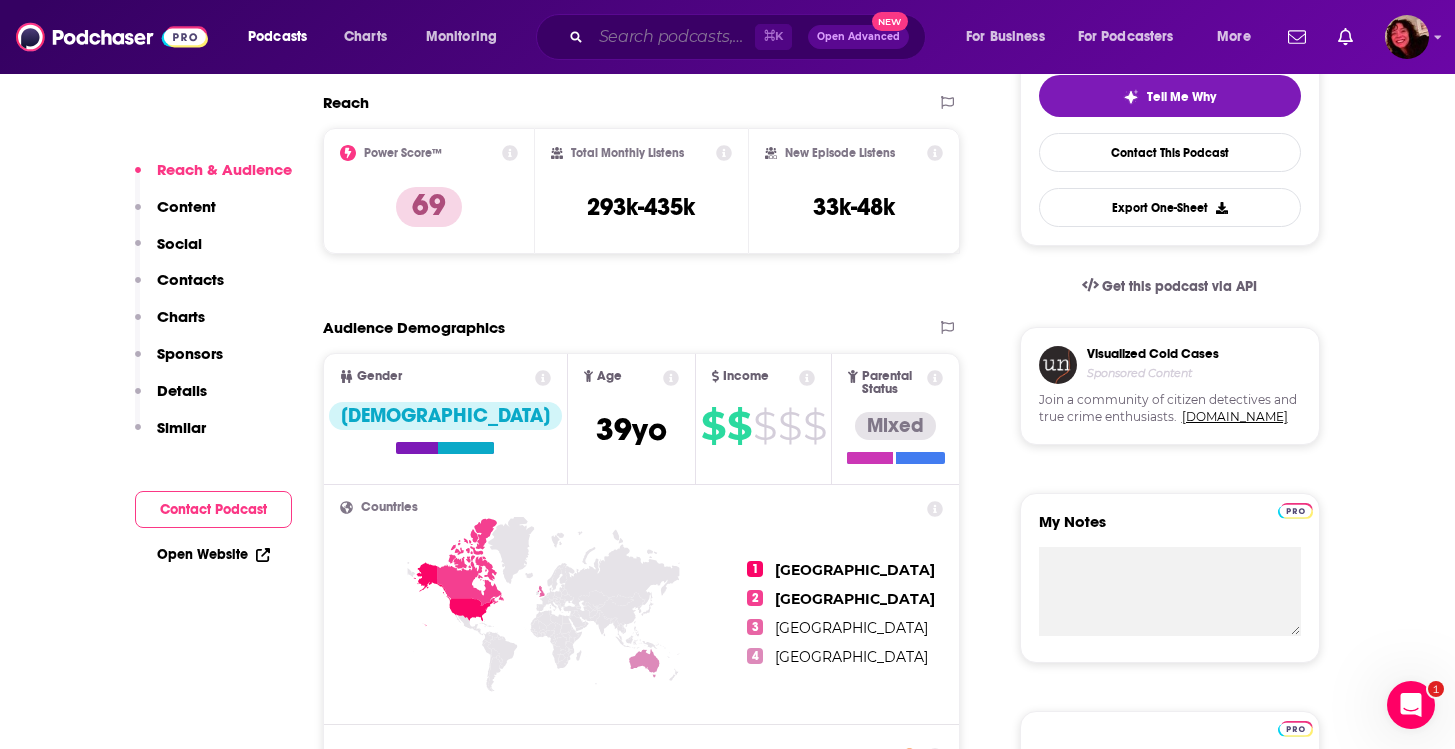 click at bounding box center (673, 37) 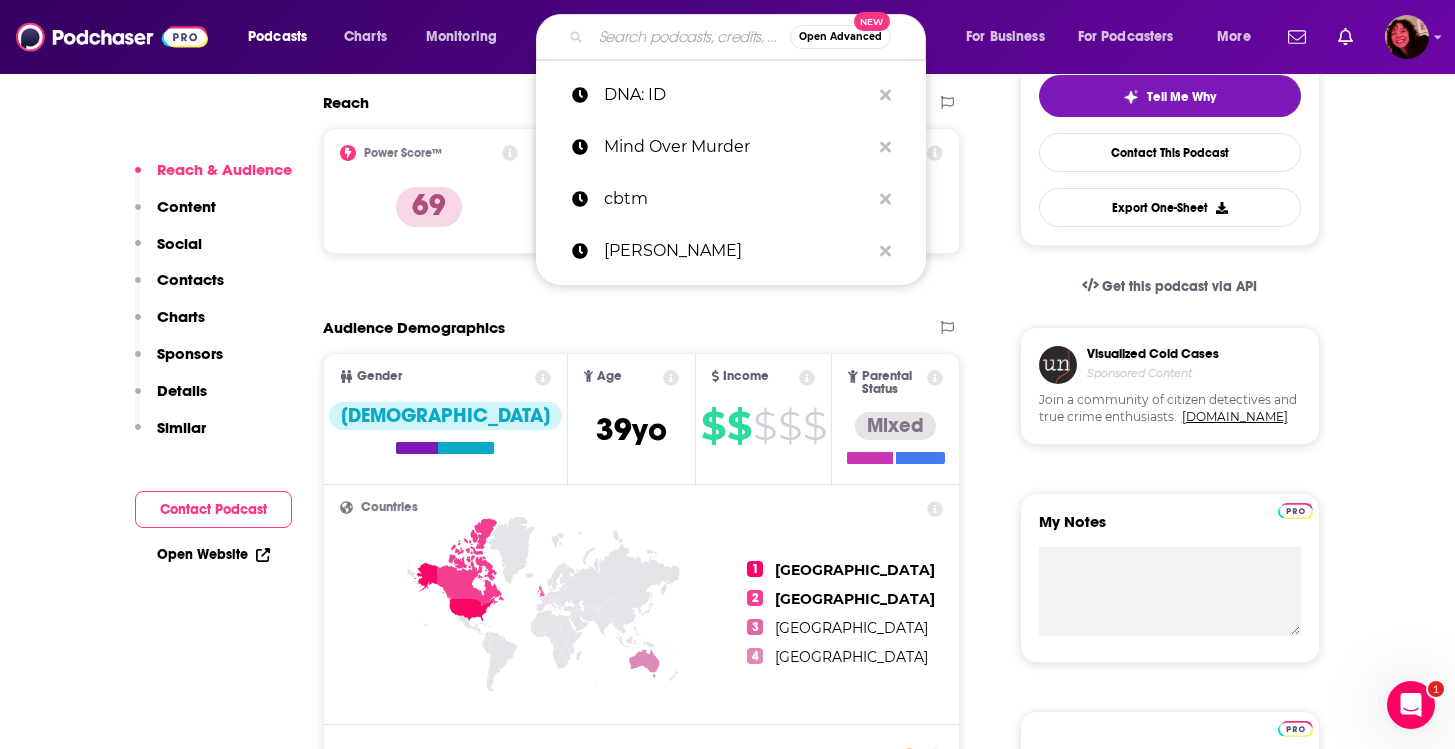 paste on "Cold Case Files: DNA Speaks" 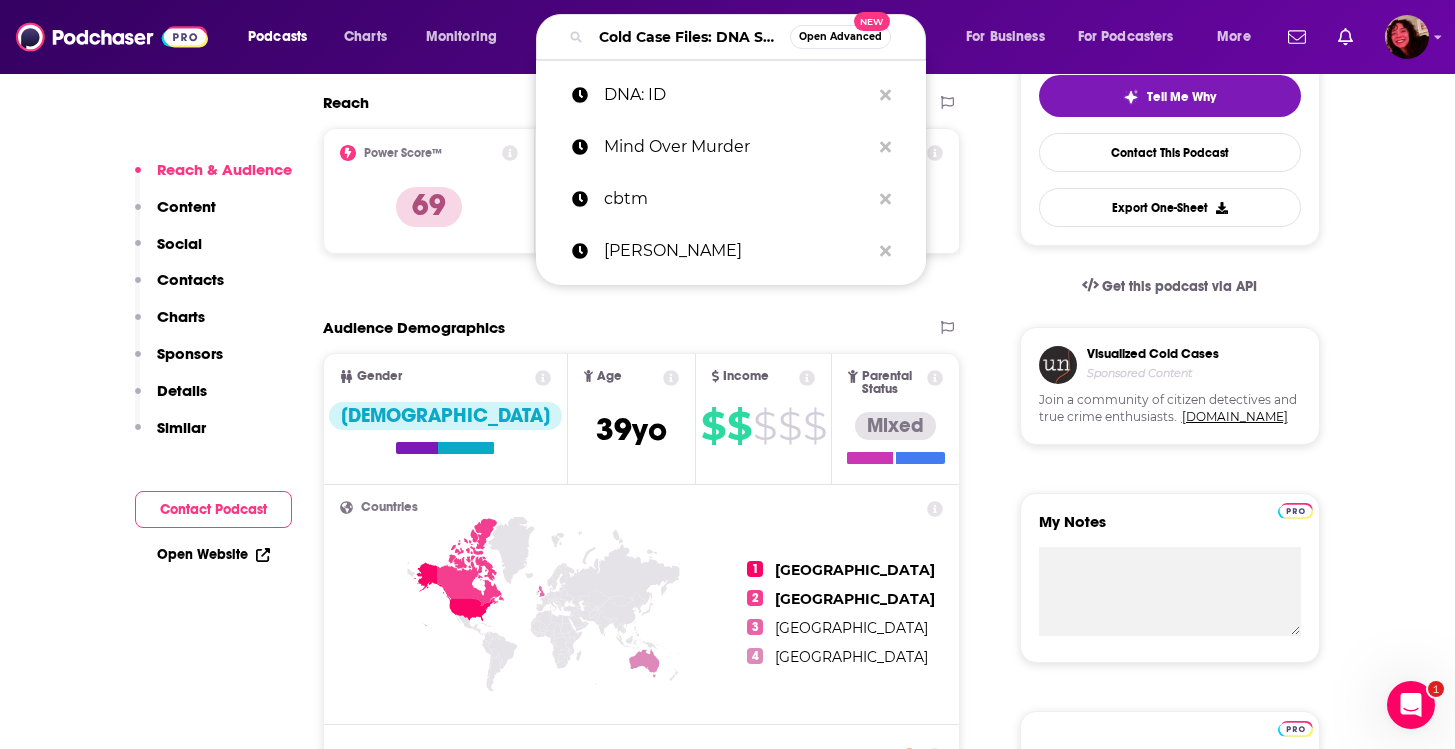scroll, scrollTop: 0, scrollLeft: 70, axis: horizontal 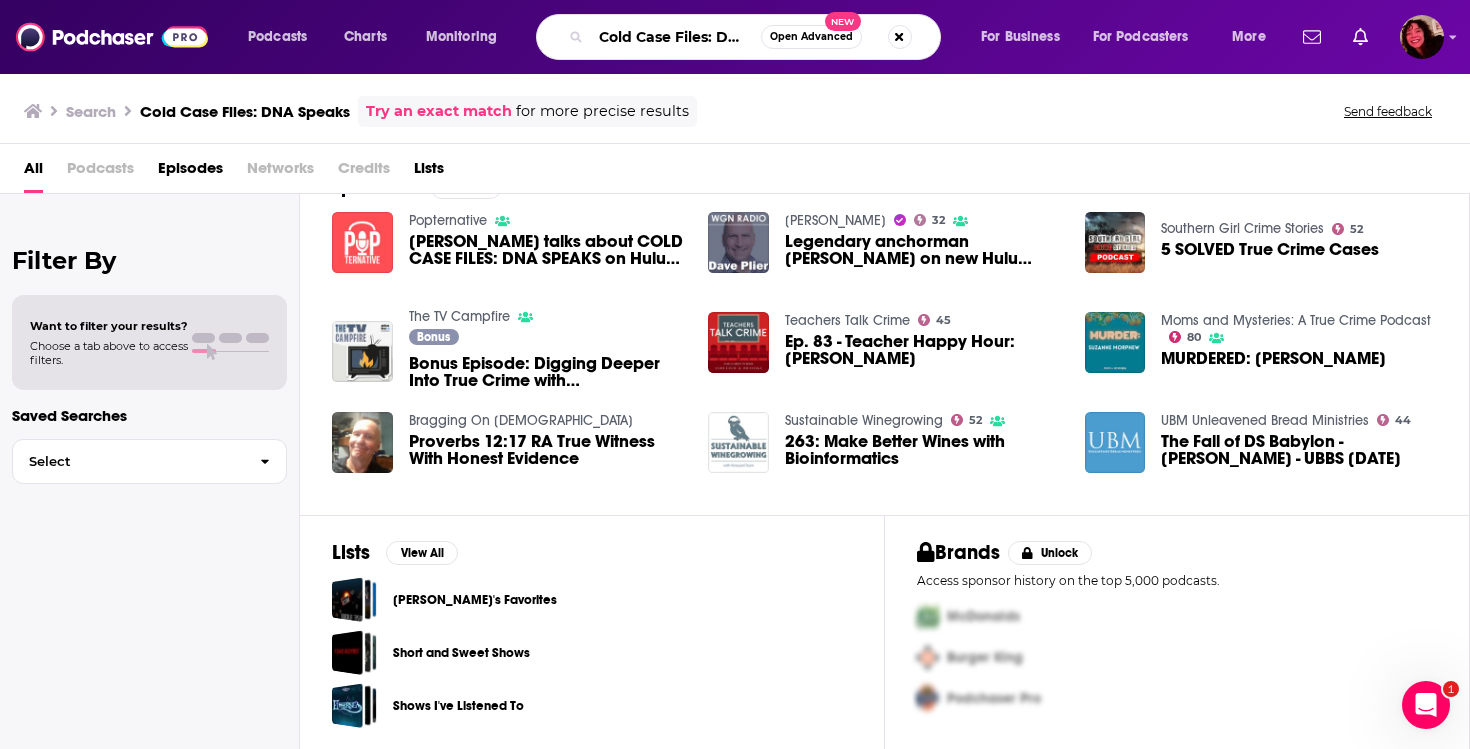 click on "Cold Case Files: DNA Speaks" at bounding box center (676, 37) 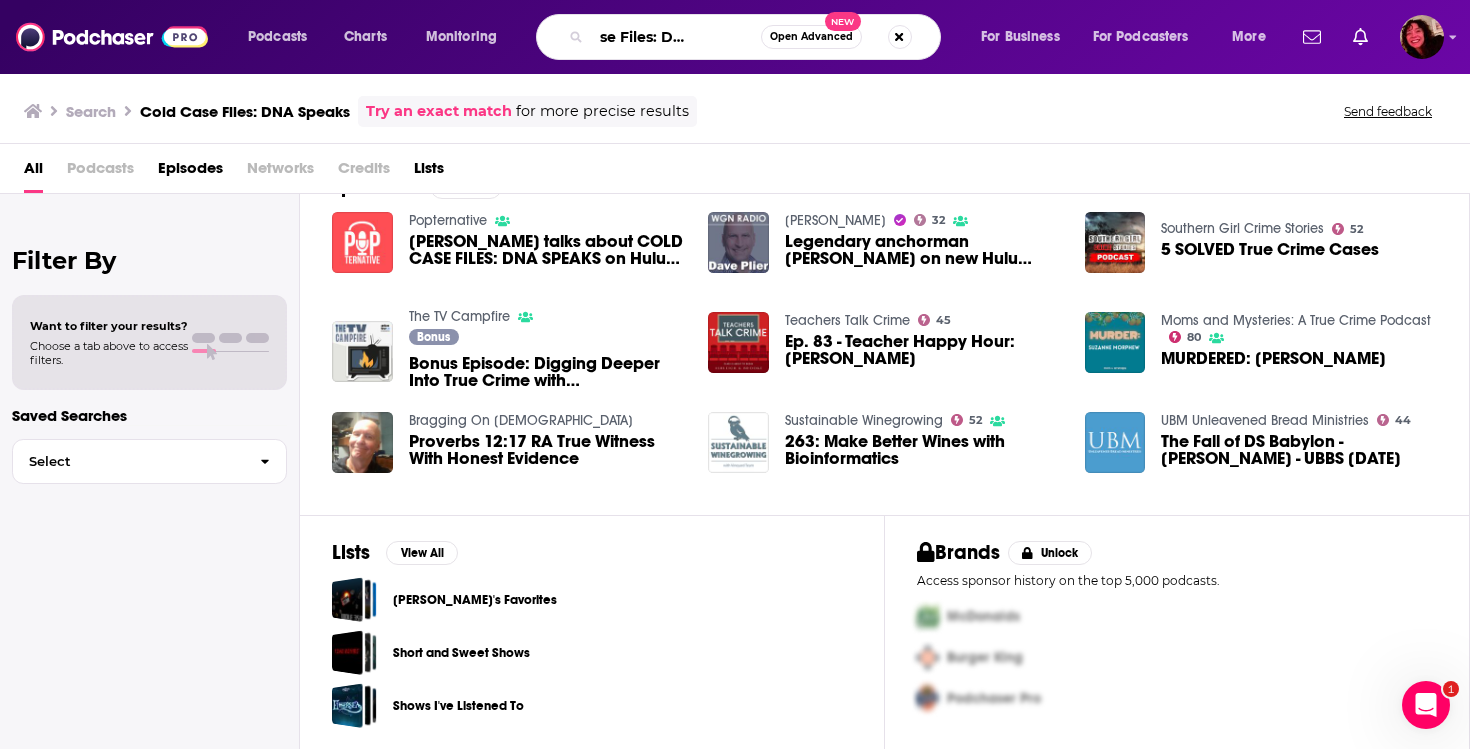drag, startPoint x: 709, startPoint y: 38, endPoint x: 833, endPoint y: 43, distance: 124.10077 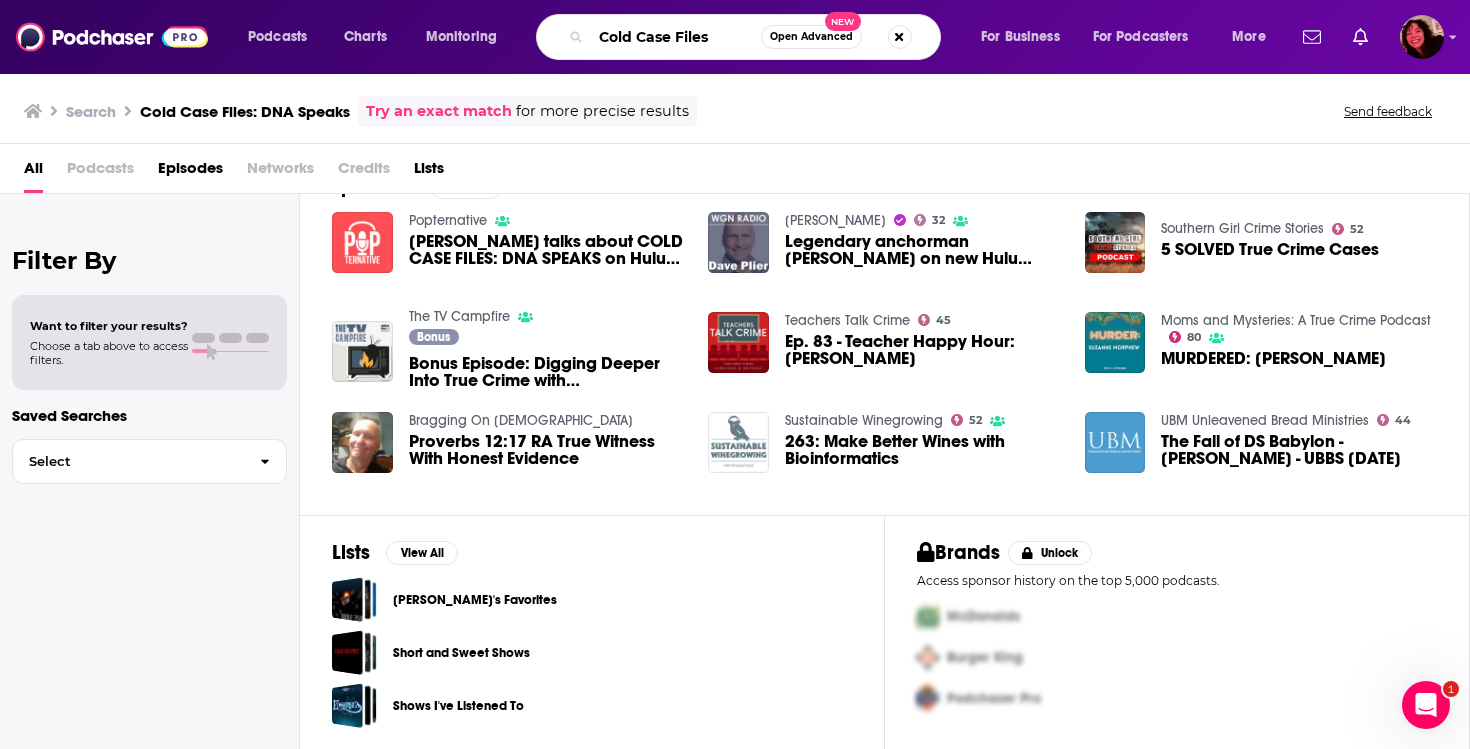 scroll, scrollTop: 0, scrollLeft: 0, axis: both 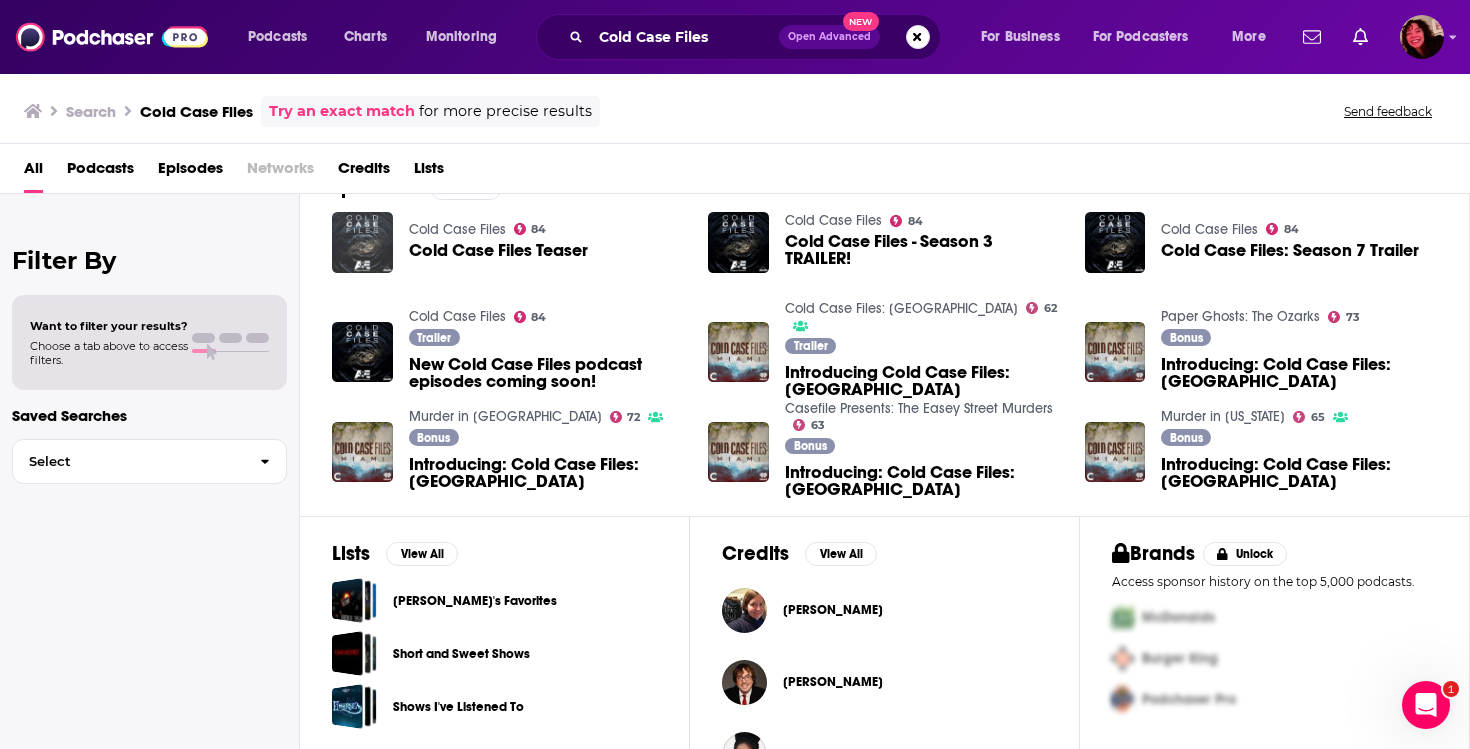 click at bounding box center (362, 242) 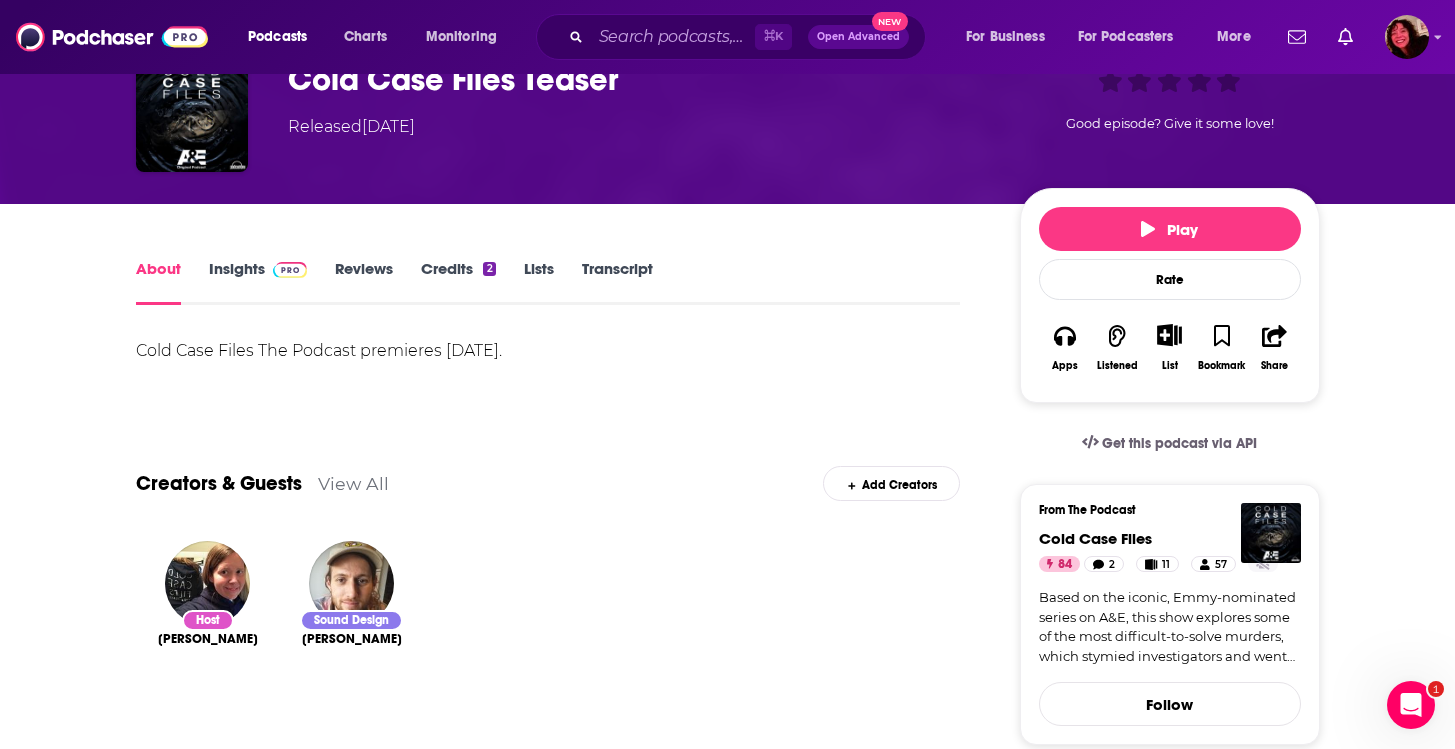 scroll, scrollTop: 0, scrollLeft: 0, axis: both 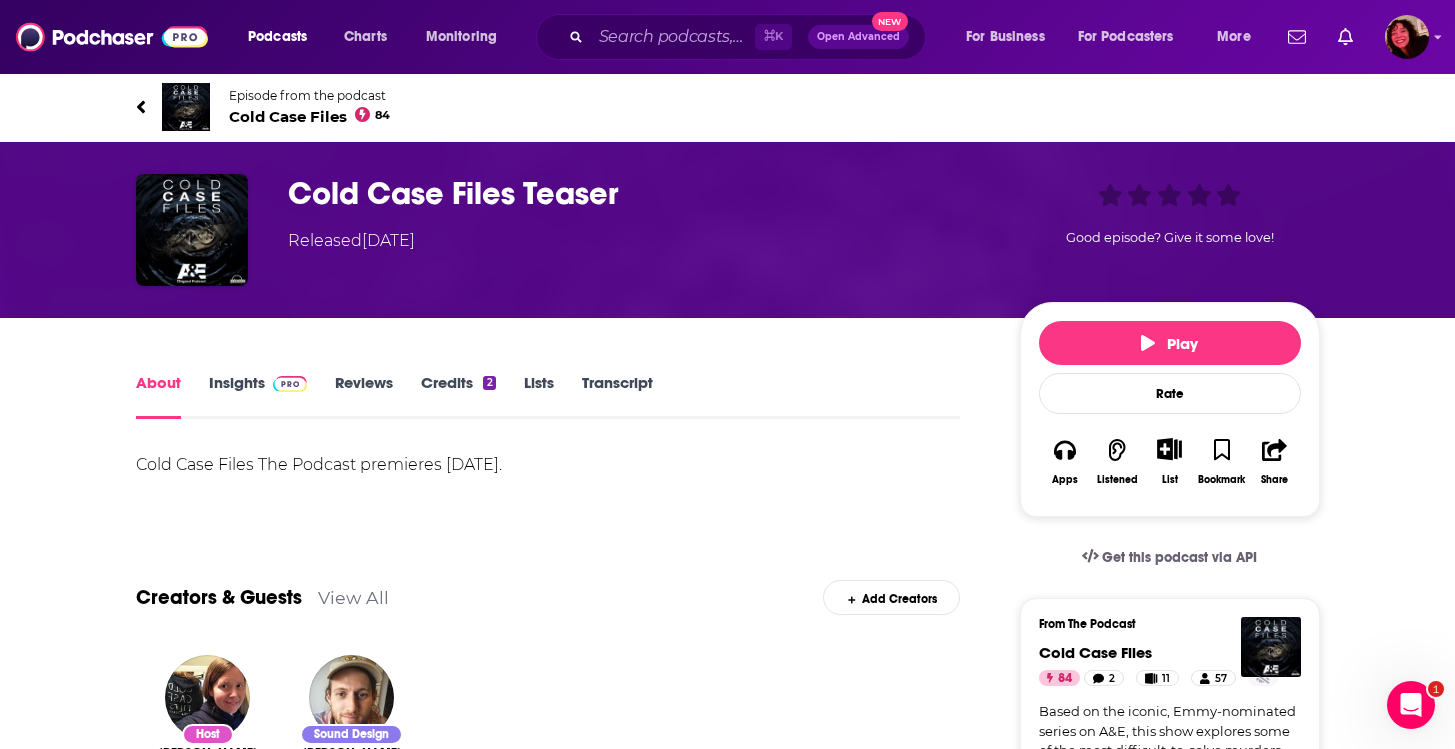 click on "Cold Case Files 84" at bounding box center [310, 116] 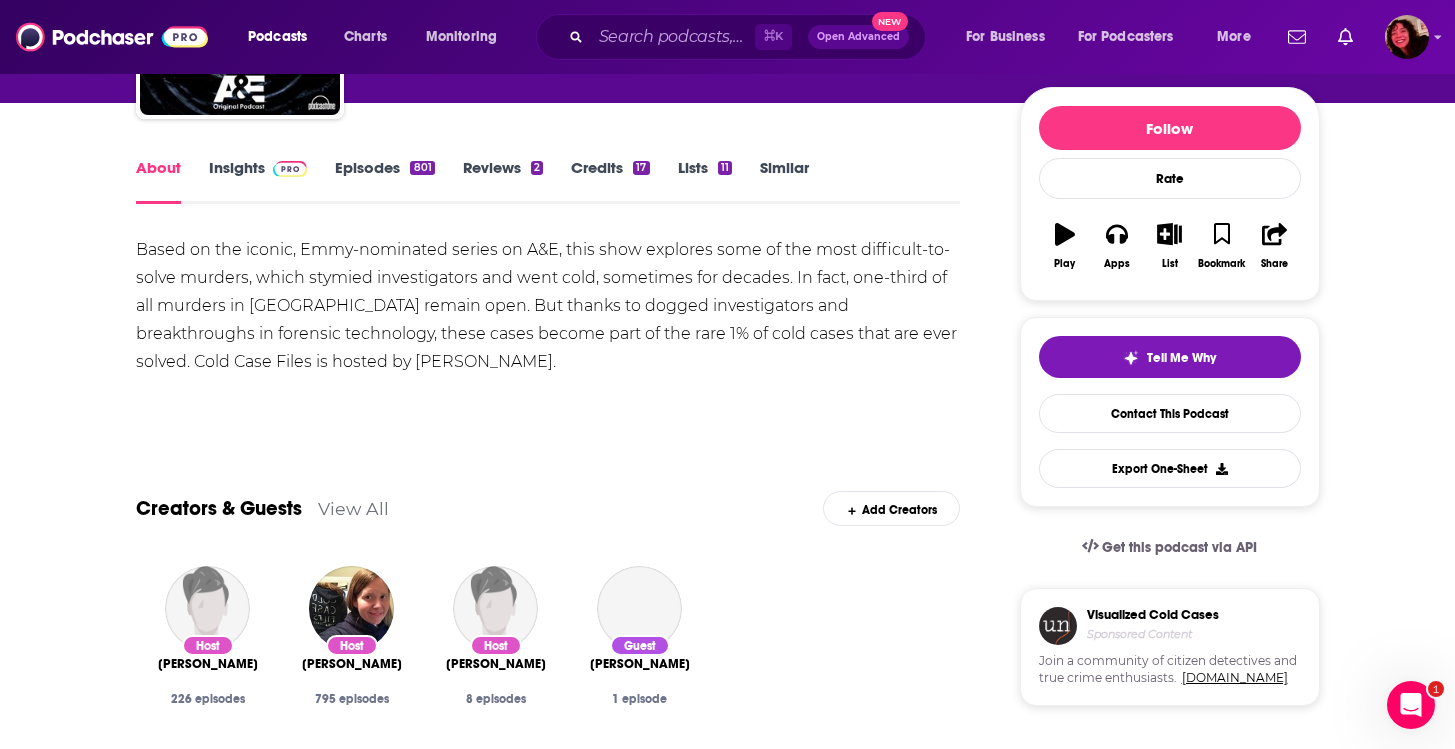 scroll, scrollTop: 255, scrollLeft: 0, axis: vertical 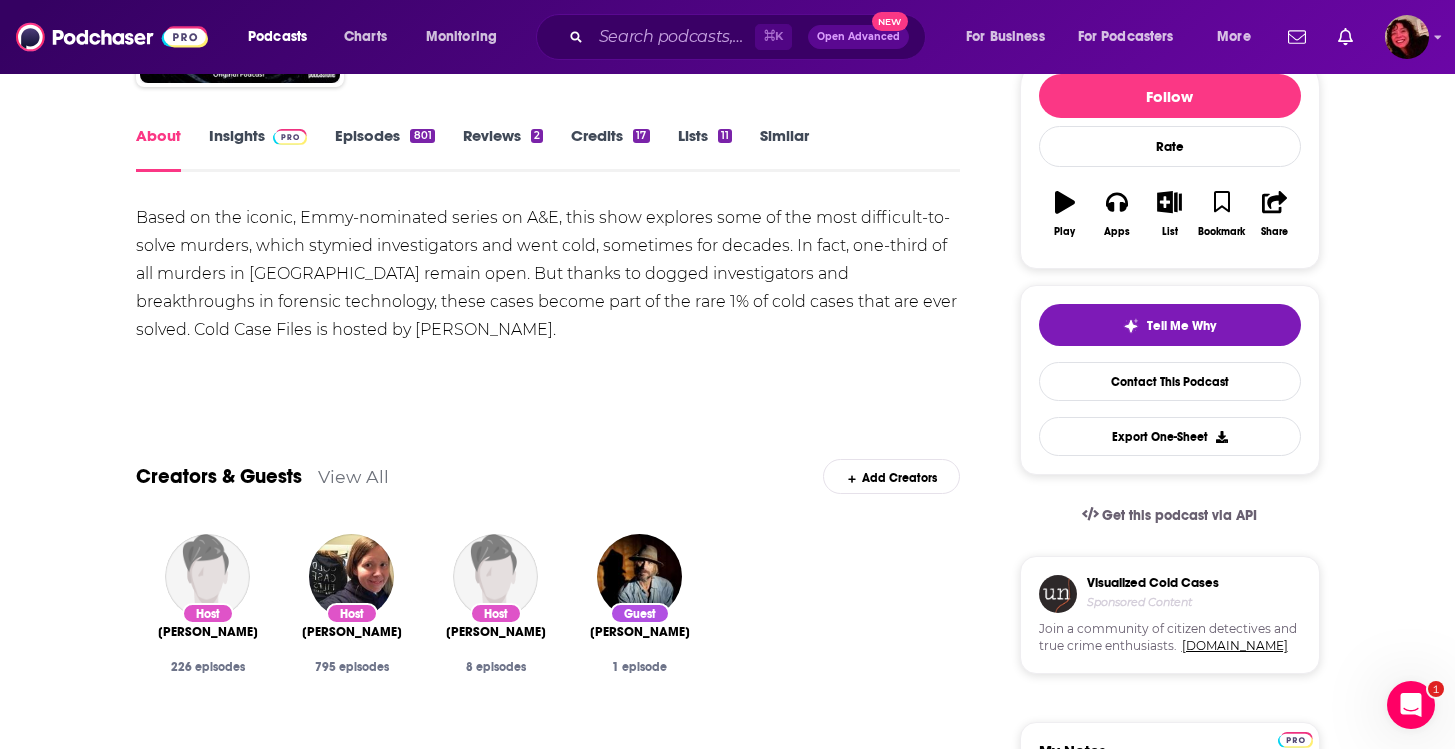 click on "Episodes 801" at bounding box center (384, 149) 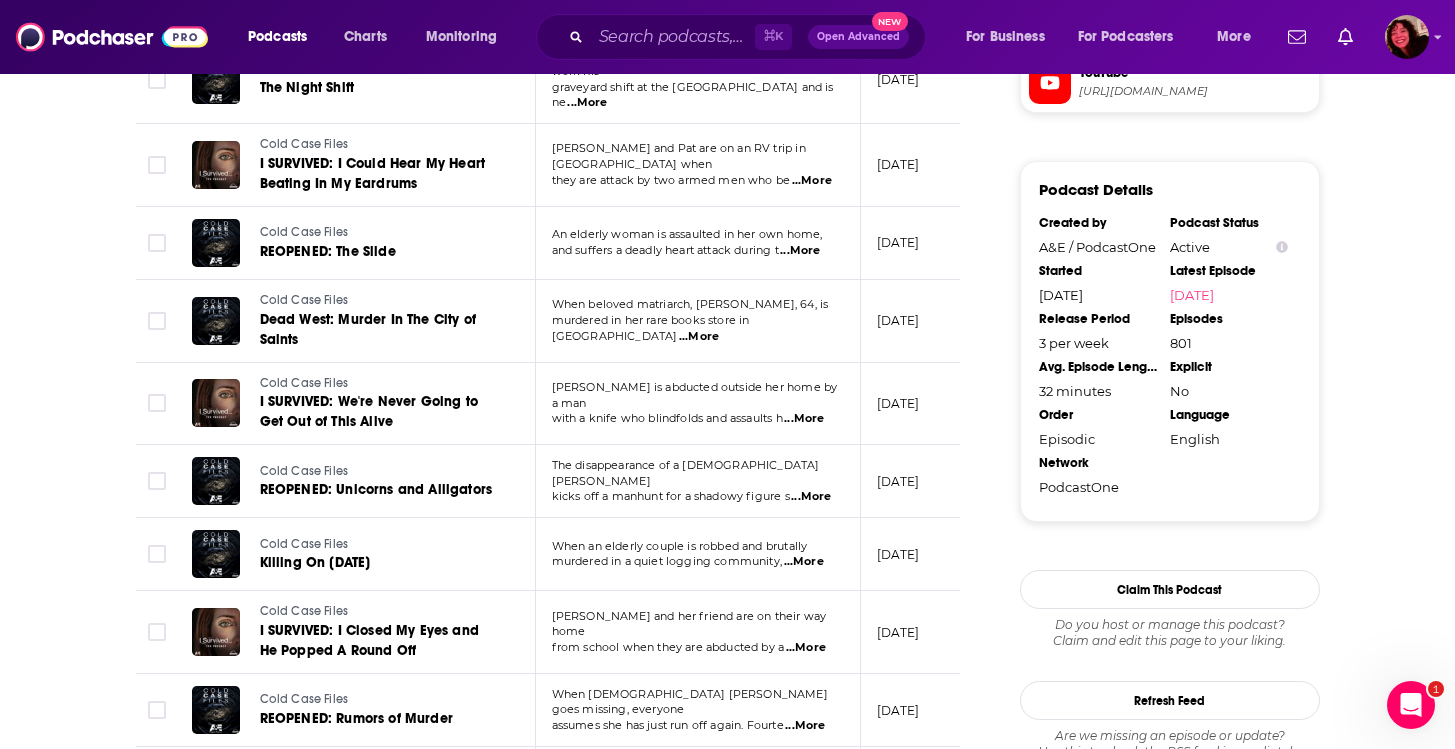 scroll, scrollTop: 1886, scrollLeft: 0, axis: vertical 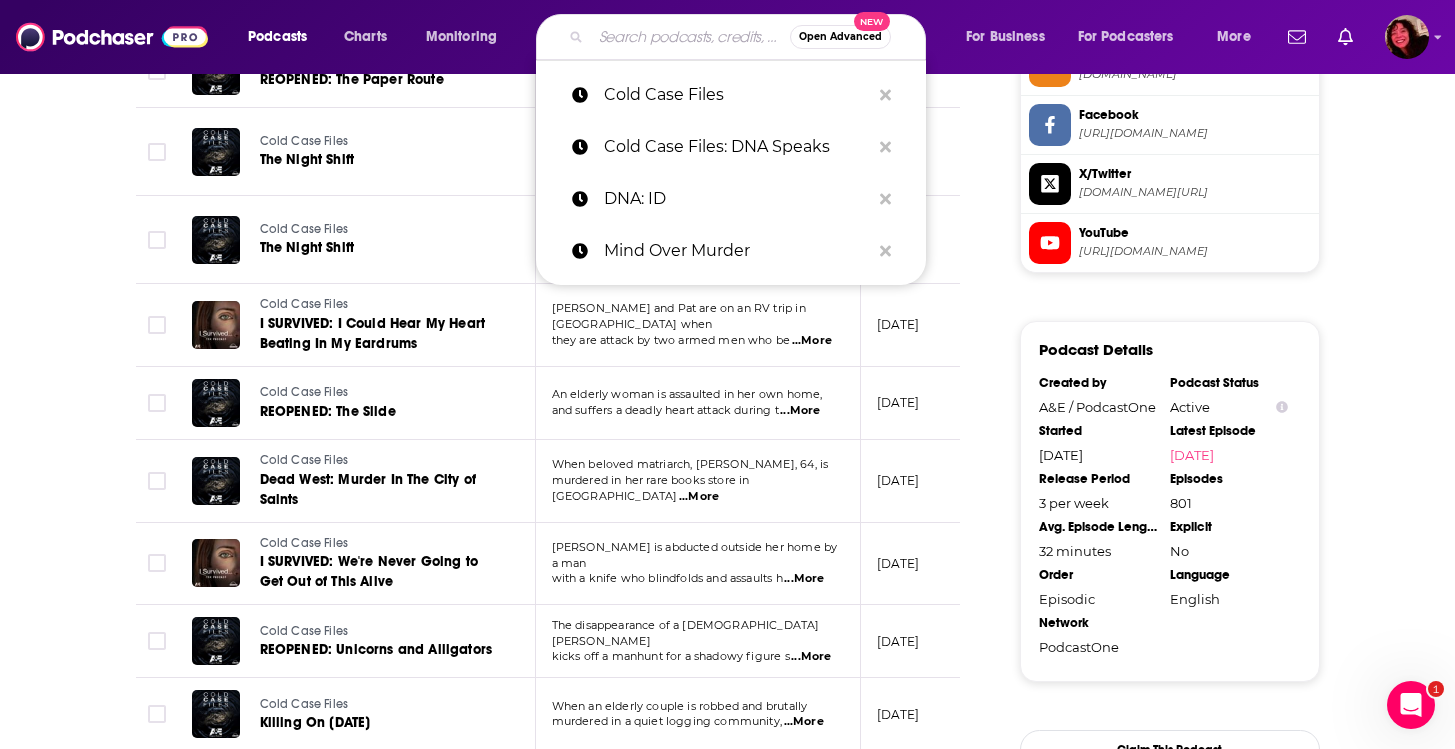 click at bounding box center [690, 37] 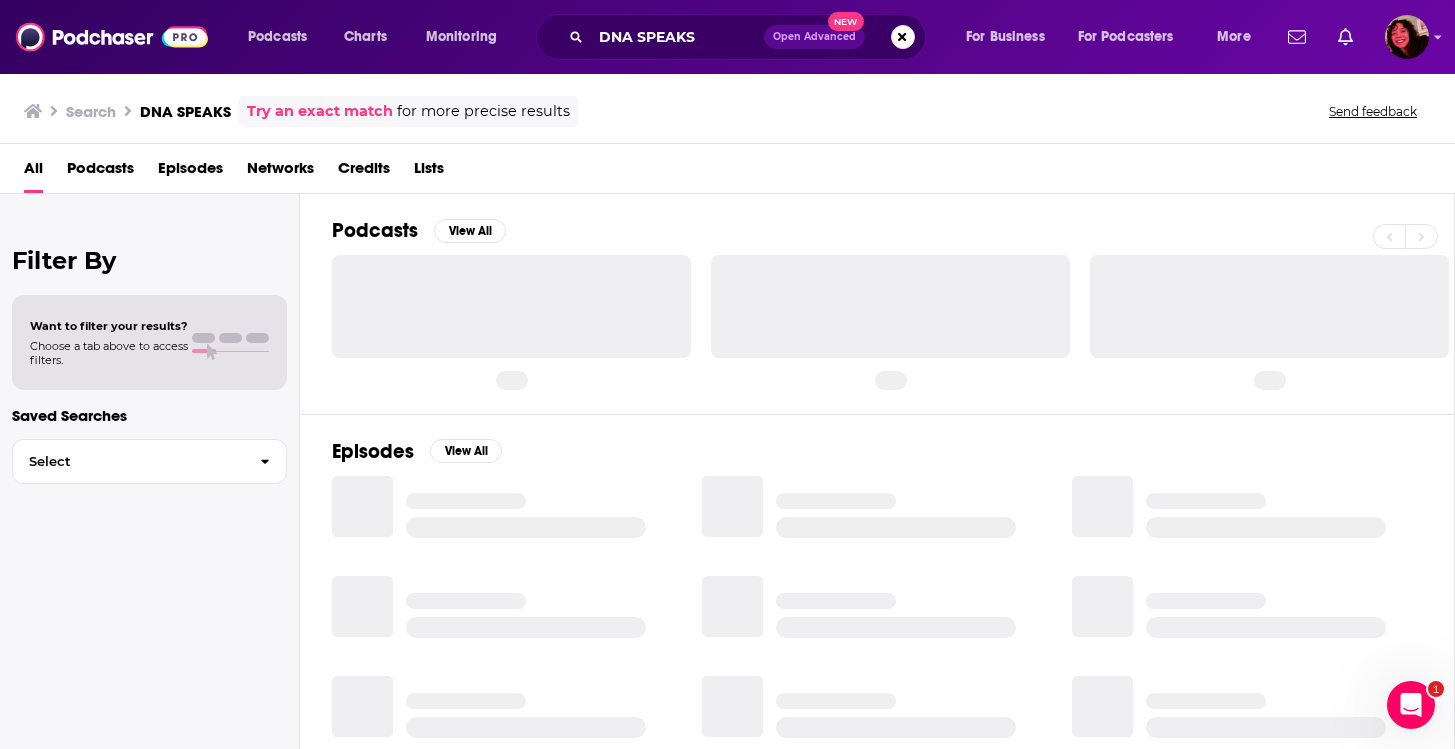 scroll, scrollTop: 0, scrollLeft: 0, axis: both 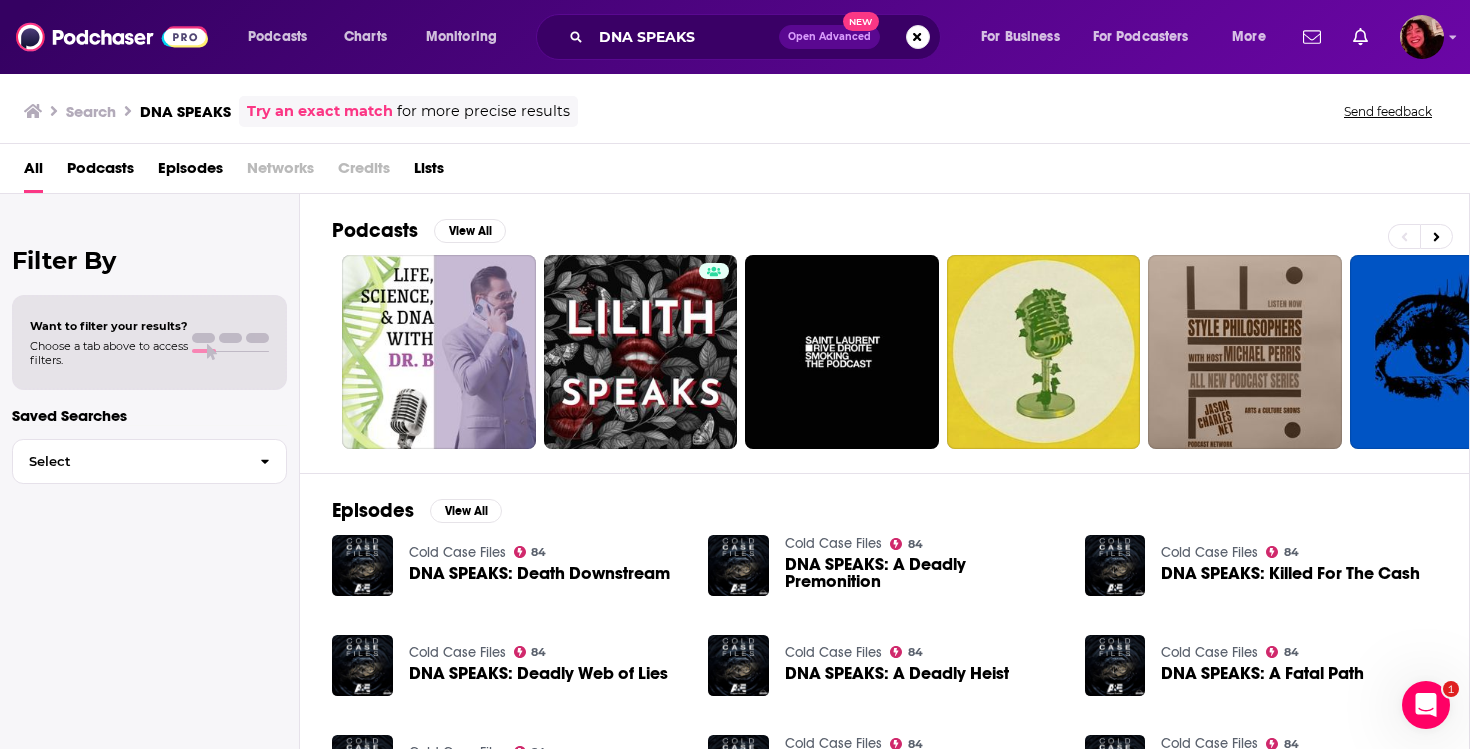 click on "DNA SPEAKS: Death Downstream" at bounding box center (539, 573) 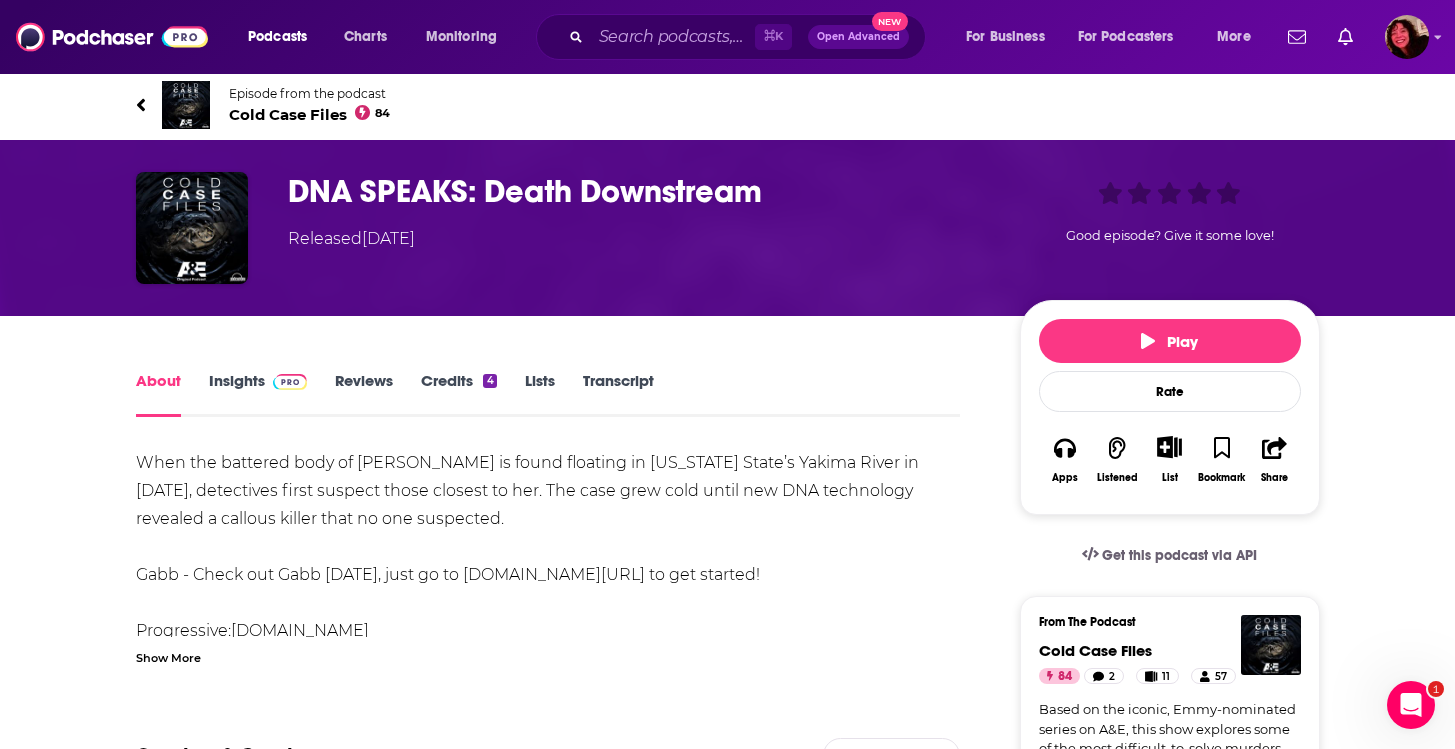 scroll, scrollTop: 0, scrollLeft: 0, axis: both 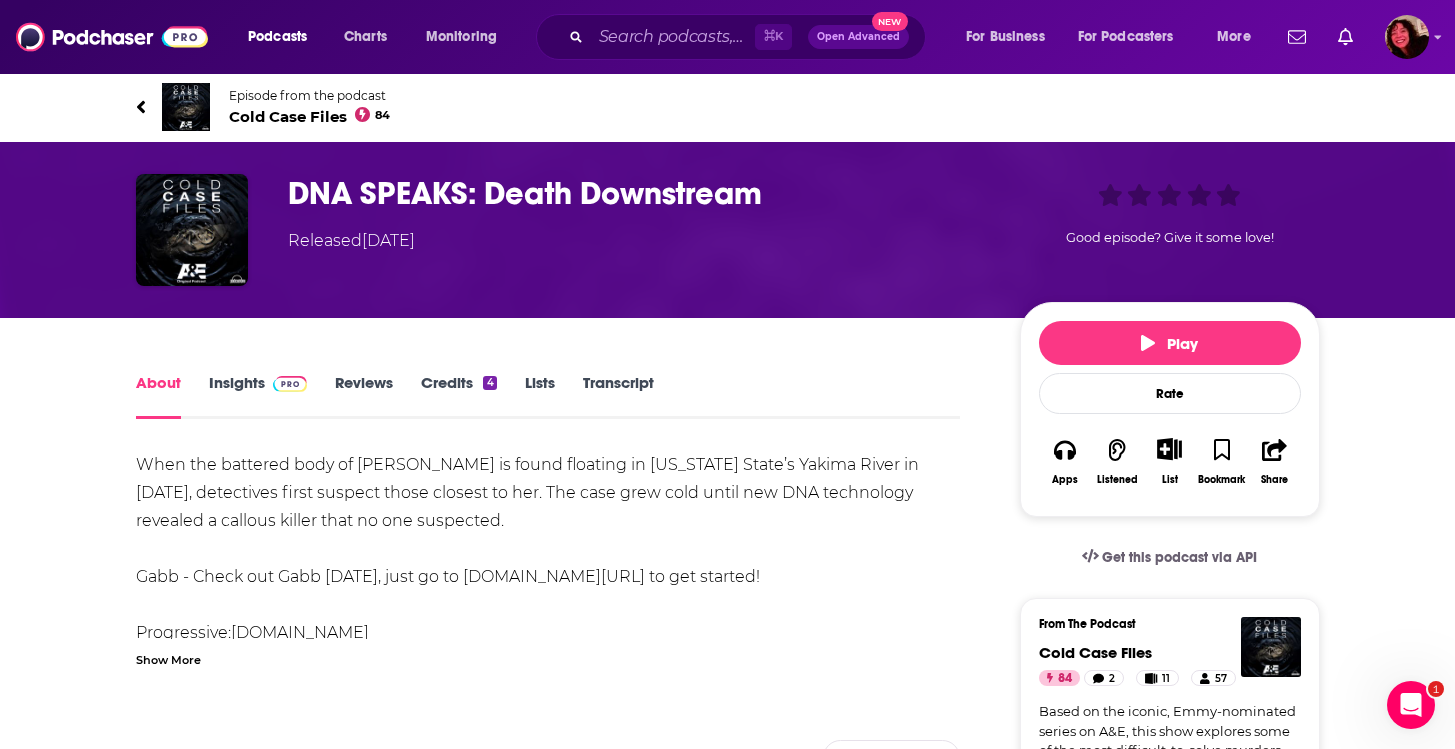 click on "Episode from the podcast Cold Case Files 84" at bounding box center [728, 107] 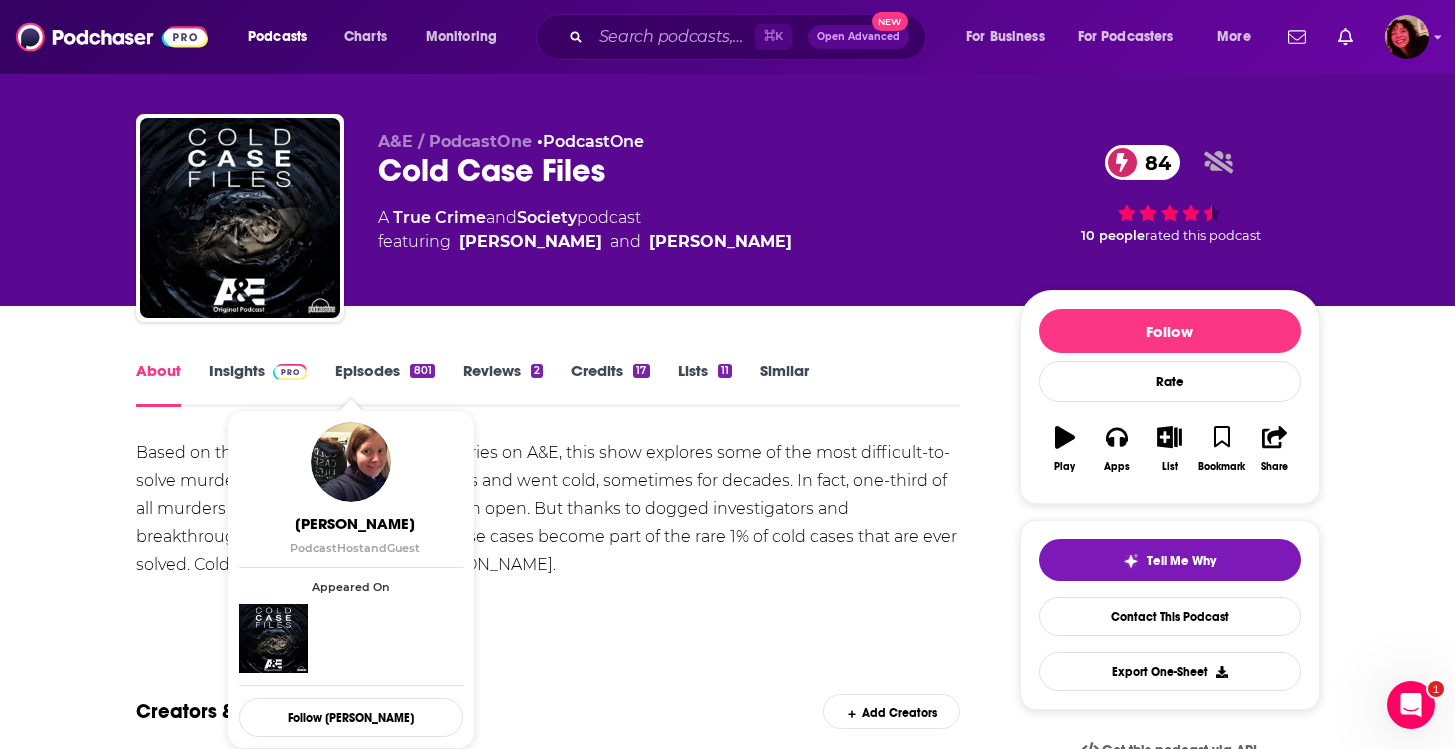 scroll, scrollTop: 2, scrollLeft: 0, axis: vertical 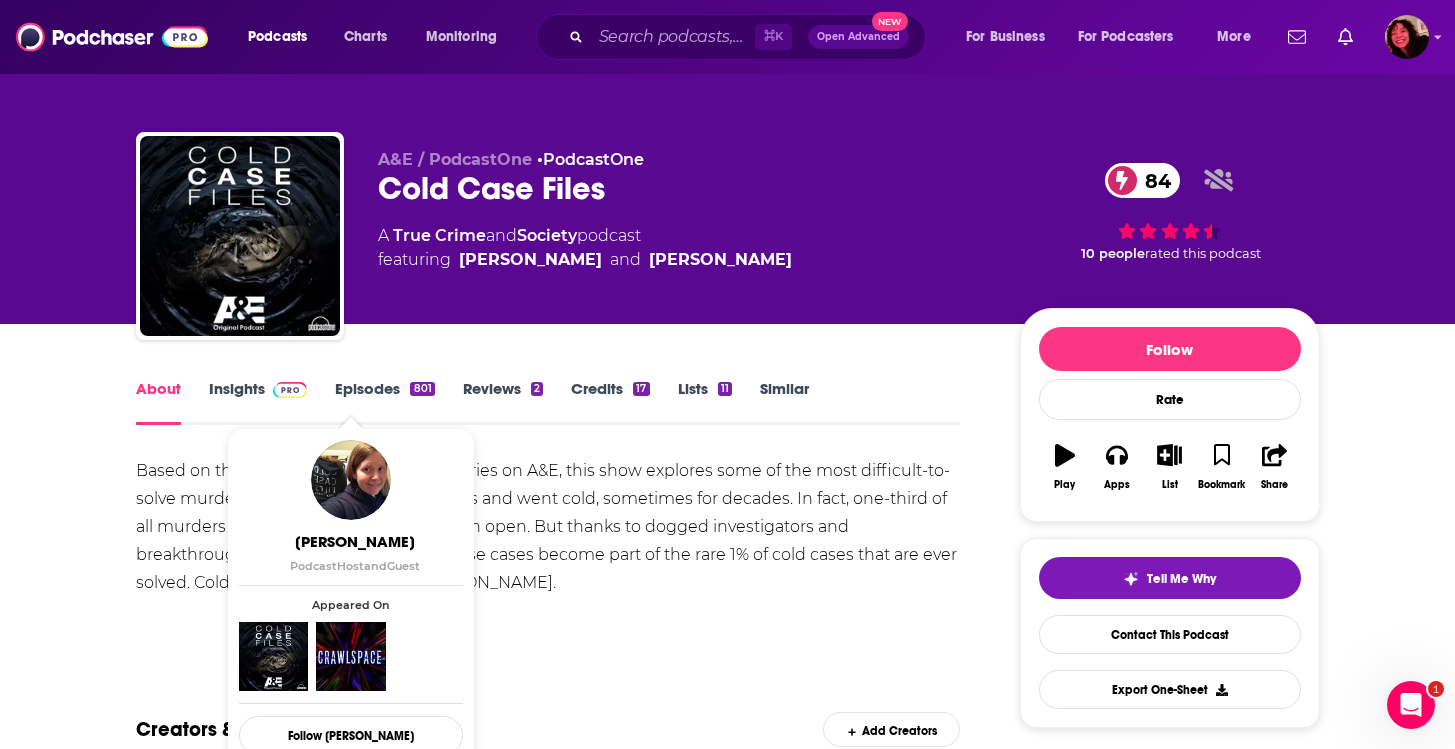 click on "About Insights Episodes 801 Reviews 2 Credits 17 Lists 11 Similar Based on the iconic, Emmy-nominated series on A&E, this show explores some of the most difficult-to-solve murders, which stymied investigators and went cold, sometimes for decades. In fact, one-third of all murders in America remain open. But thanks to dogged investigators and breakthroughs in forensic technology, these cases become part of the rare 1% of cold cases that are ever solved. Cold Case Files is hosted by Paula Barros. Show More Creators & Guests View All Add Creators Host Paula Barros 226 episodes Host Brooke Gittings 795 episodes Host Marisa Pinson 8 episodes Guest Todd Snider 1 episode Add Creators Recent Episodes View All A Family Cursed Jul 15th, 2025 I SURVIVED: I Did Not Allow Myself To Consider The Probable Outcome Jul 12th, 2025 REOPENED: Exhuming The Truth Jul 10th, 2025 View All Episodes Best Episodes View All I SURVIVED: I Remember Thinking I'm Not Going Like This 1 Sep 21st, 2024 REOPENED: A Desperate Housewife 1 1 801" at bounding box center (728, 1618) 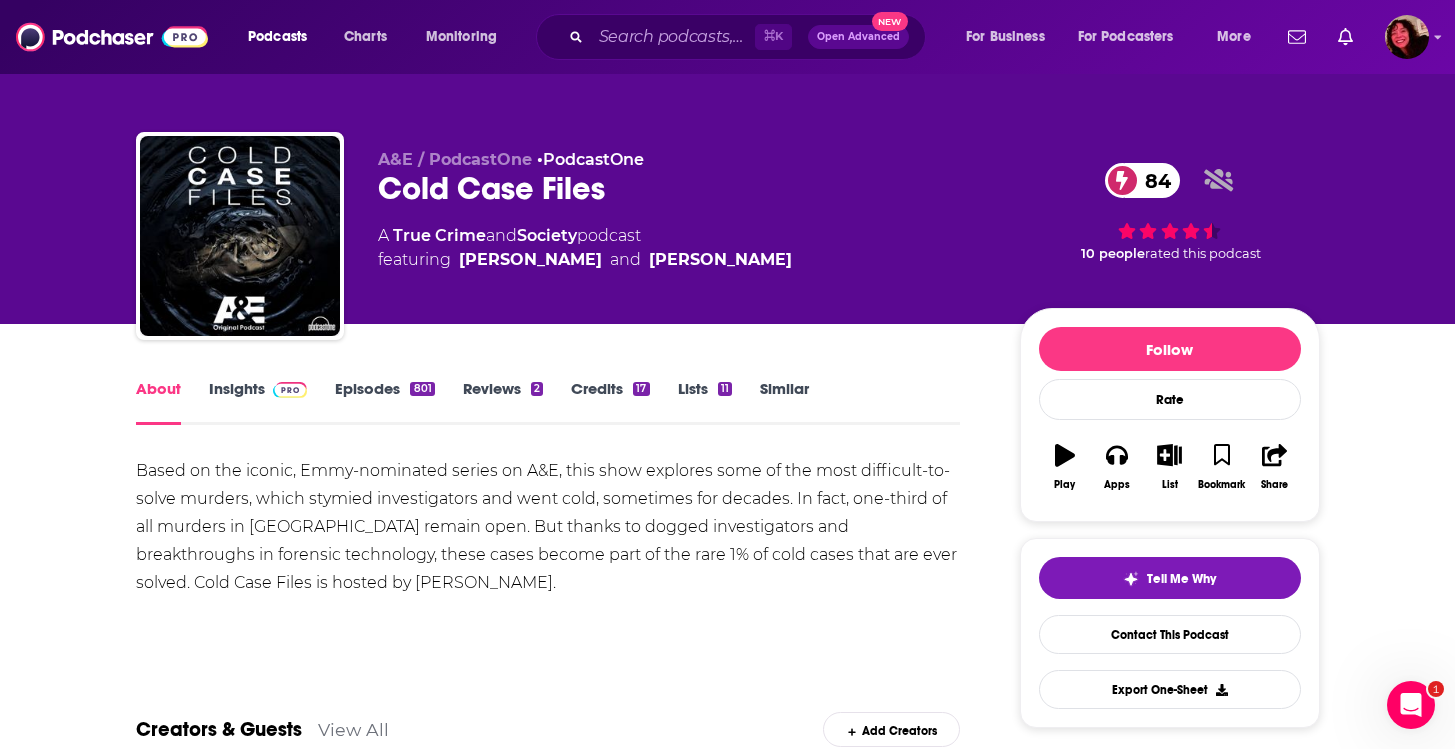 click on "Episodes 801" at bounding box center [384, 402] 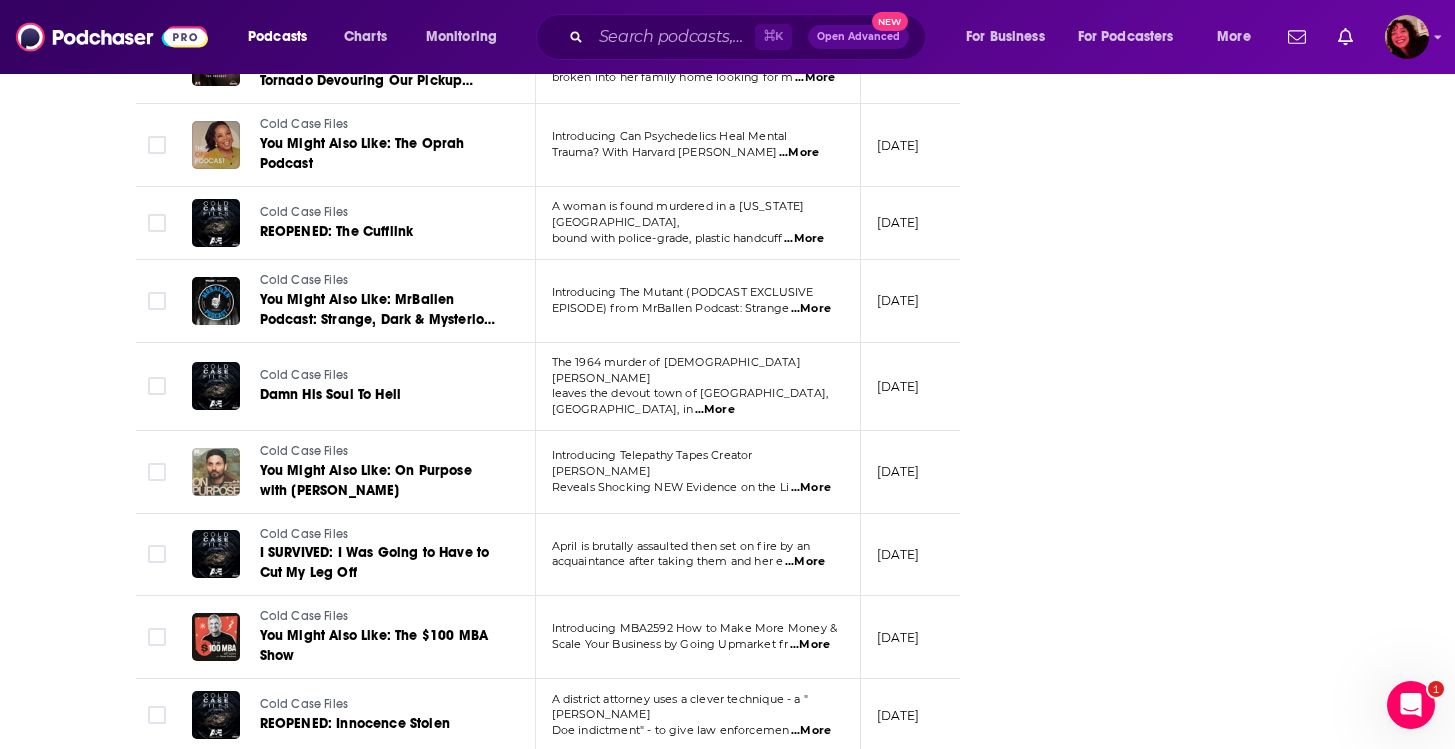 scroll, scrollTop: 7856, scrollLeft: 0, axis: vertical 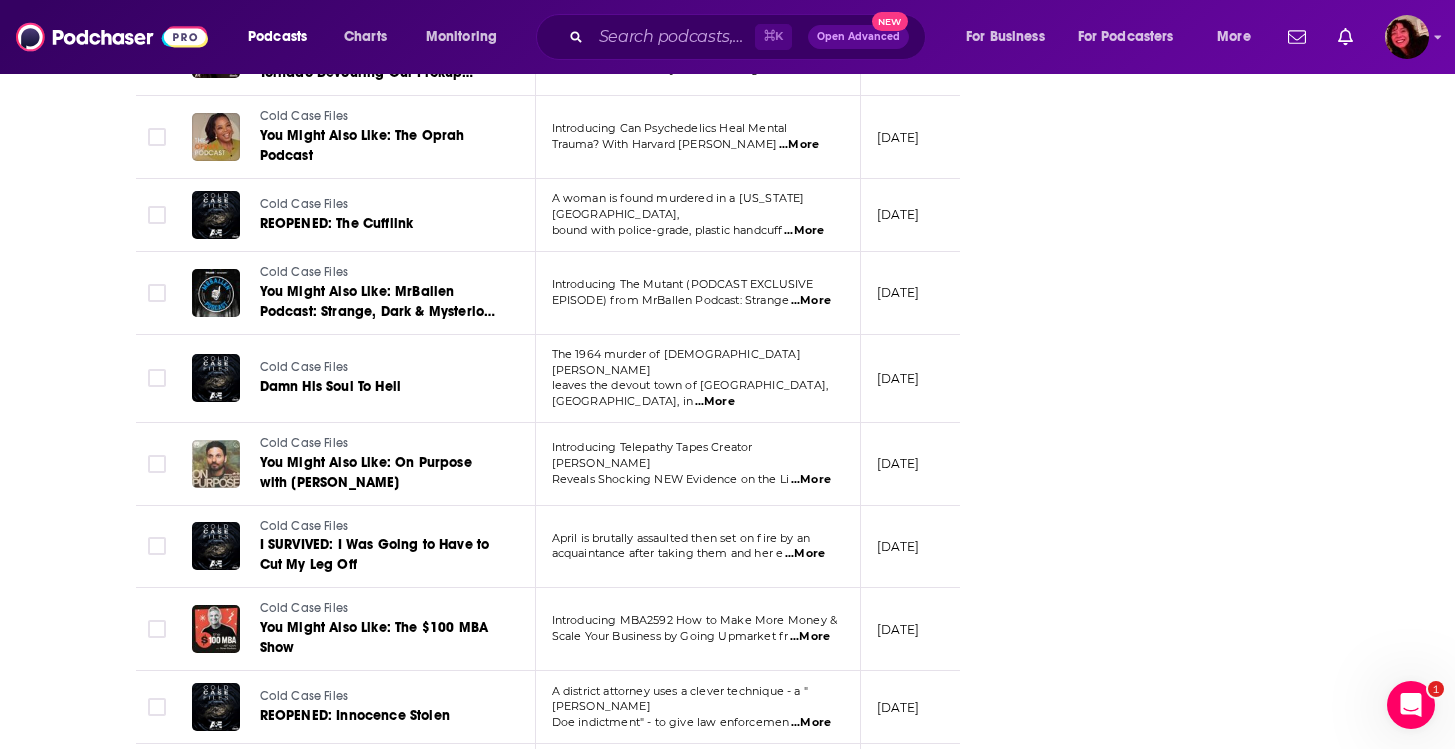 click on "Load More ..." at bounding box center [548, 869] 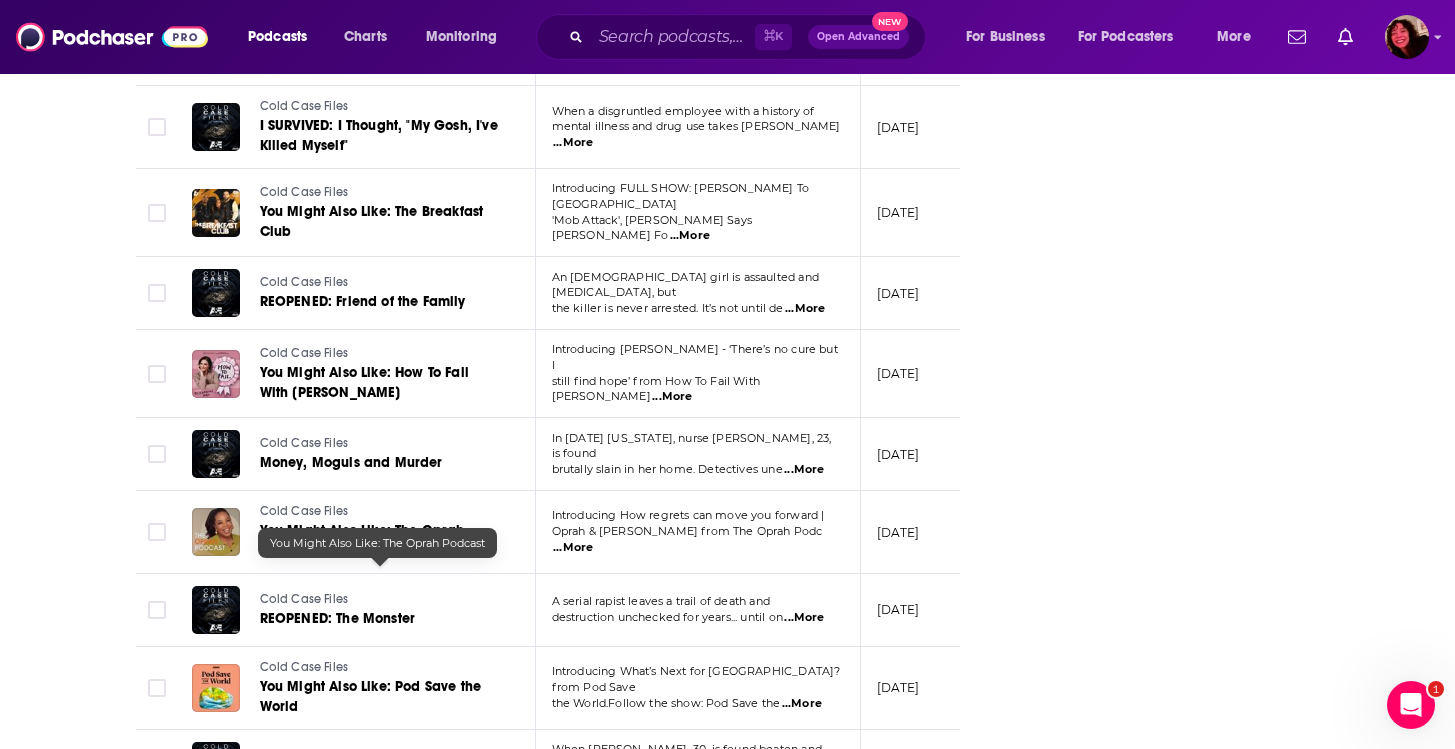 scroll, scrollTop: 13540, scrollLeft: 0, axis: vertical 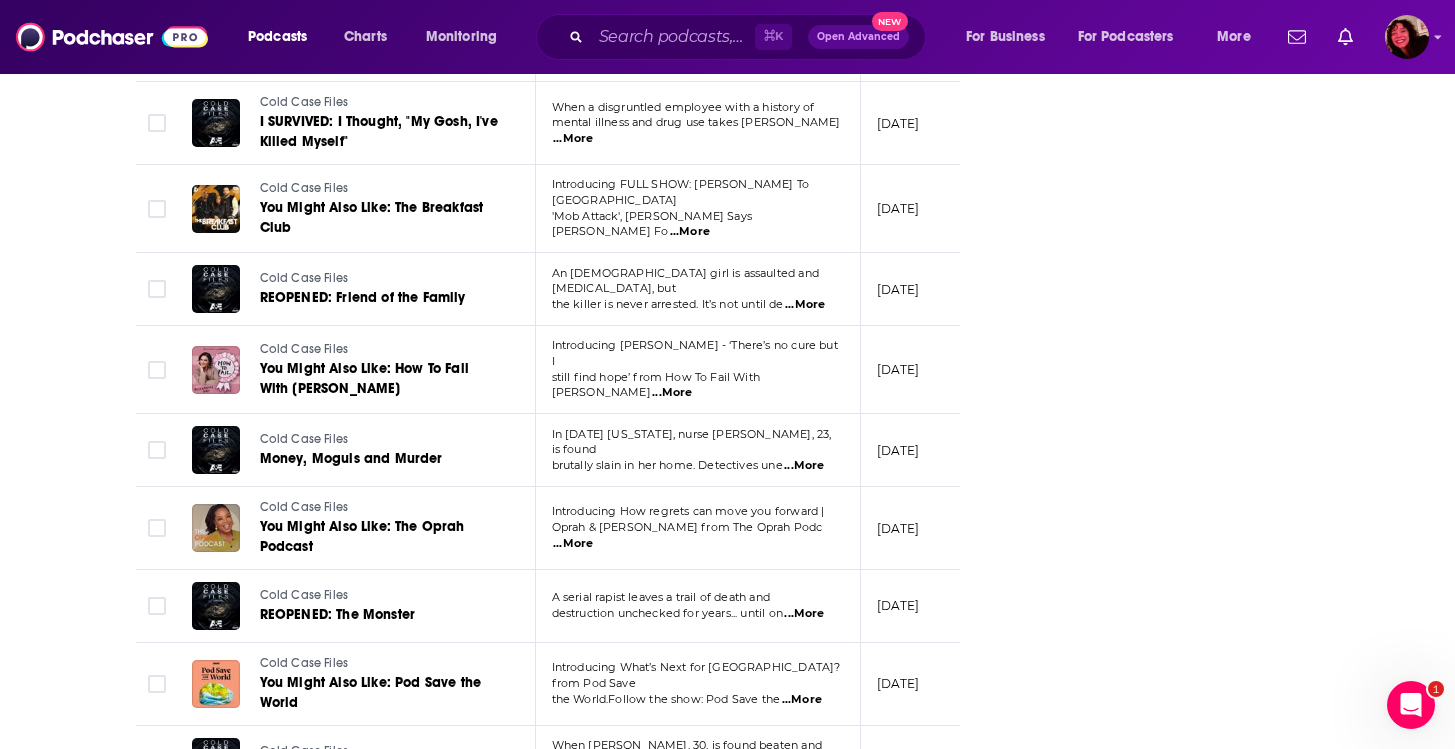 click on "...More" at bounding box center (573, 778) 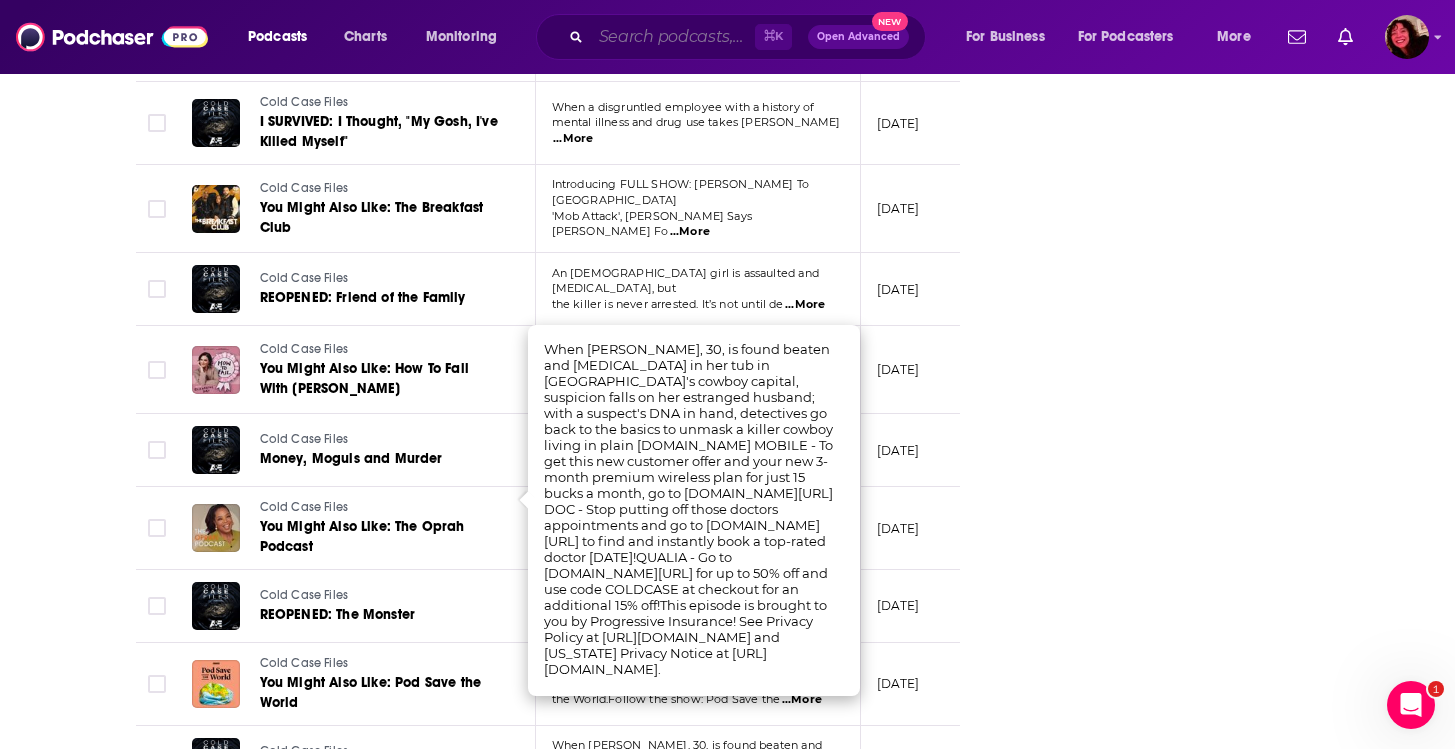 click at bounding box center (673, 37) 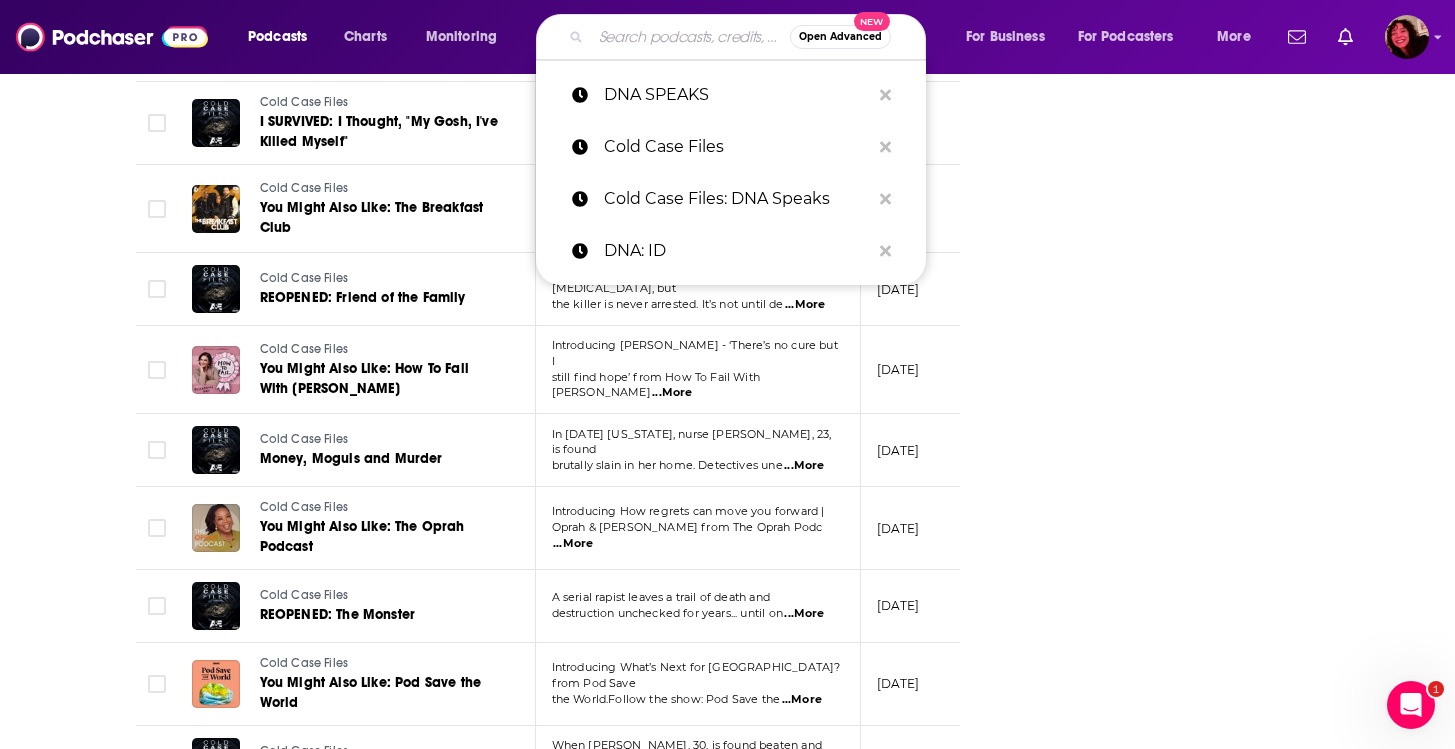 paste on "Trace Evidence" 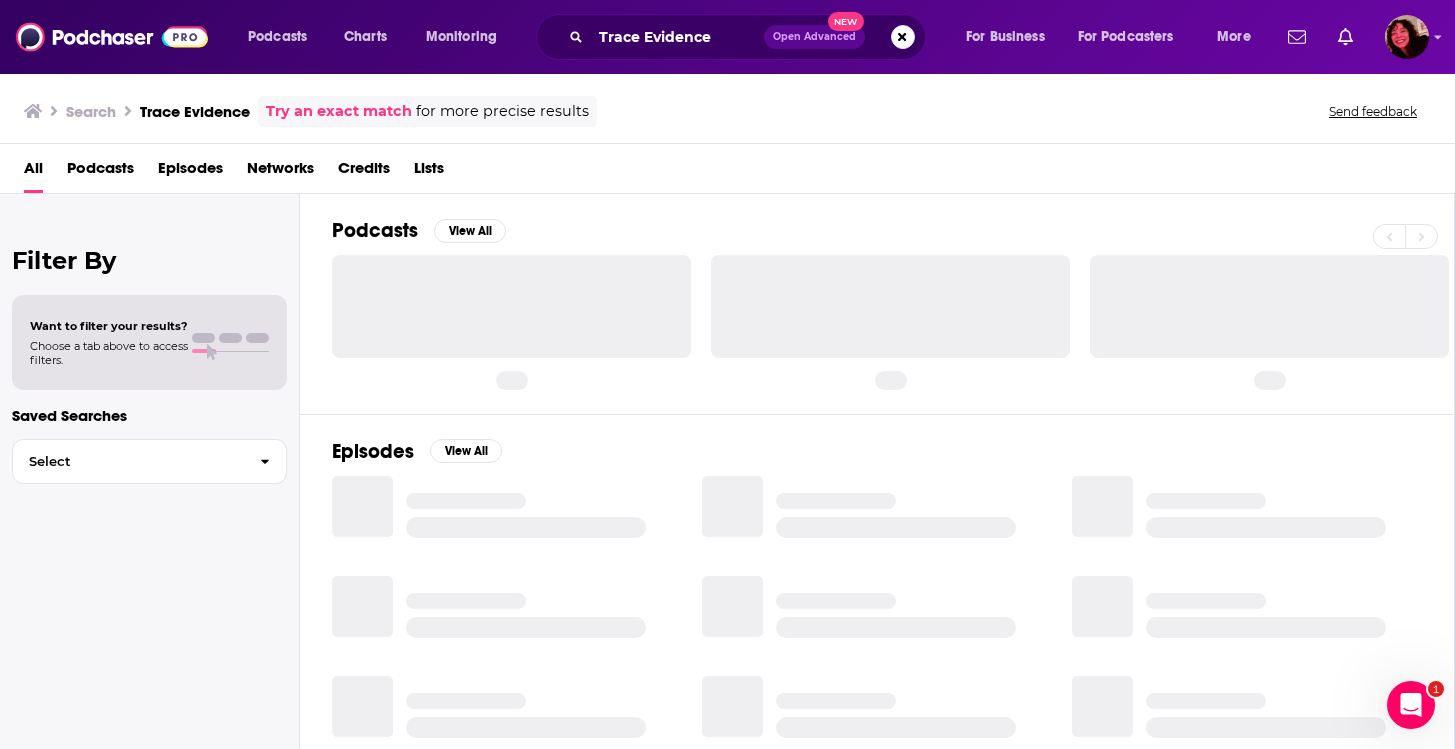 scroll, scrollTop: 0, scrollLeft: 0, axis: both 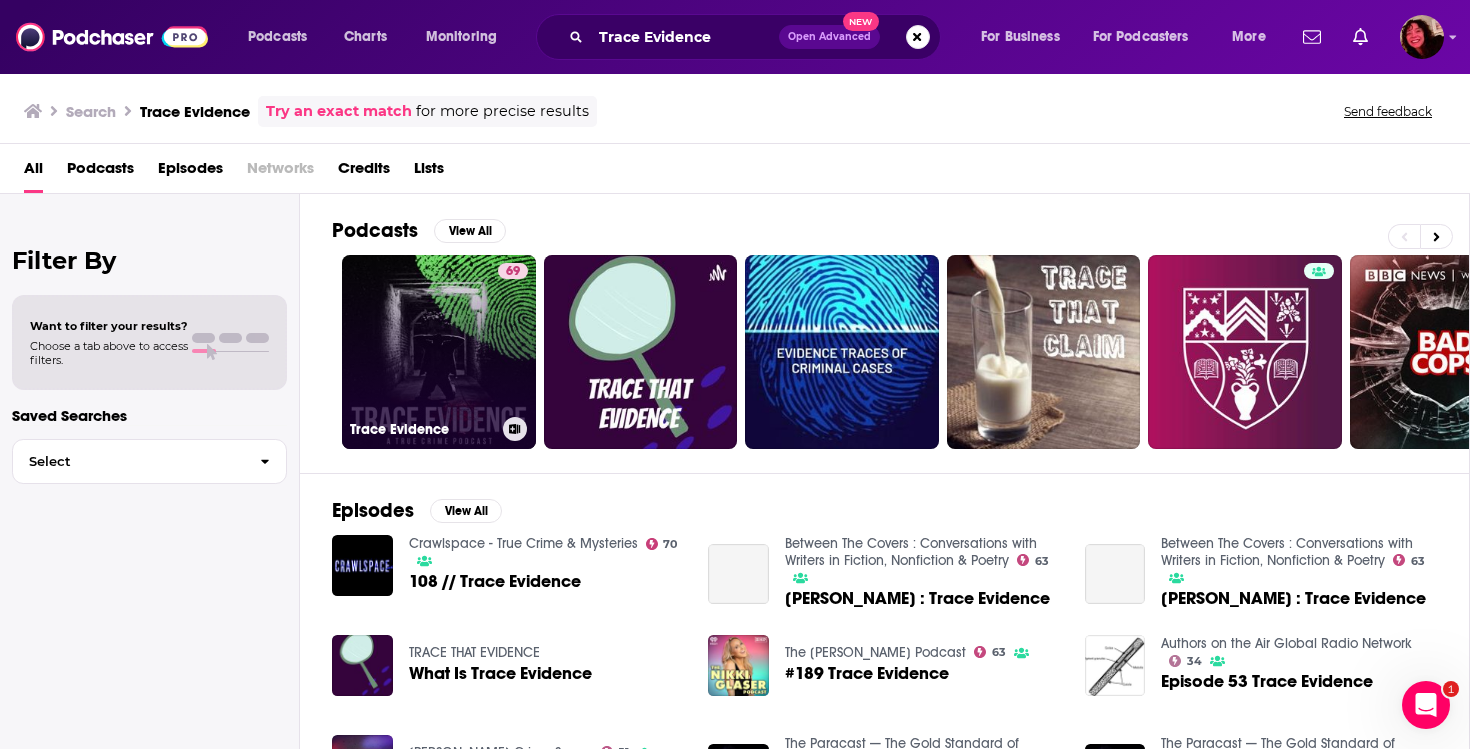 click on "69 Trace Evidence" at bounding box center (439, 352) 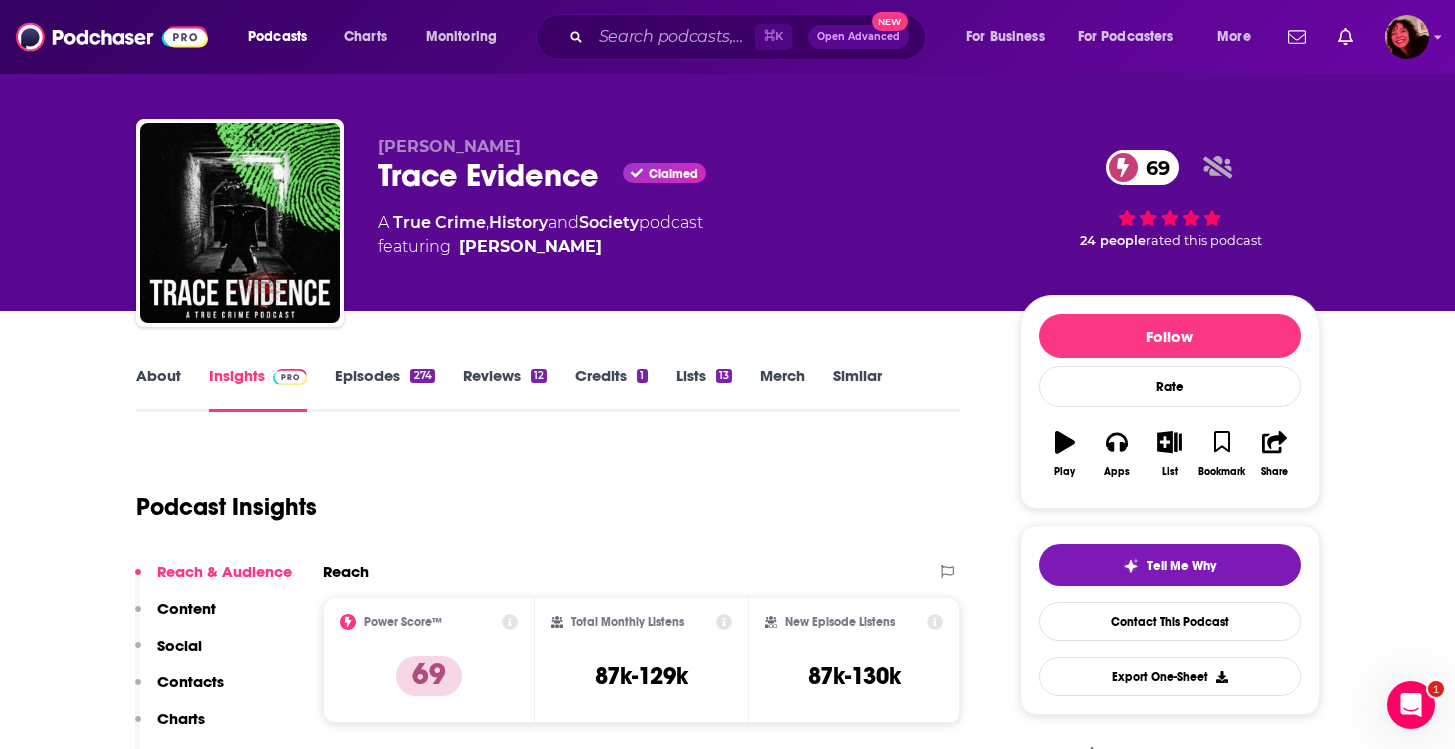 scroll, scrollTop: 37, scrollLeft: 0, axis: vertical 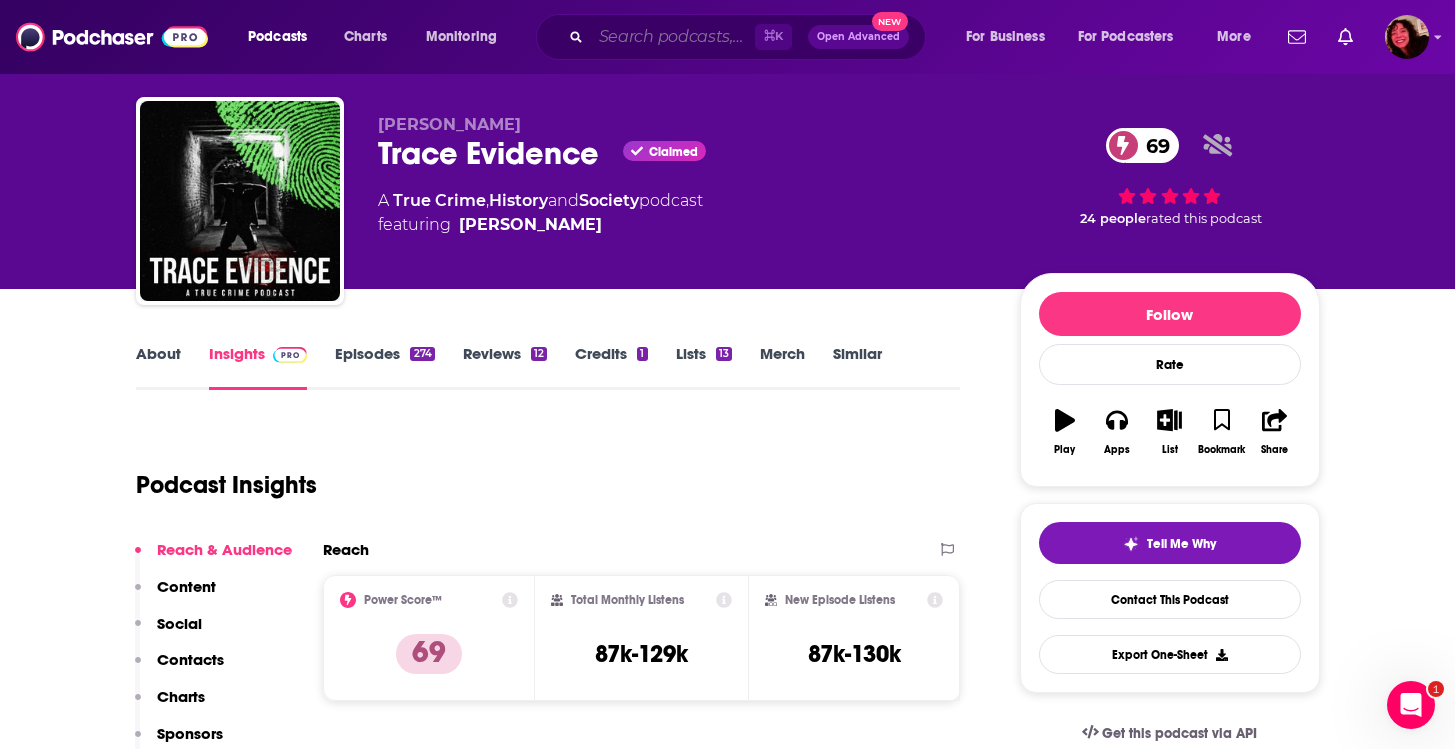 click at bounding box center (673, 37) 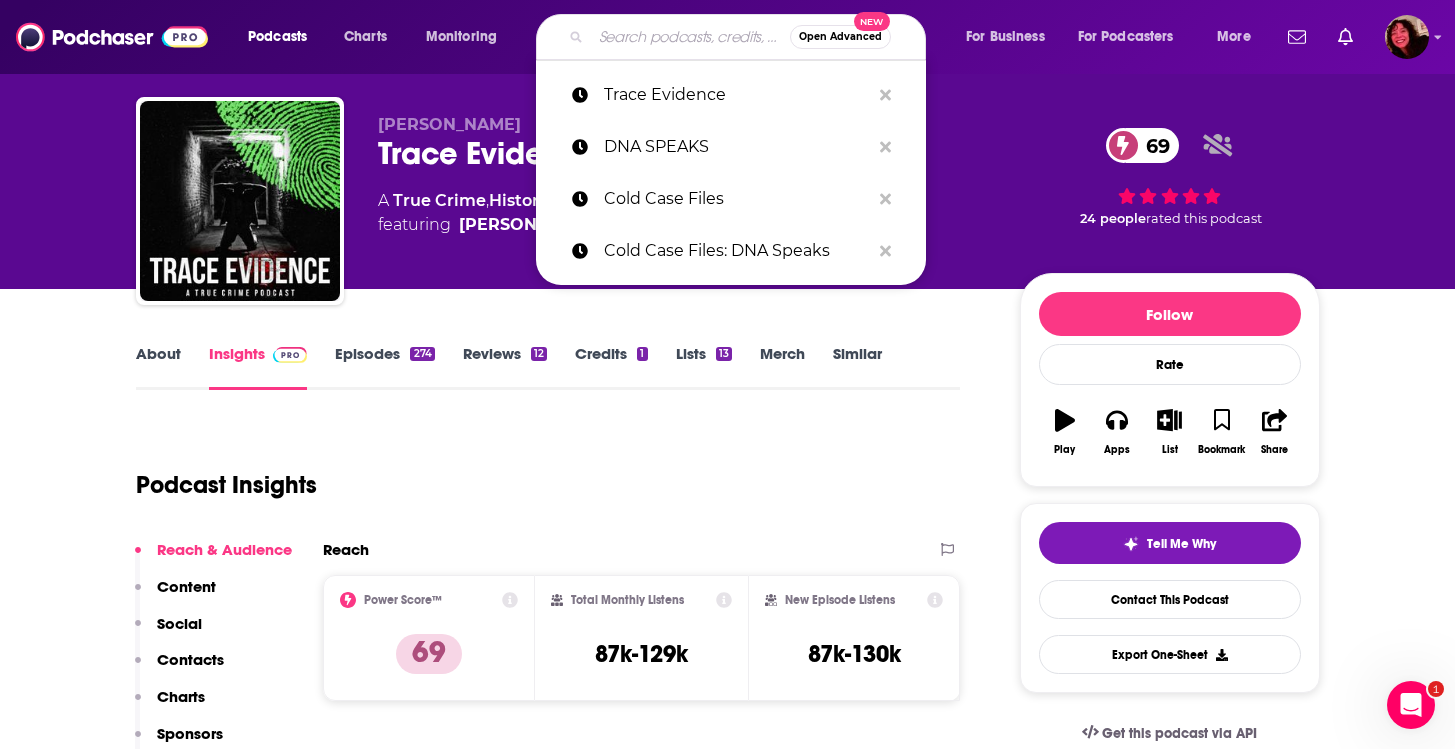 paste on "What Remains" 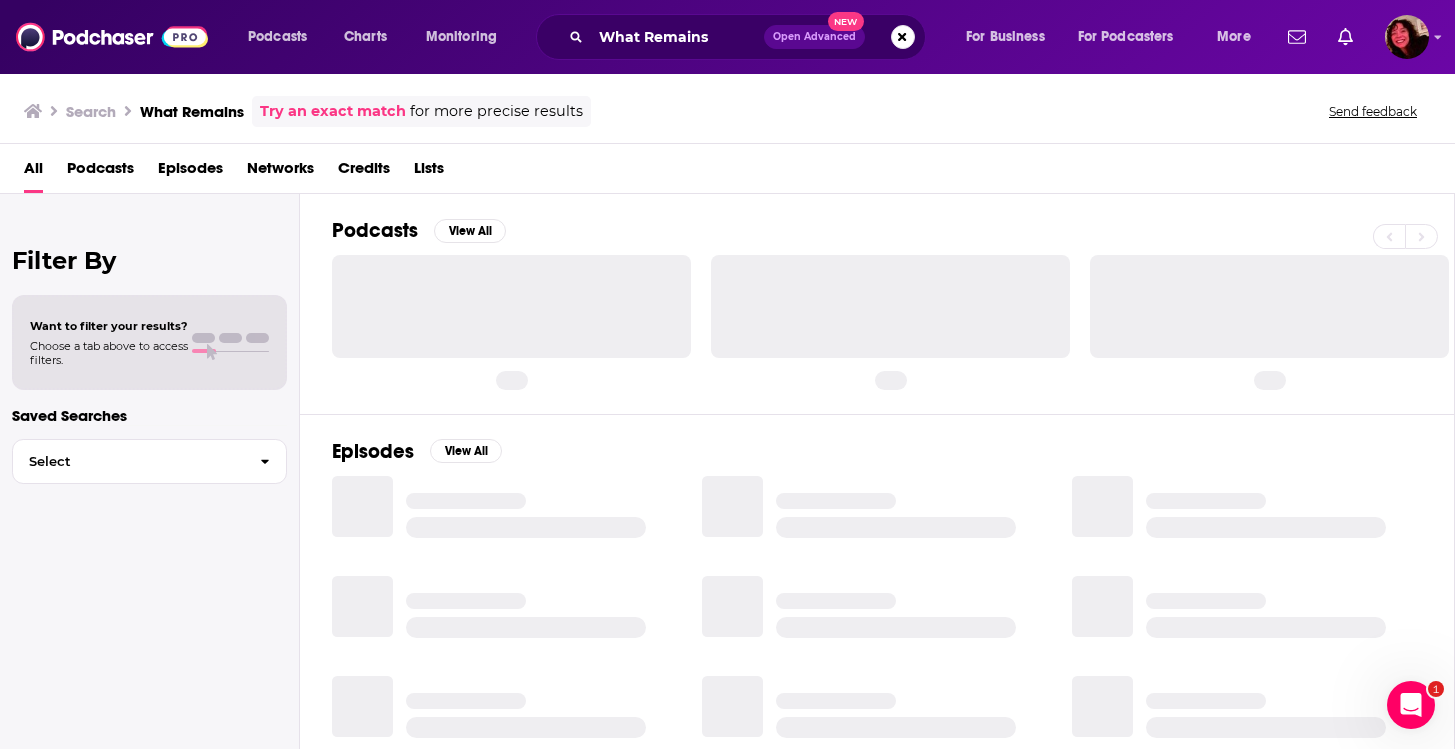 scroll, scrollTop: 0, scrollLeft: 0, axis: both 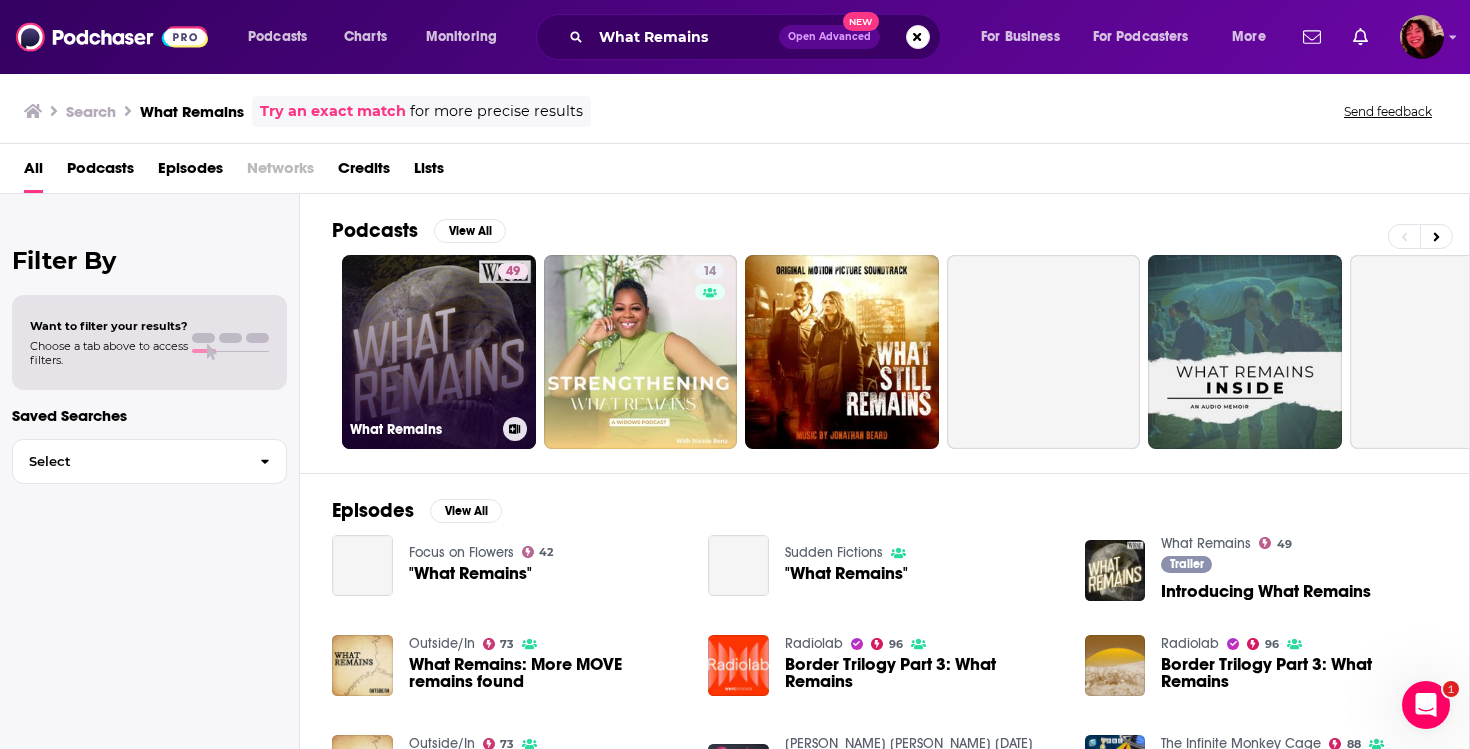 click on "49 What Remains" at bounding box center [439, 352] 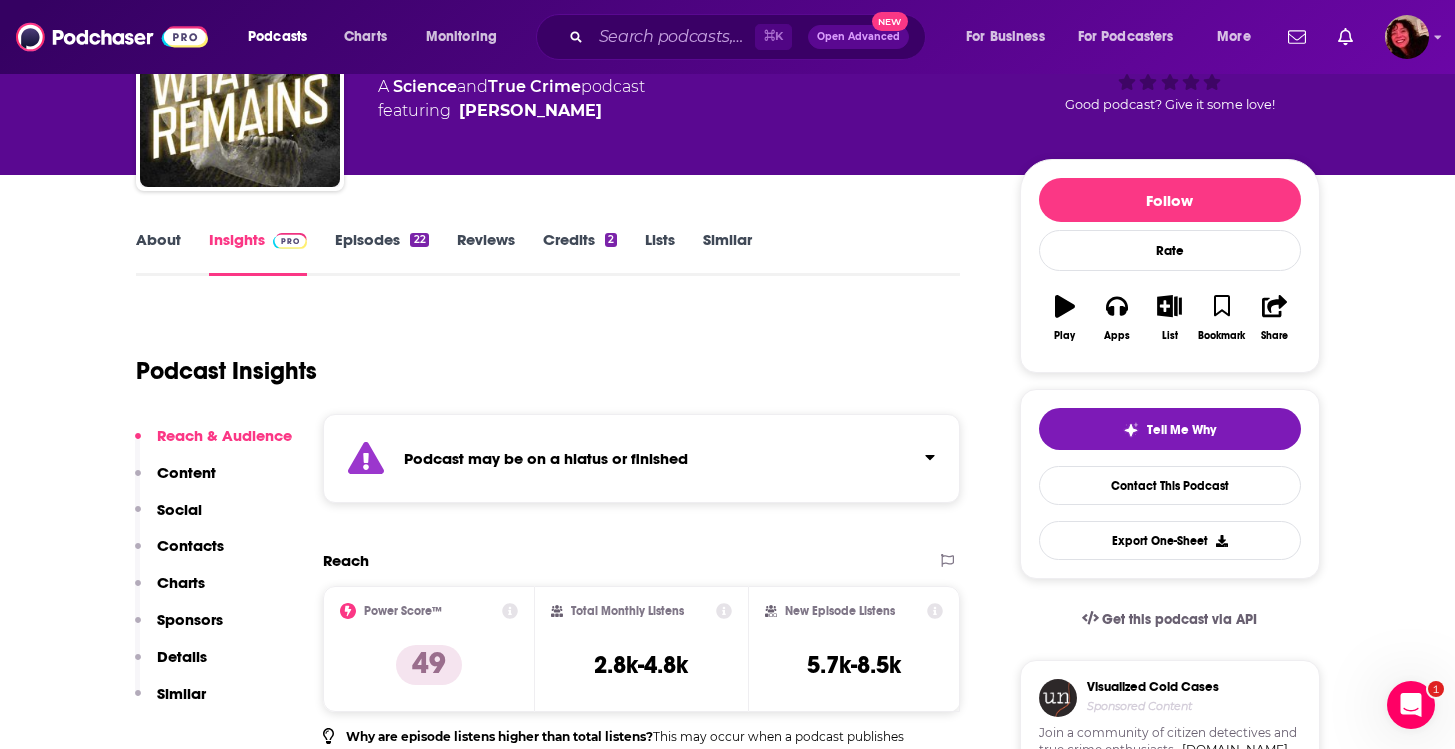 scroll, scrollTop: 217, scrollLeft: 0, axis: vertical 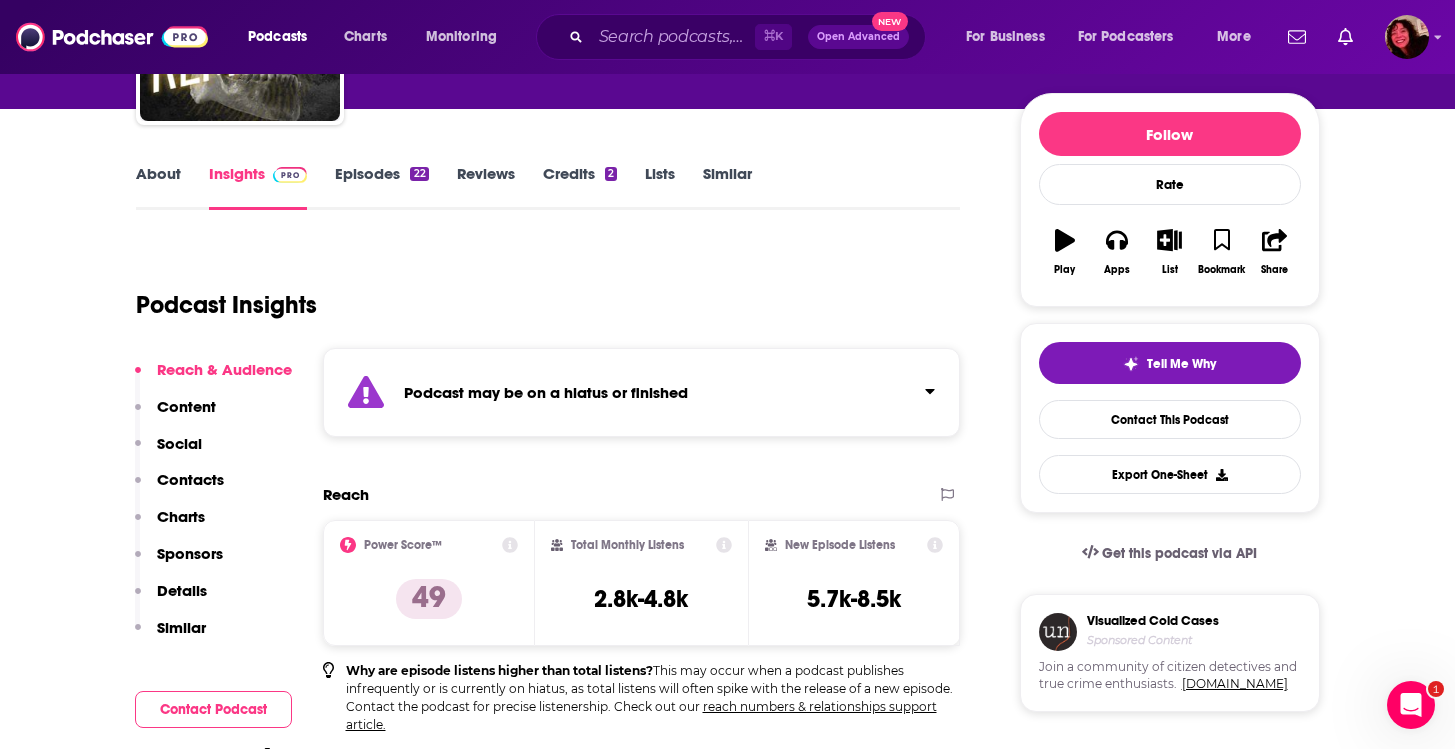 click 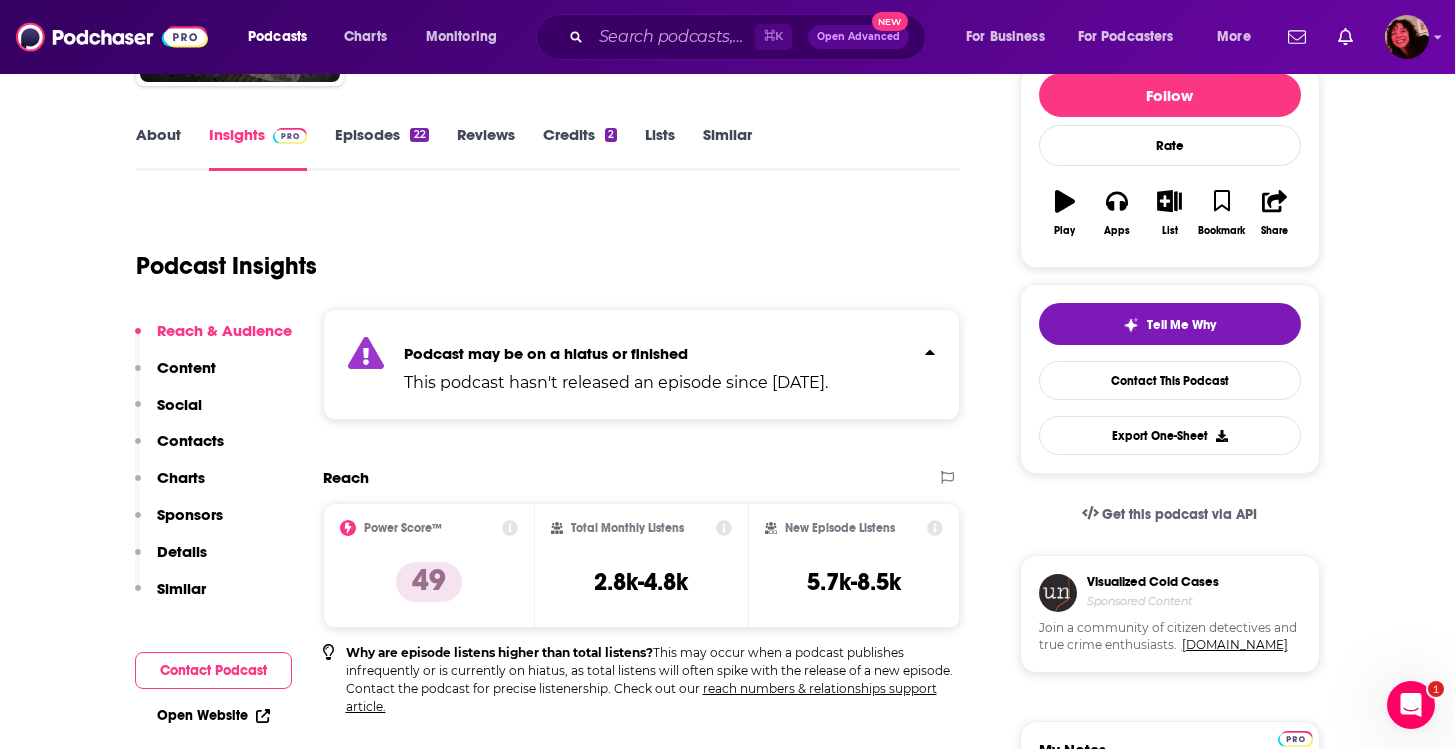 scroll, scrollTop: 299, scrollLeft: 0, axis: vertical 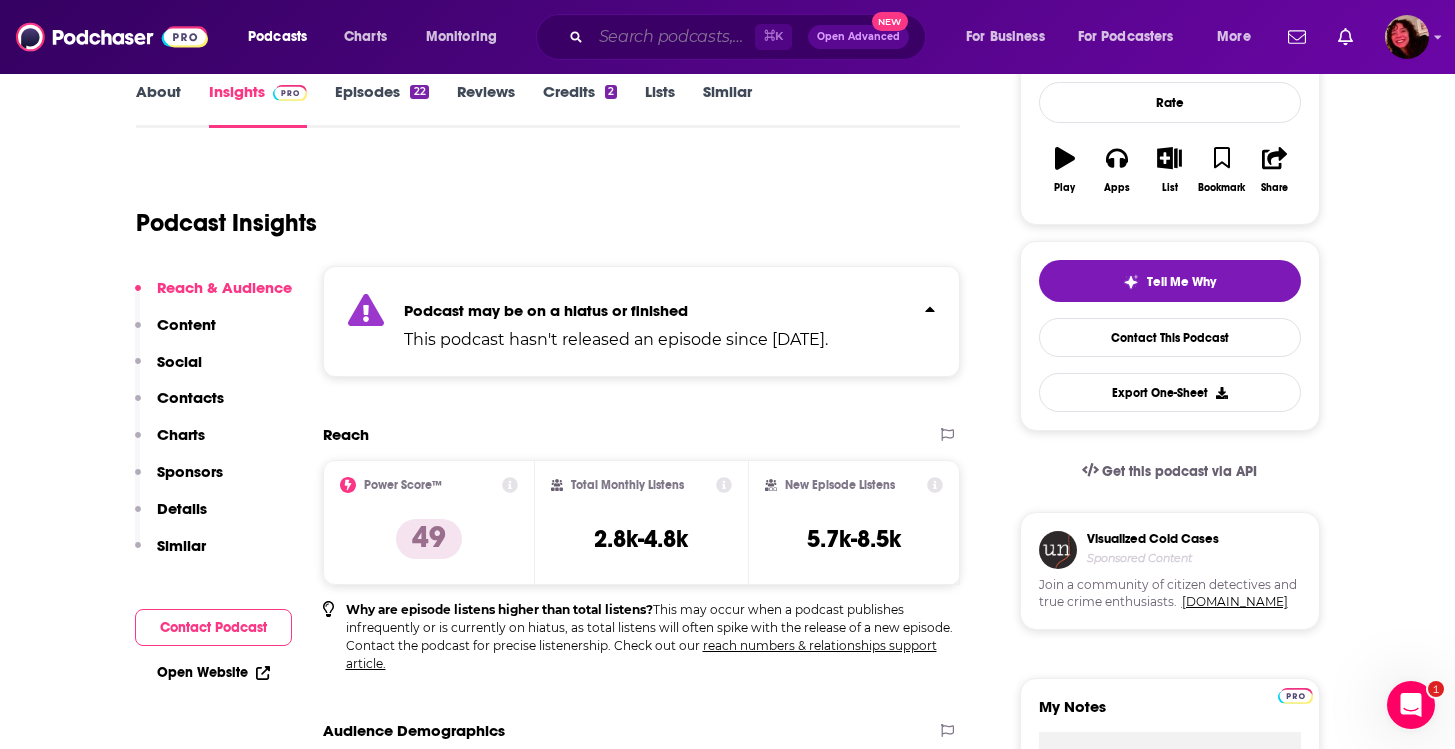 click at bounding box center [673, 37] 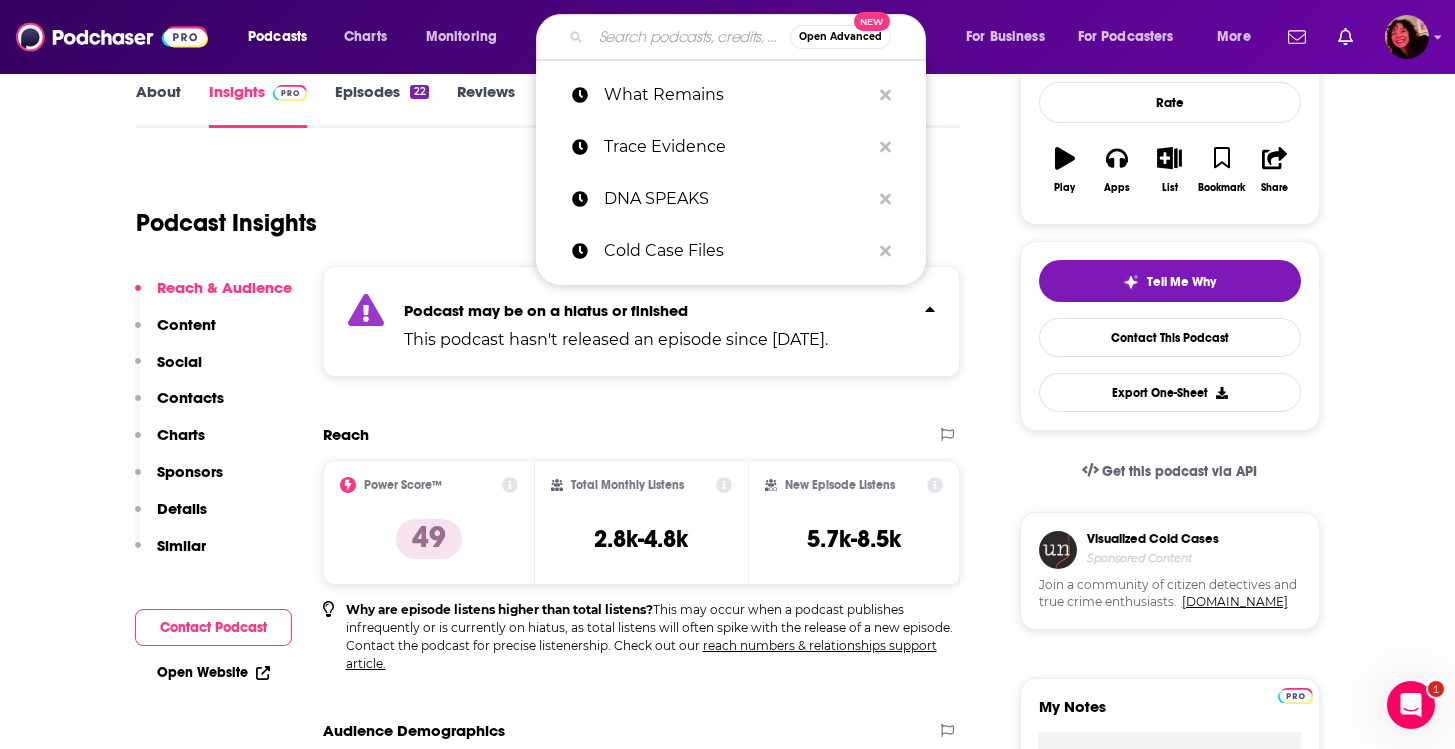 paste on "Casefile" 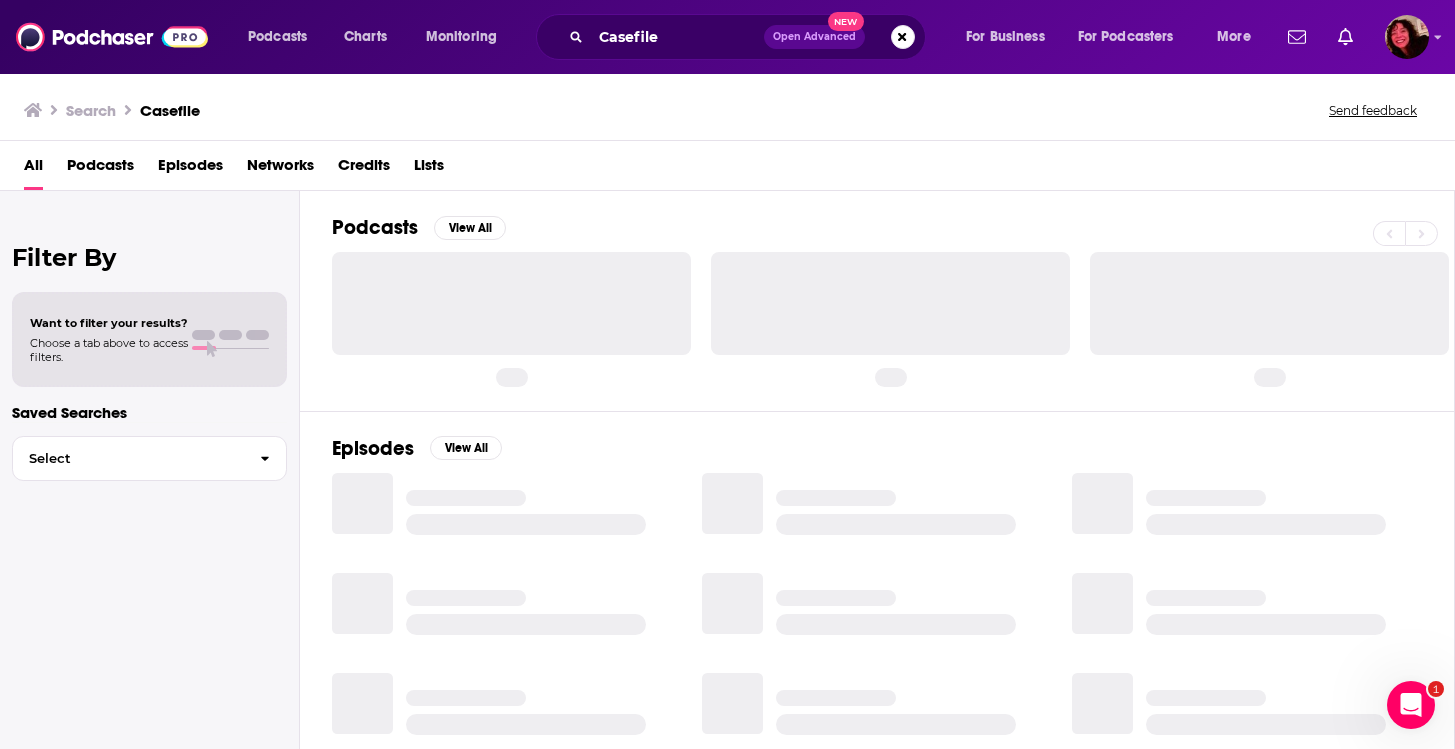 scroll, scrollTop: 0, scrollLeft: 0, axis: both 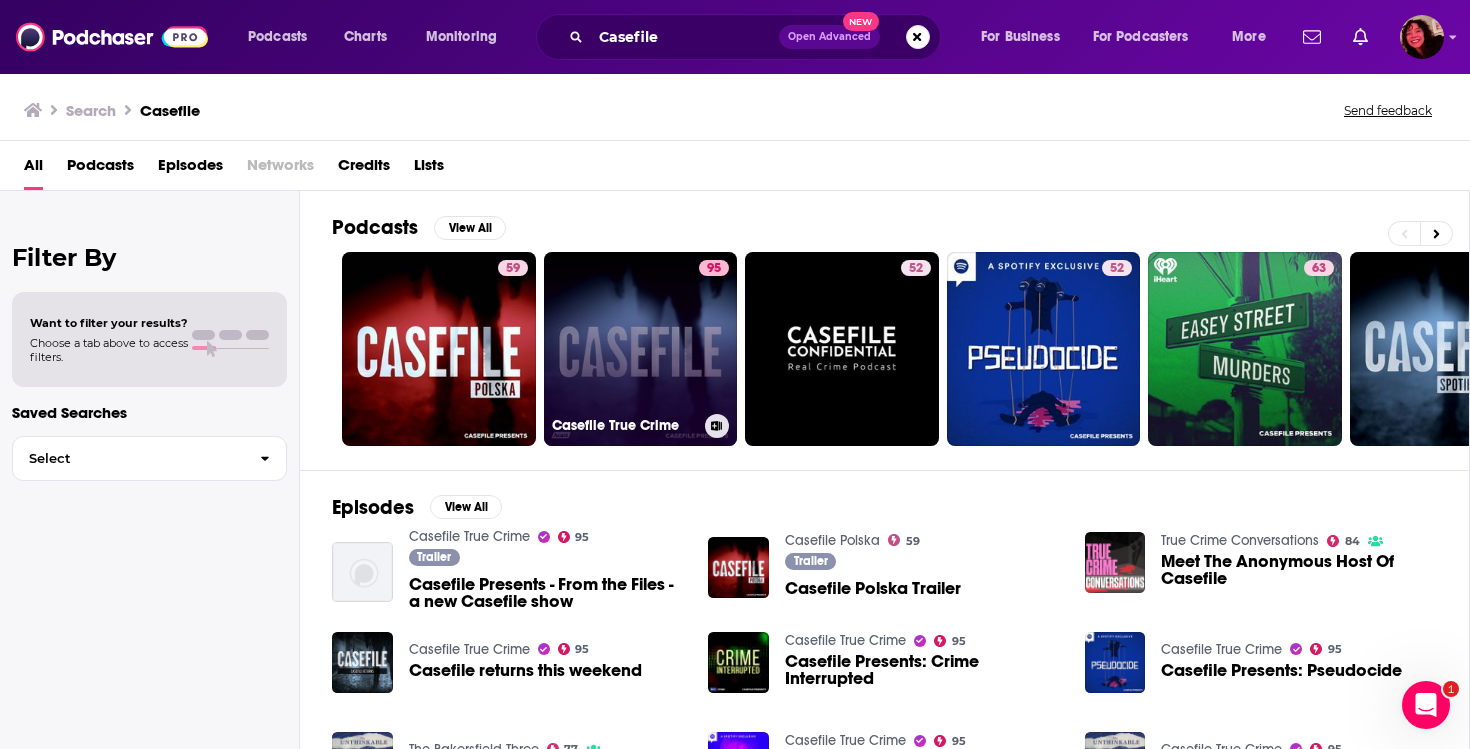 click on "95 Casefile True Crime" at bounding box center (641, 349) 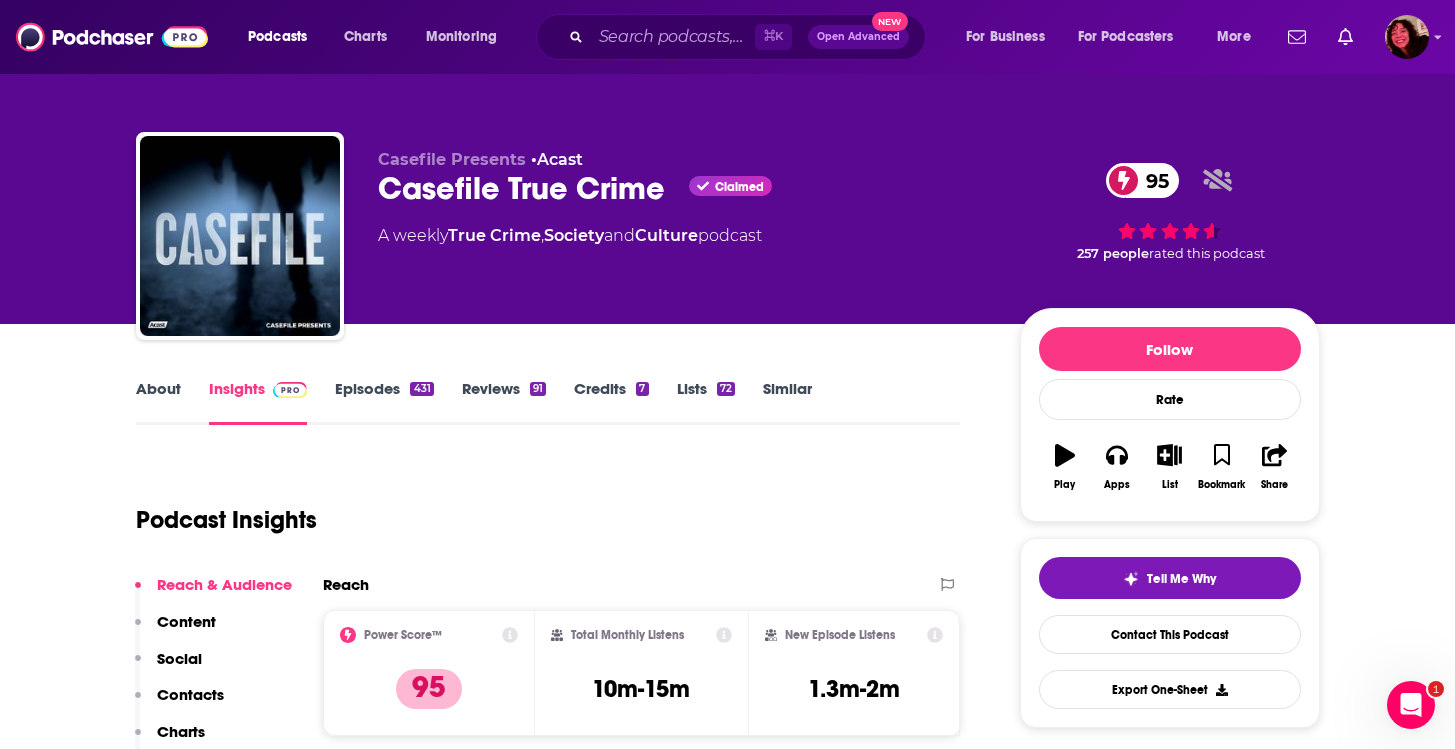 scroll, scrollTop: 0, scrollLeft: 0, axis: both 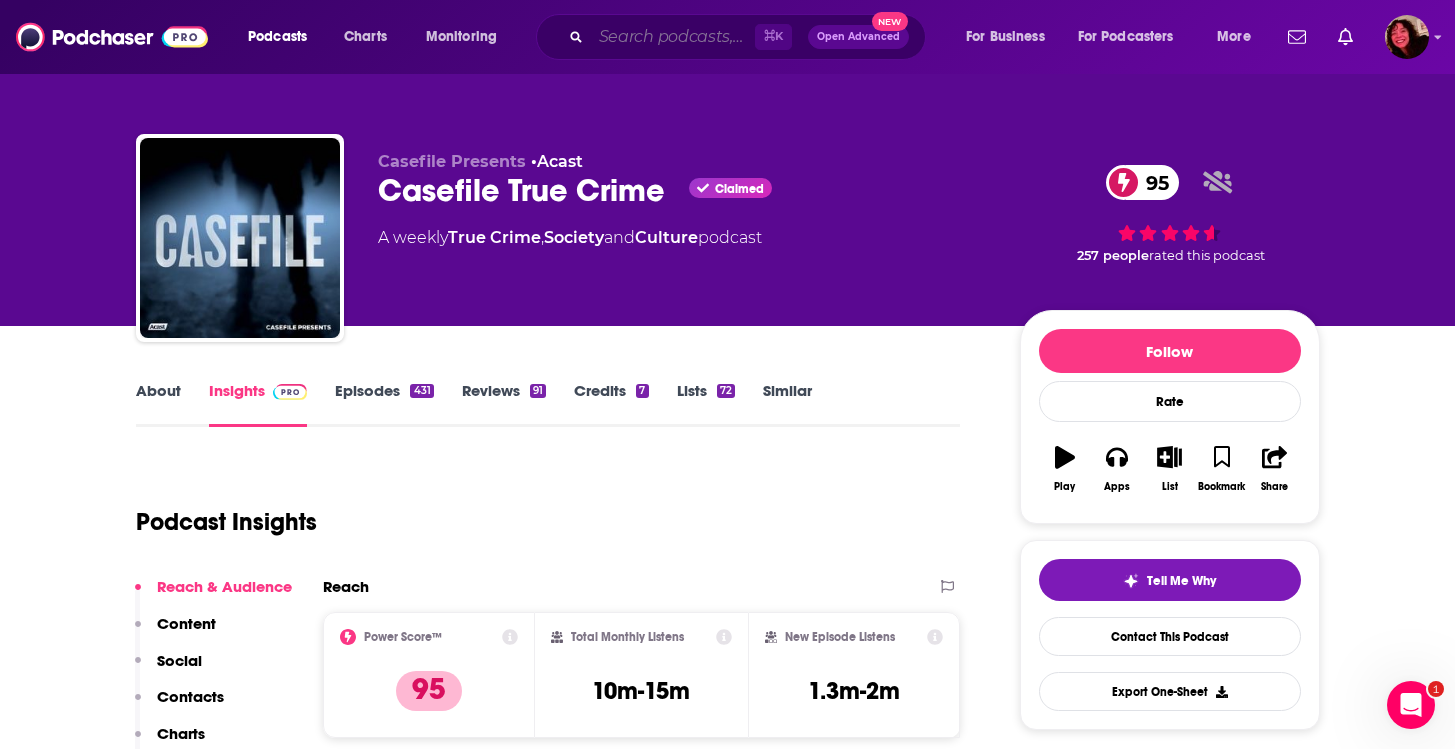 click at bounding box center (673, 37) 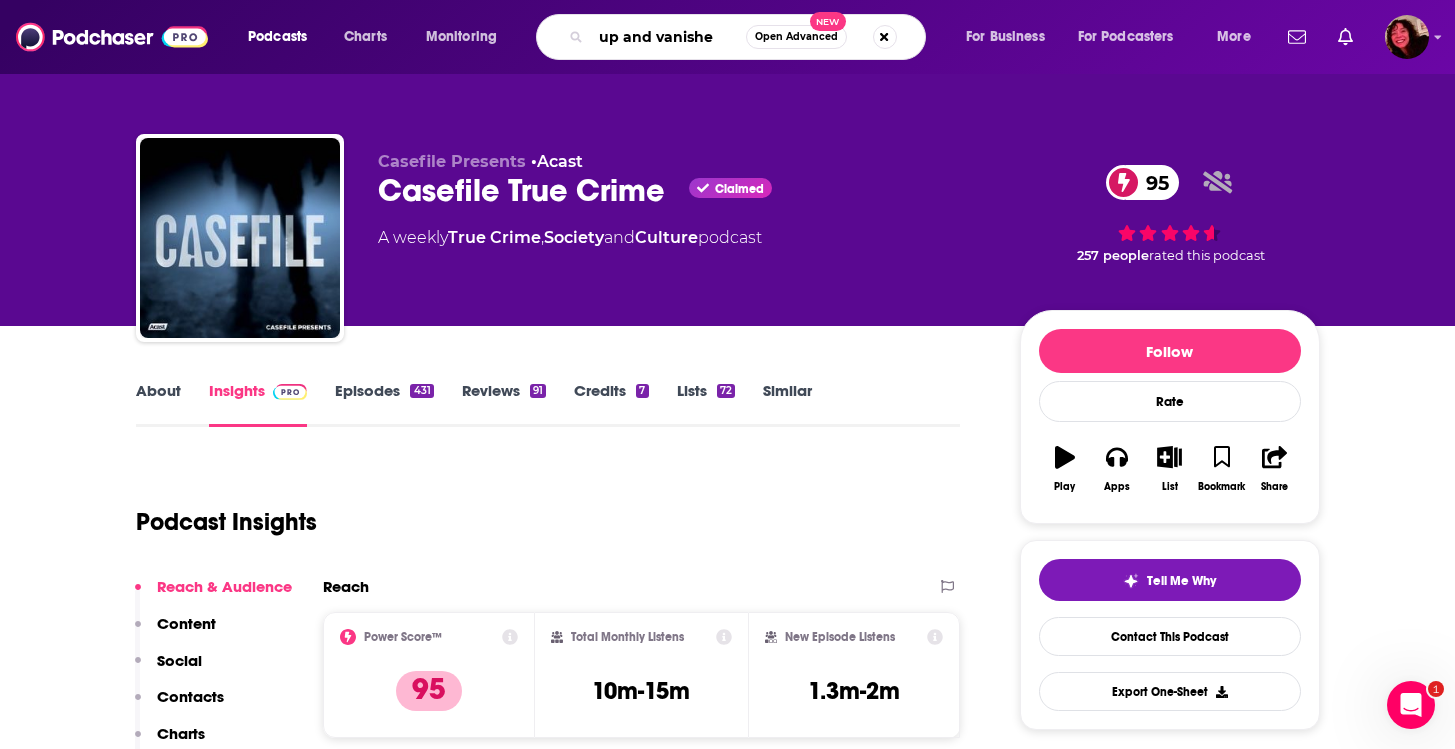 type on "up and vanished" 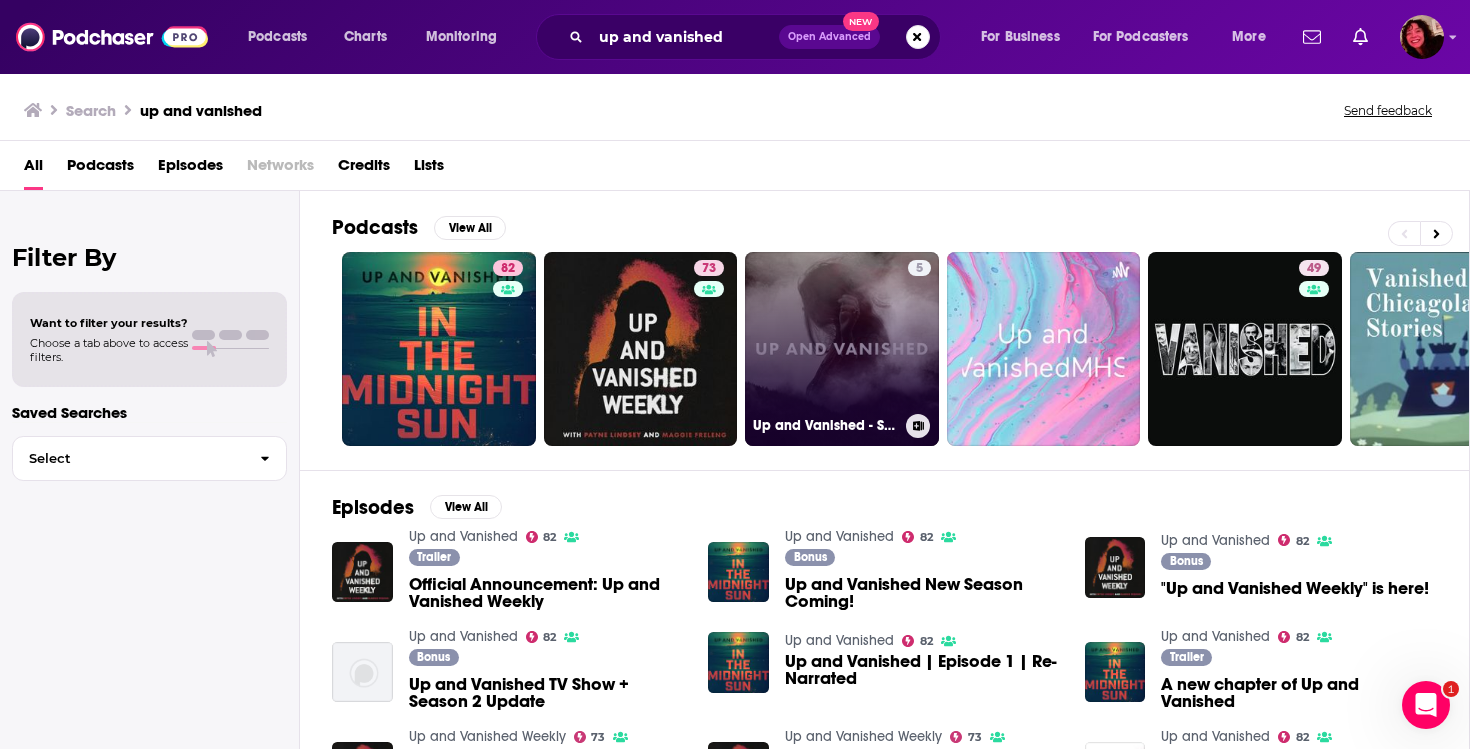 click on "5 Up and Vanished - Season 1" at bounding box center [842, 349] 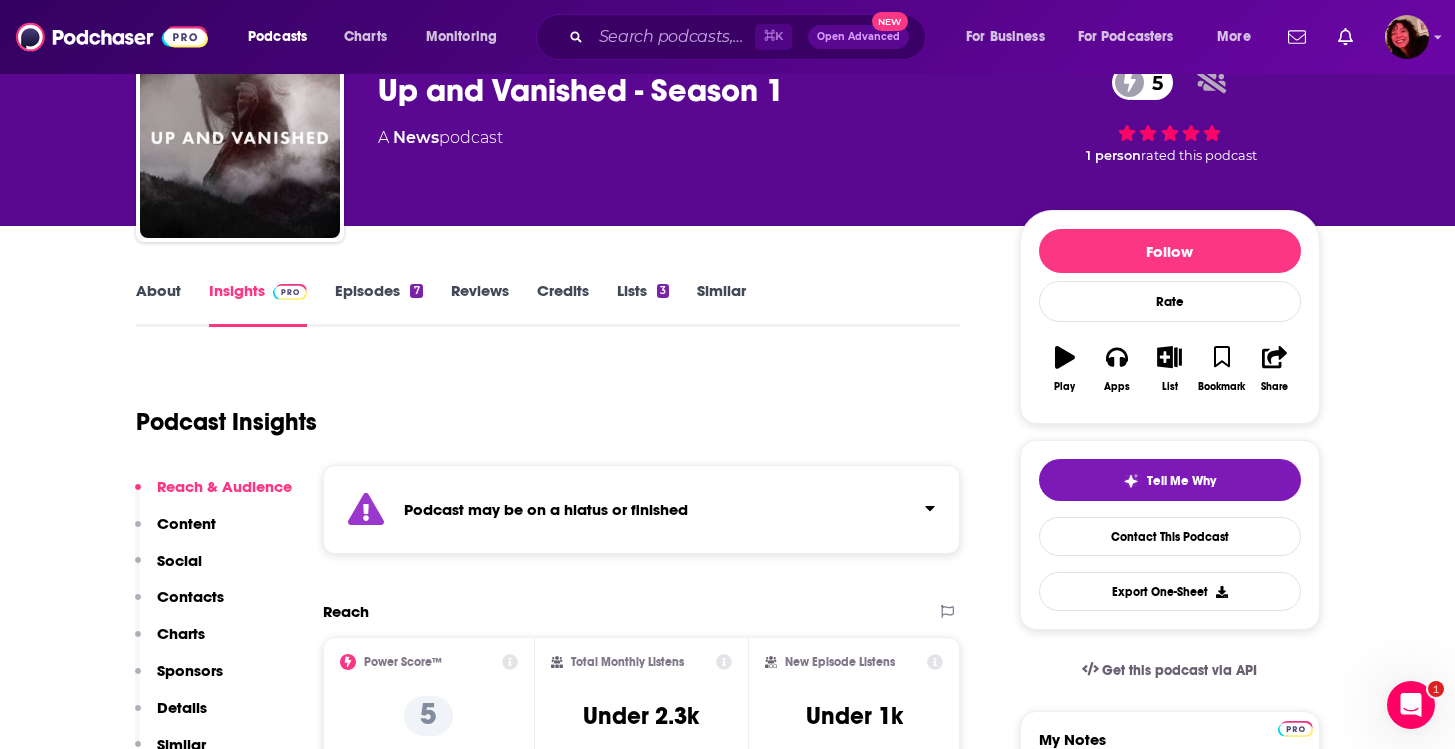 scroll, scrollTop: 0, scrollLeft: 0, axis: both 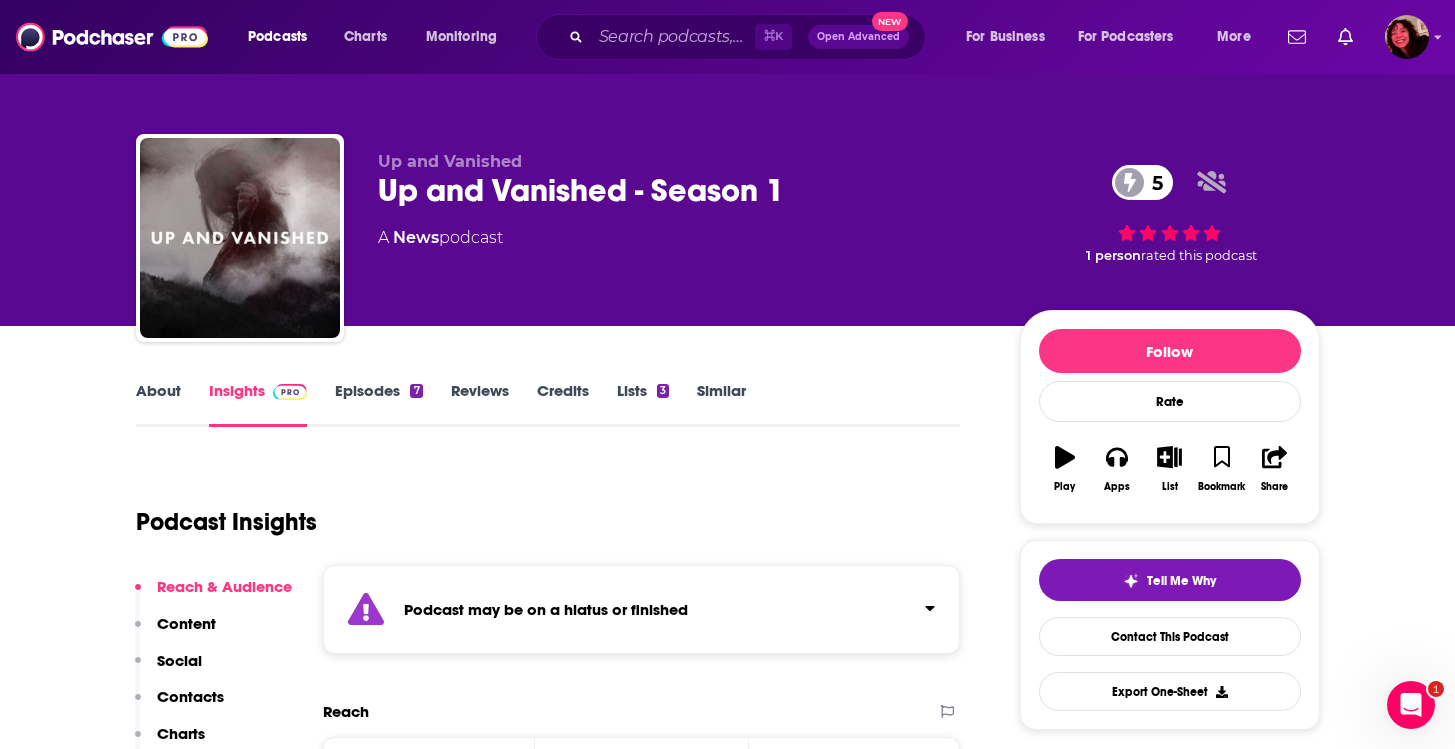 click on "About" at bounding box center [158, 404] 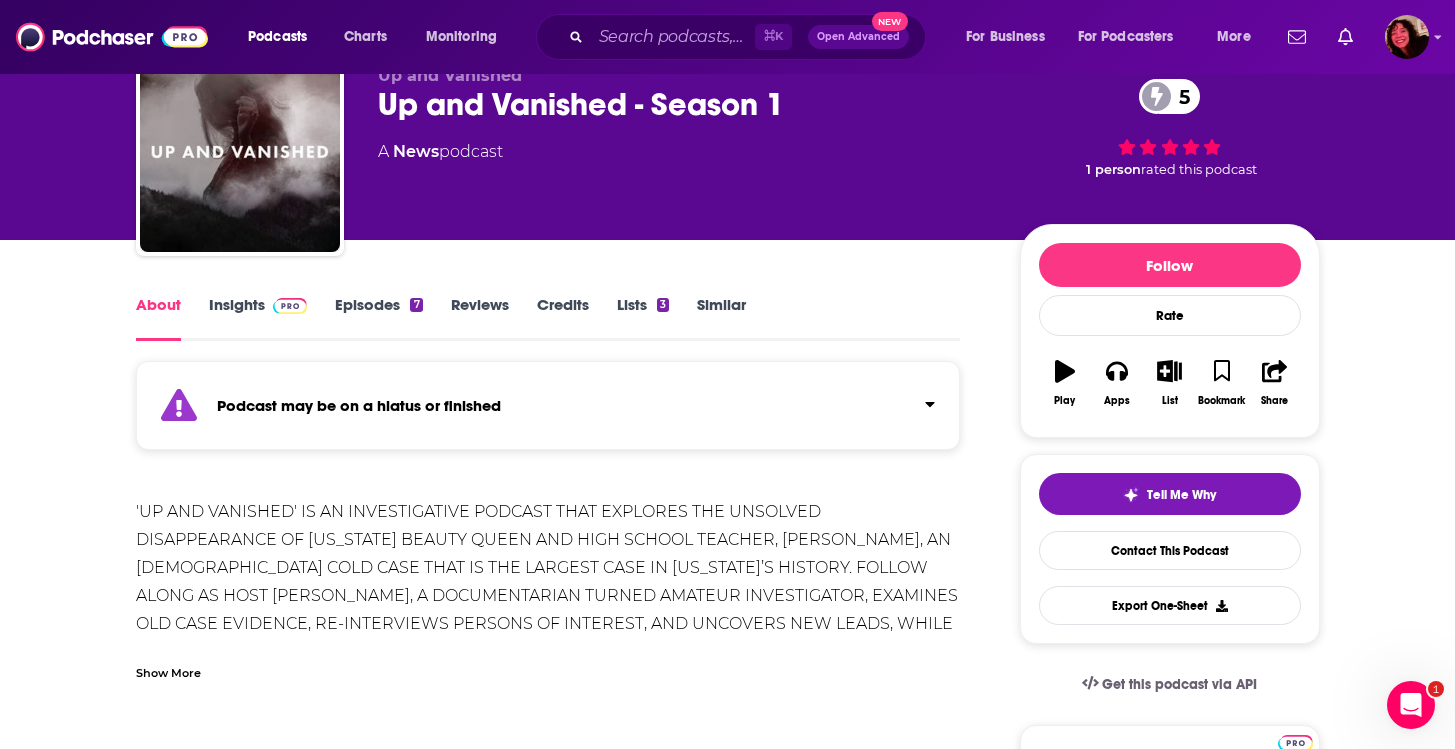 scroll, scrollTop: 97, scrollLeft: 0, axis: vertical 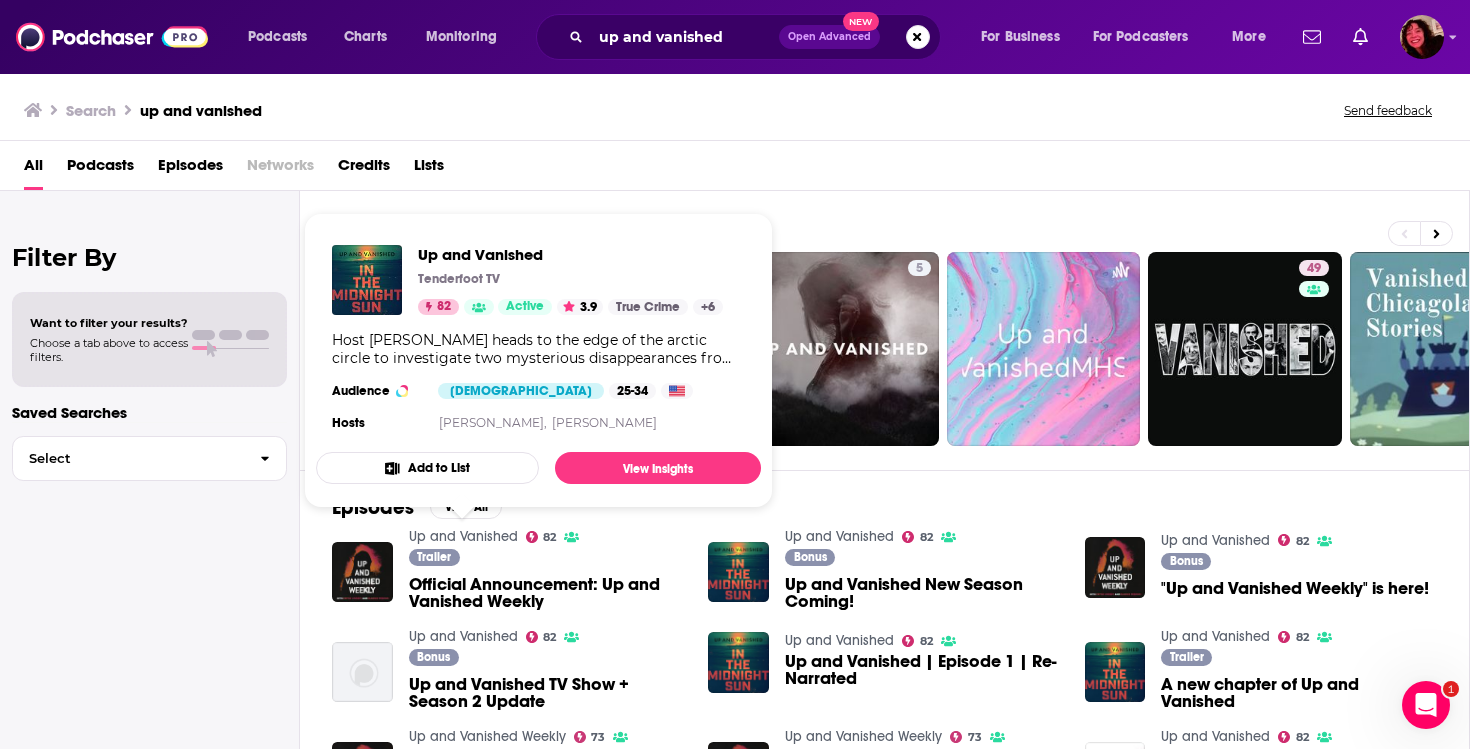 click on "Up and Vanished" at bounding box center [463, 536] 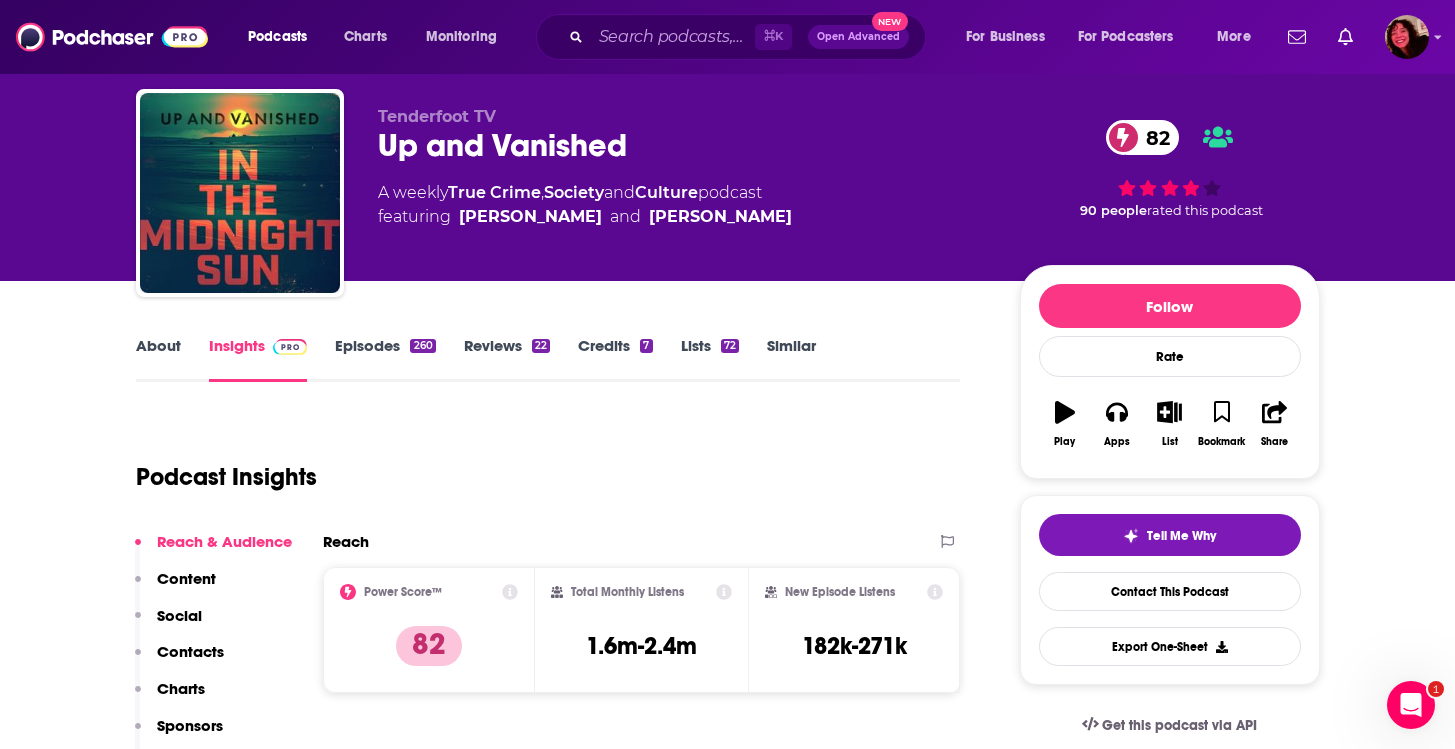 scroll, scrollTop: 141, scrollLeft: 0, axis: vertical 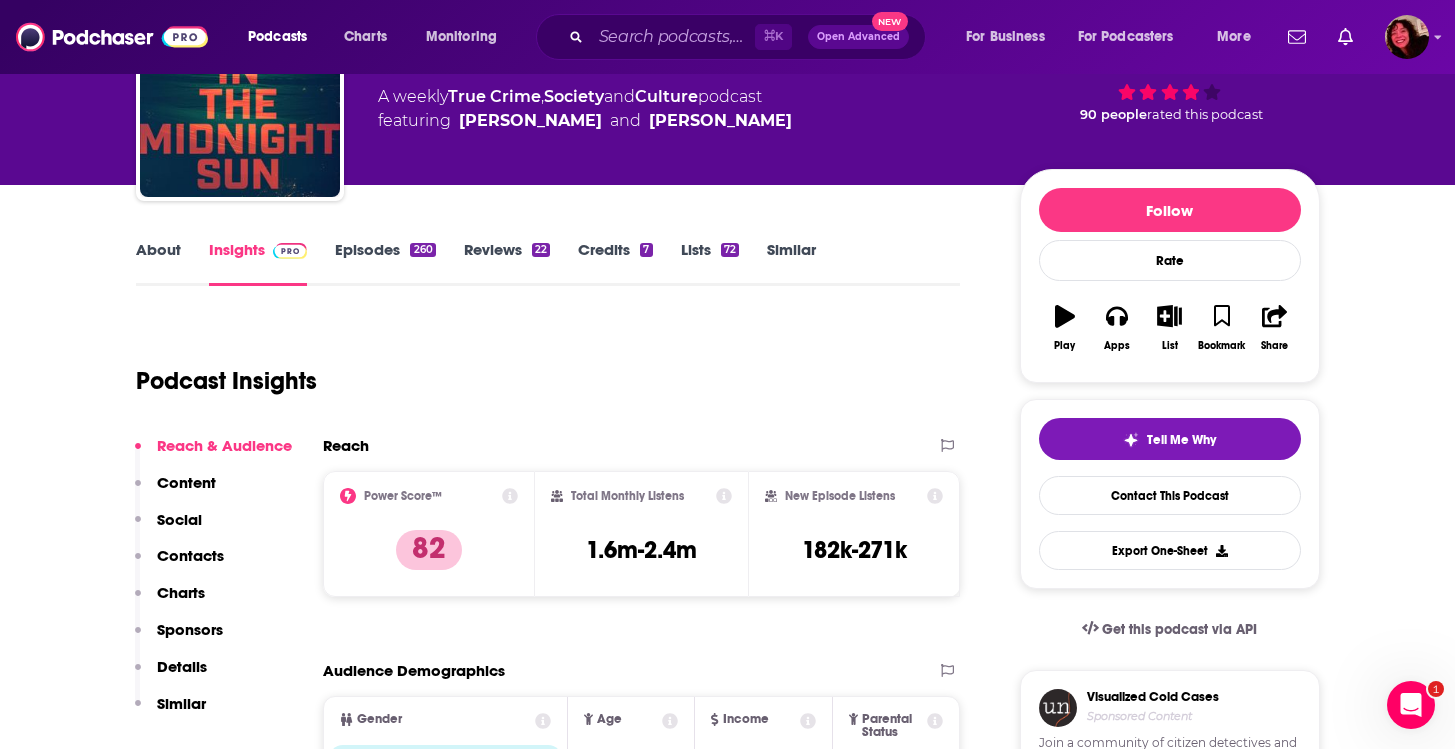 click on "About" at bounding box center [158, 263] 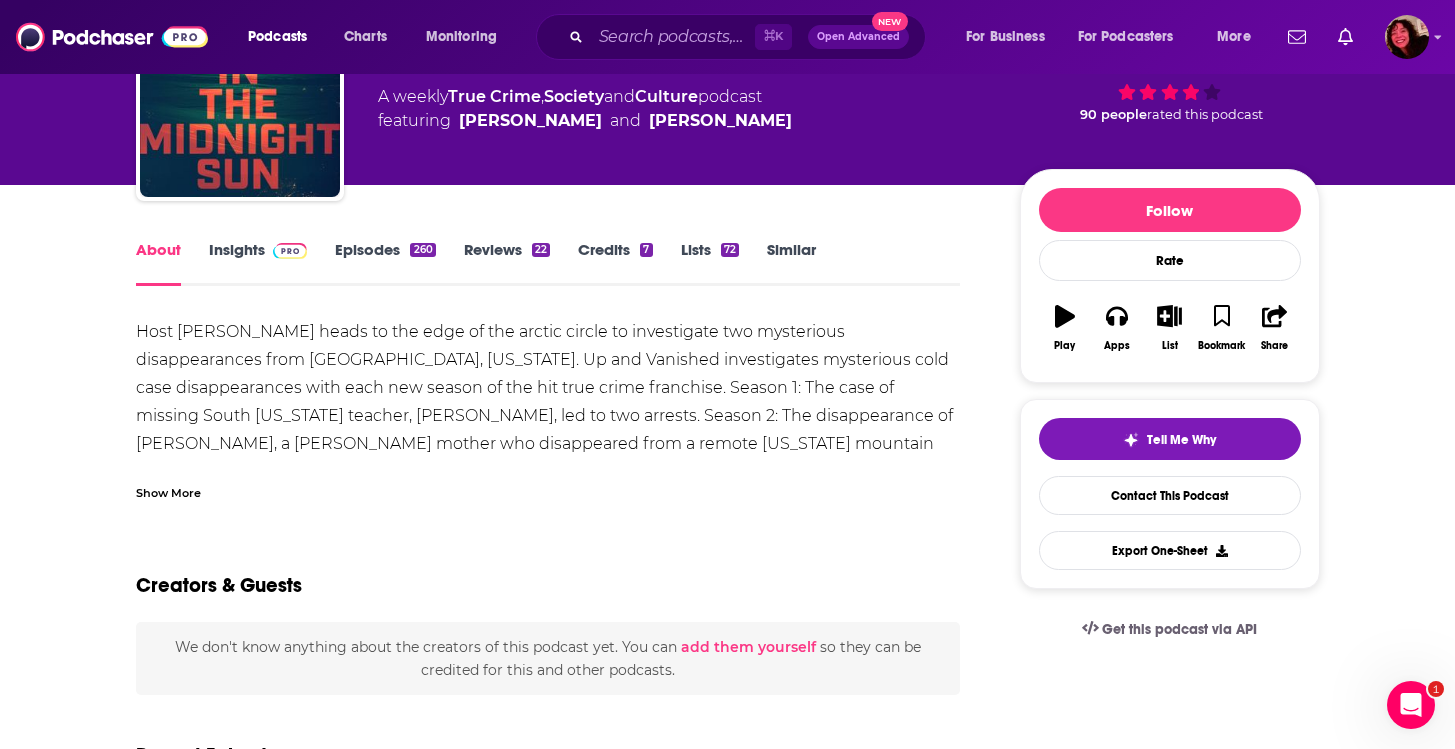 scroll, scrollTop: 0, scrollLeft: 0, axis: both 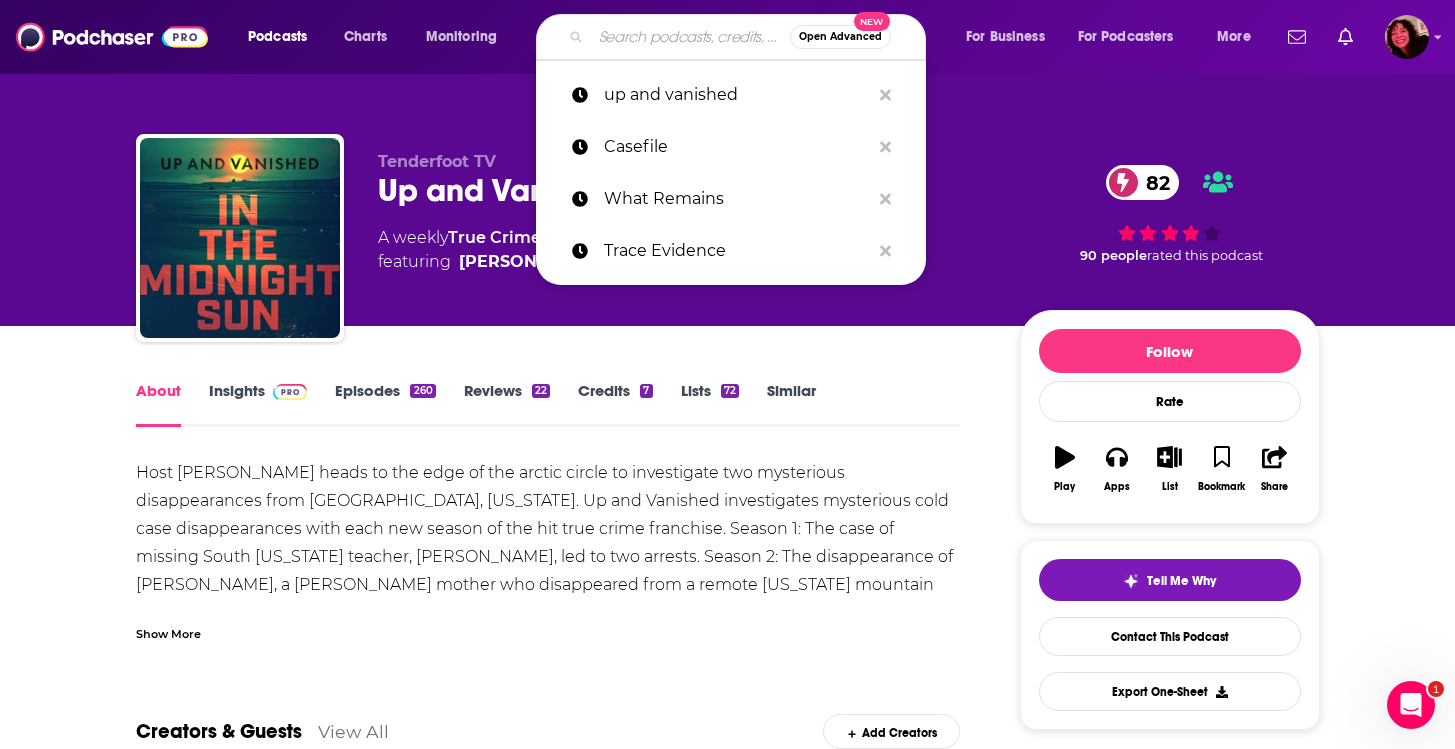 click at bounding box center (690, 37) 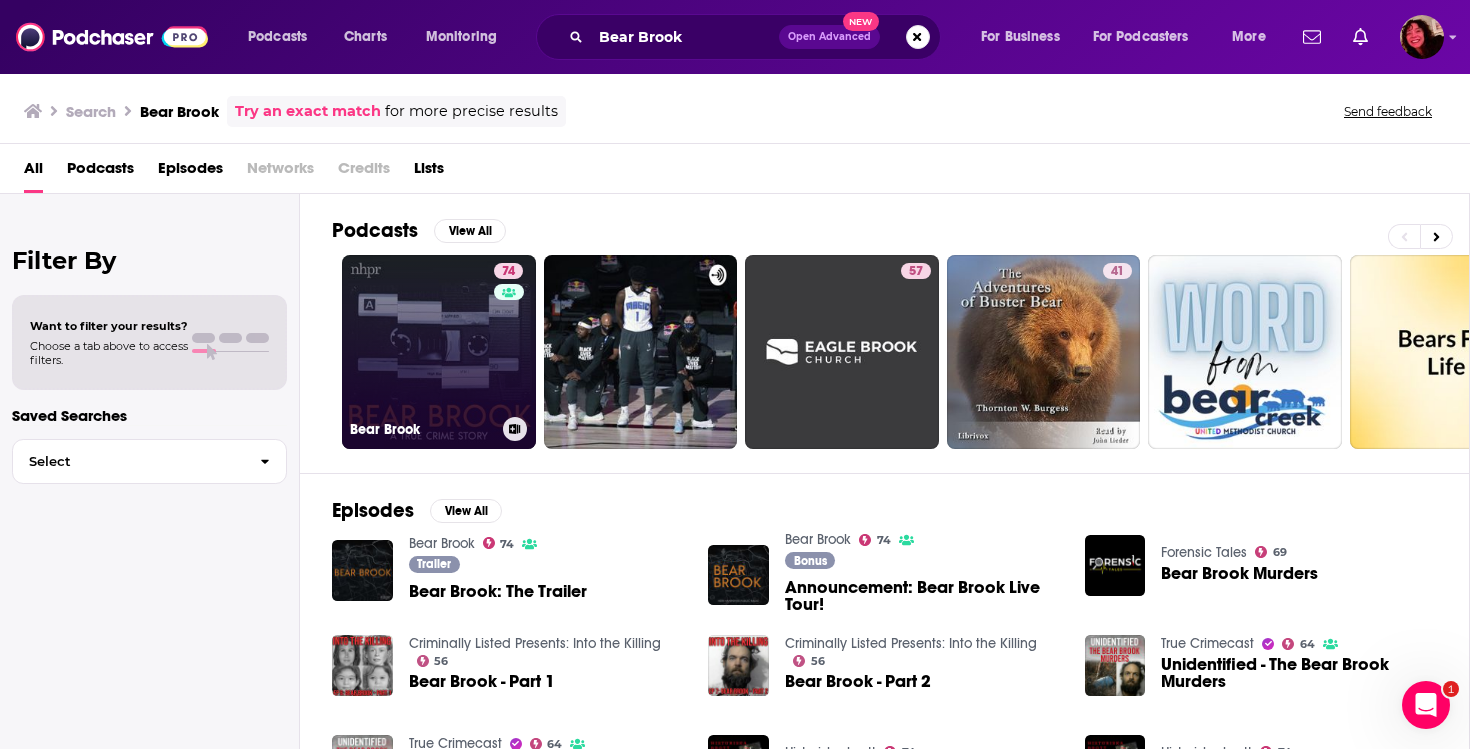 click on "74 Bear Brook" at bounding box center [439, 352] 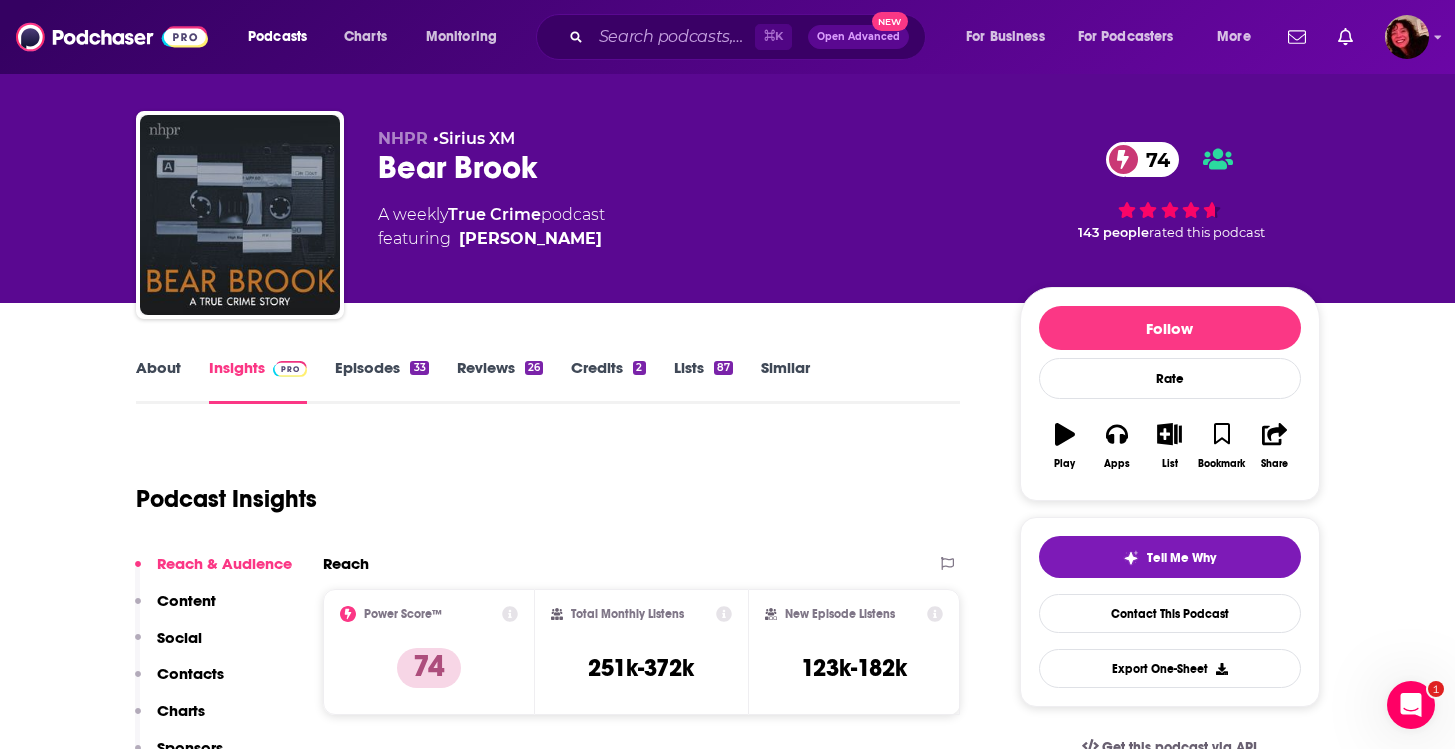 scroll, scrollTop: 36, scrollLeft: 0, axis: vertical 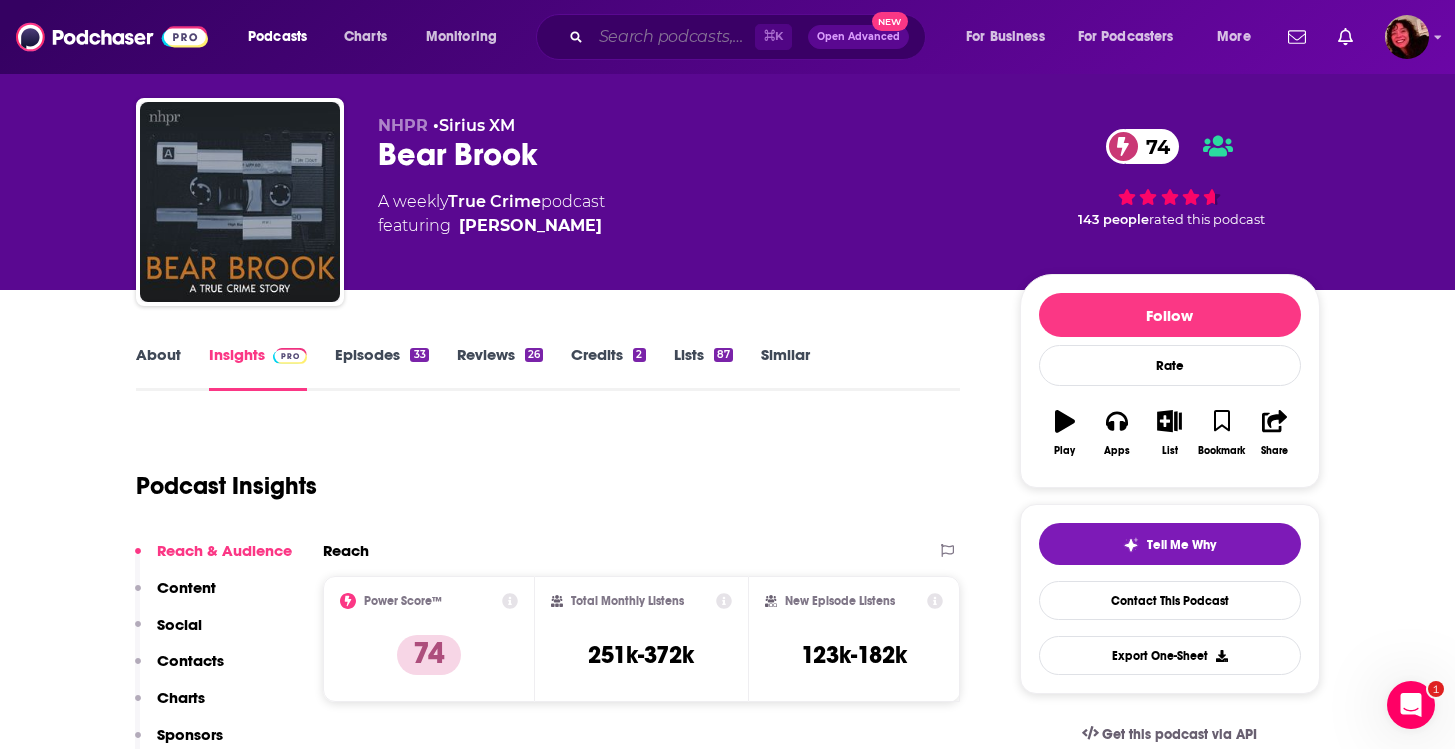 click at bounding box center (673, 37) 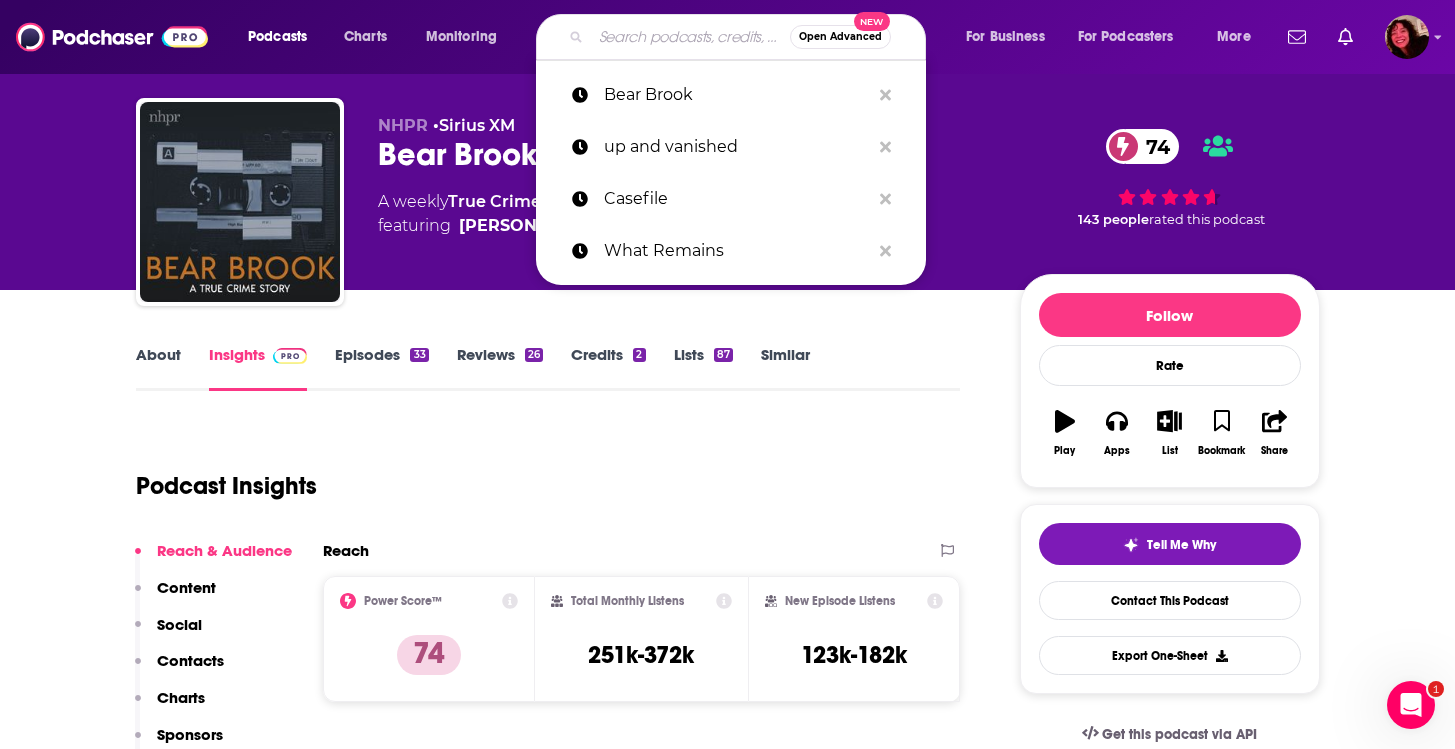 paste on "West Cork:" 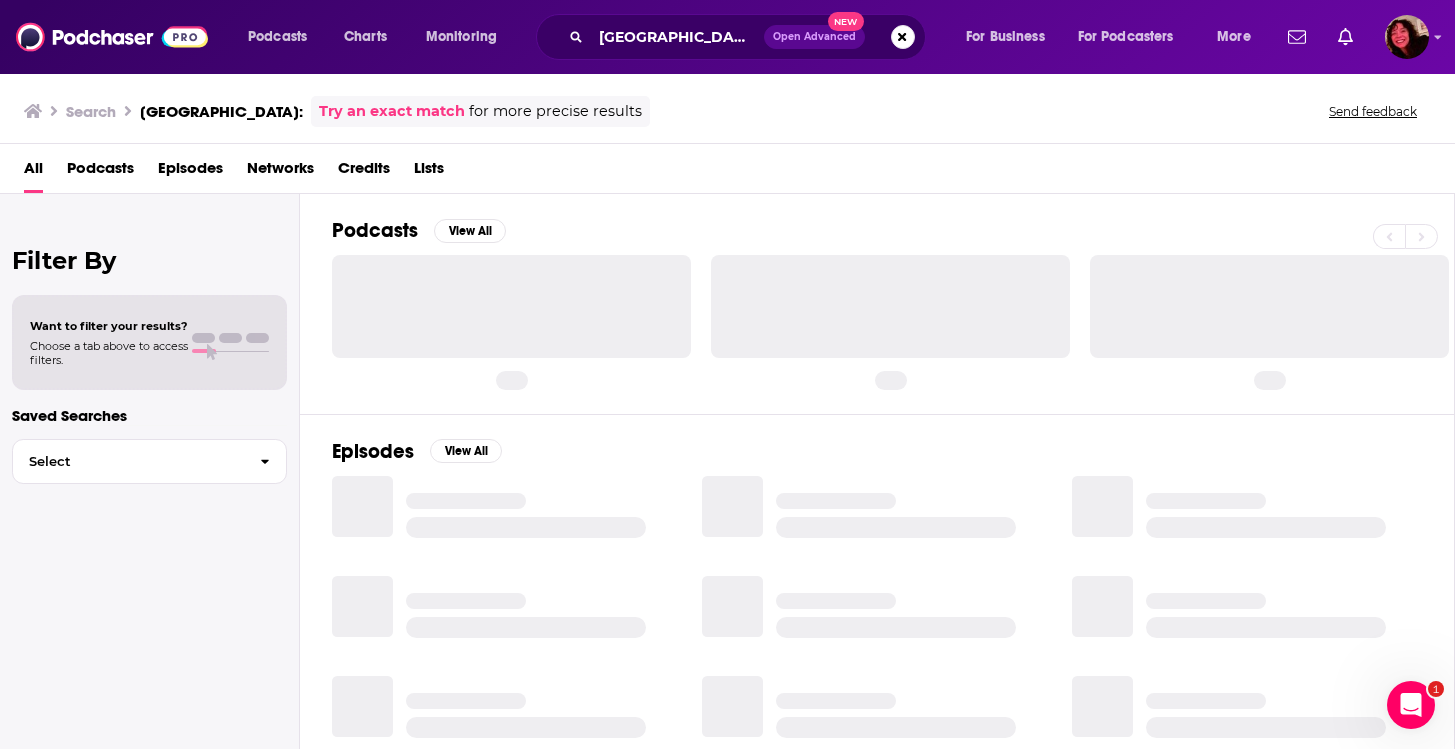 scroll, scrollTop: 0, scrollLeft: 0, axis: both 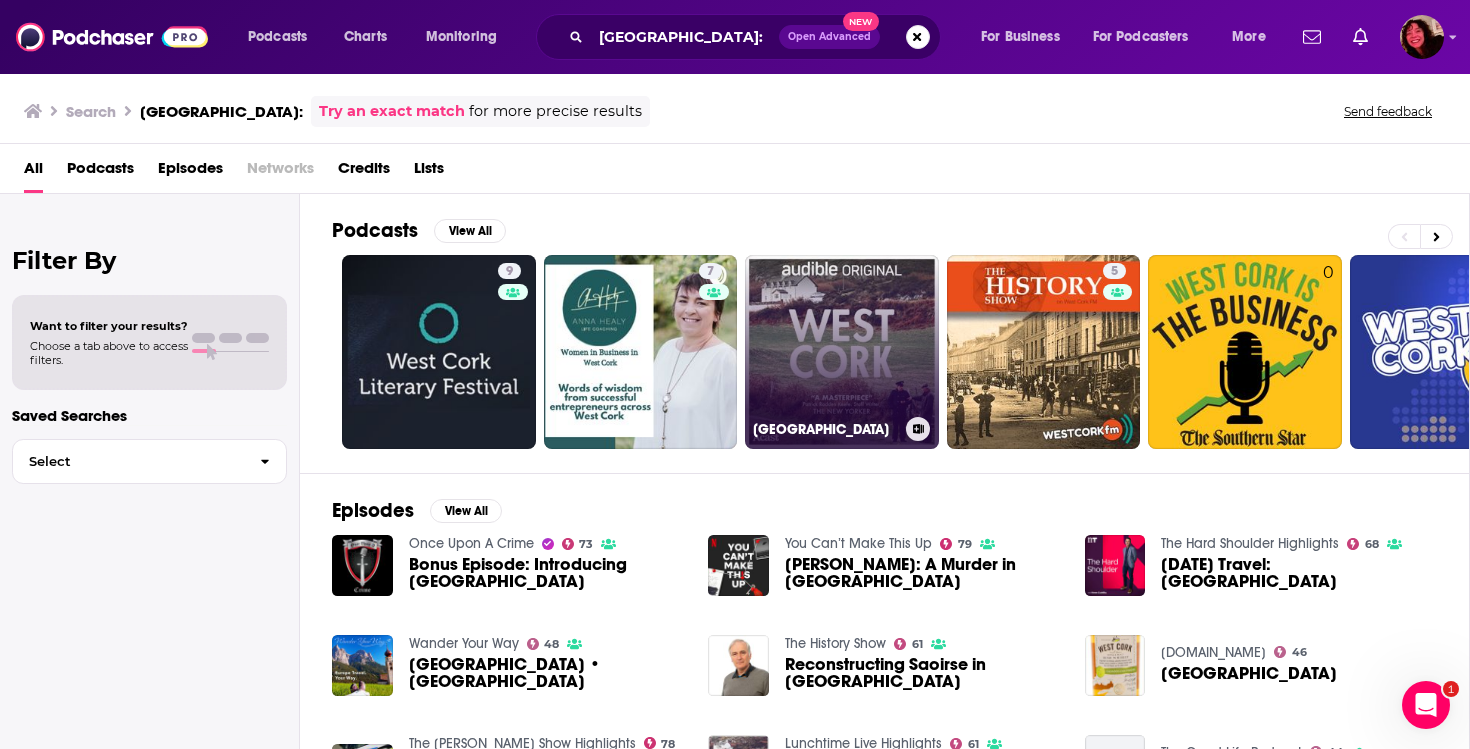 click on "West Cork" at bounding box center (842, 352) 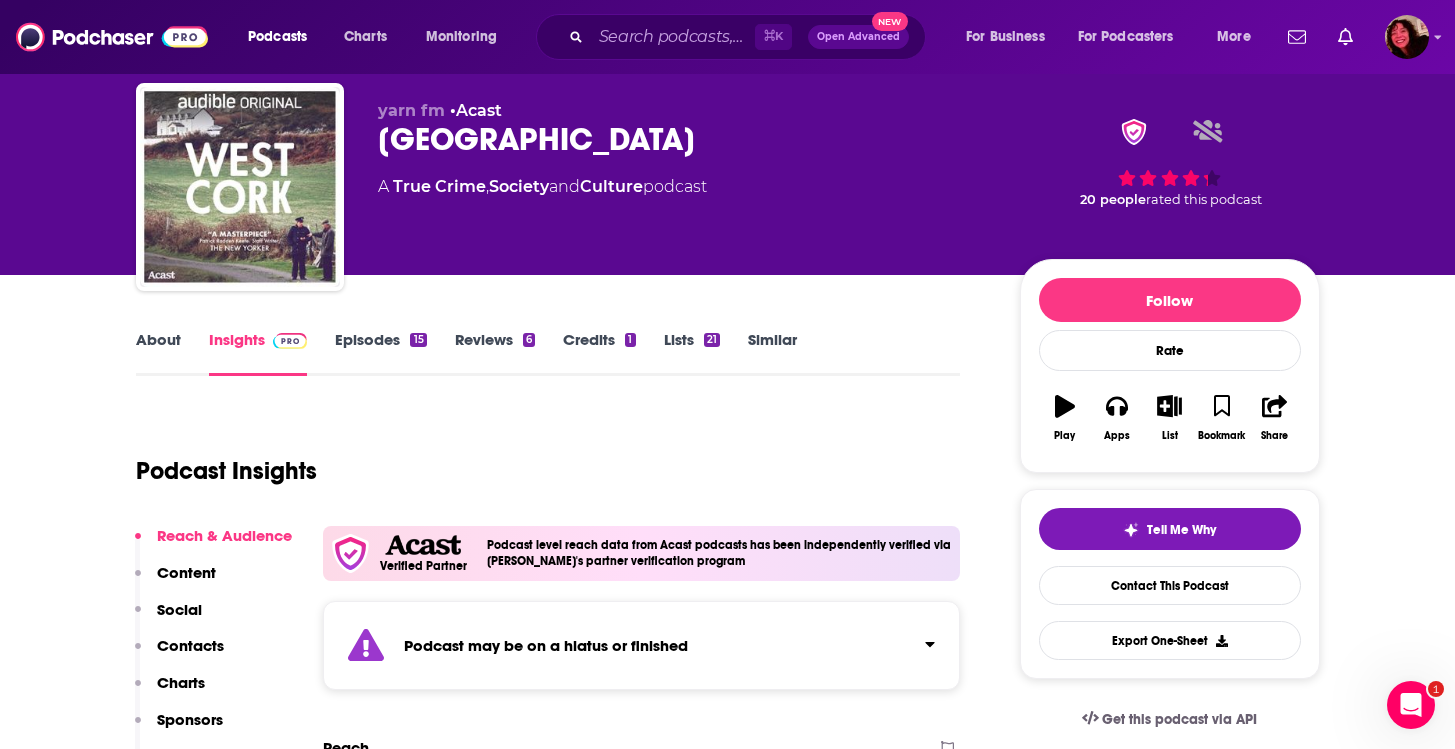 scroll, scrollTop: 50, scrollLeft: 0, axis: vertical 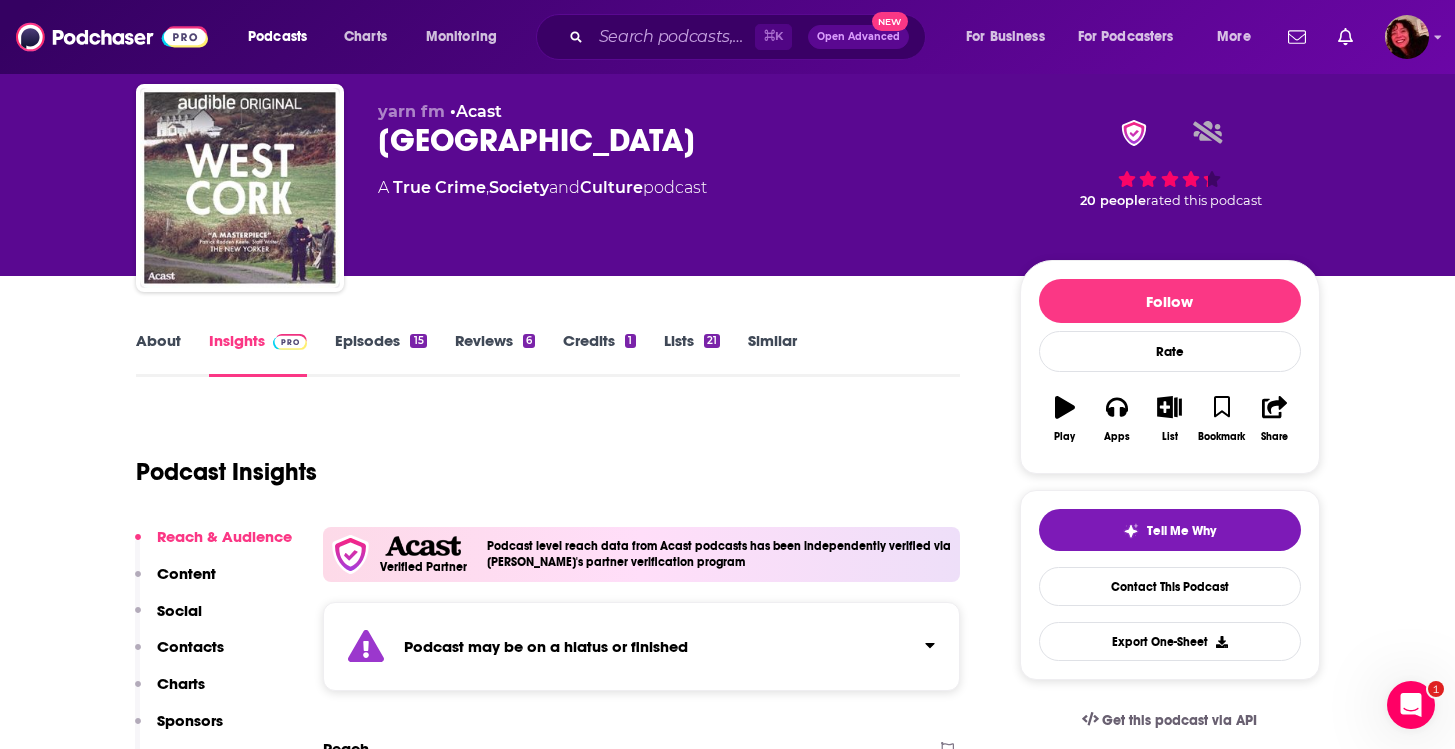 click on "Podcast may be on a hiatus or finished" at bounding box center (642, 646) 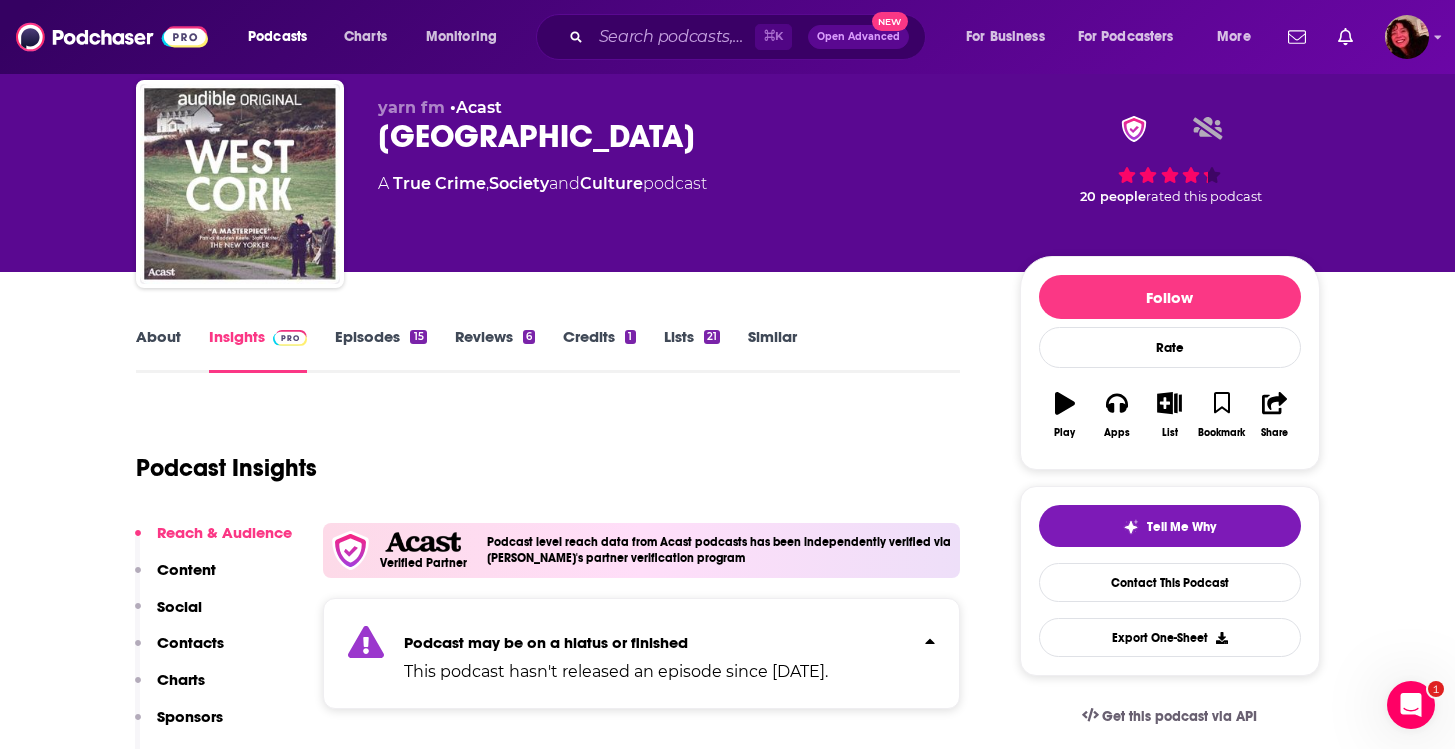 scroll, scrollTop: 54, scrollLeft: 0, axis: vertical 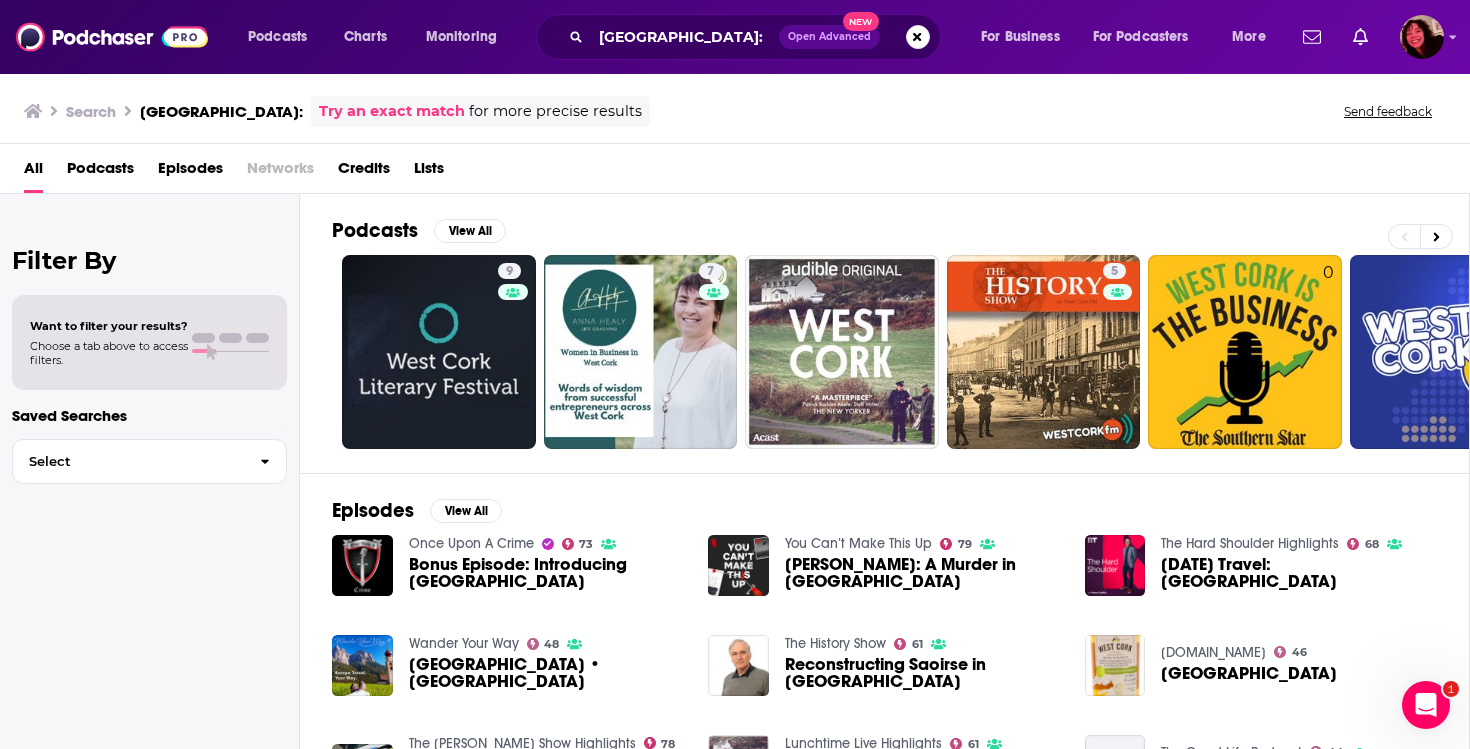 click on "West Cork: Open Advanced New" at bounding box center [738, 37] 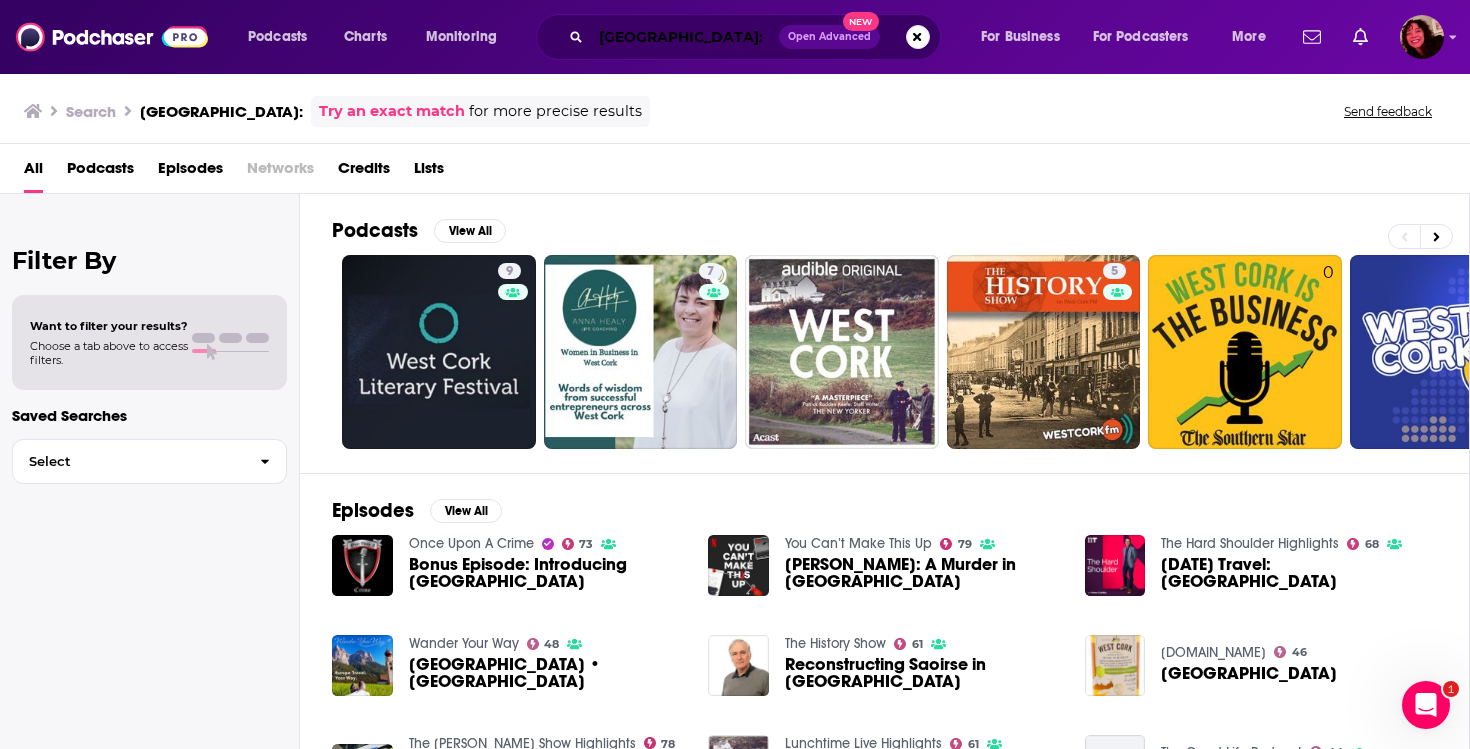 click on "West Cork:" at bounding box center [685, 37] 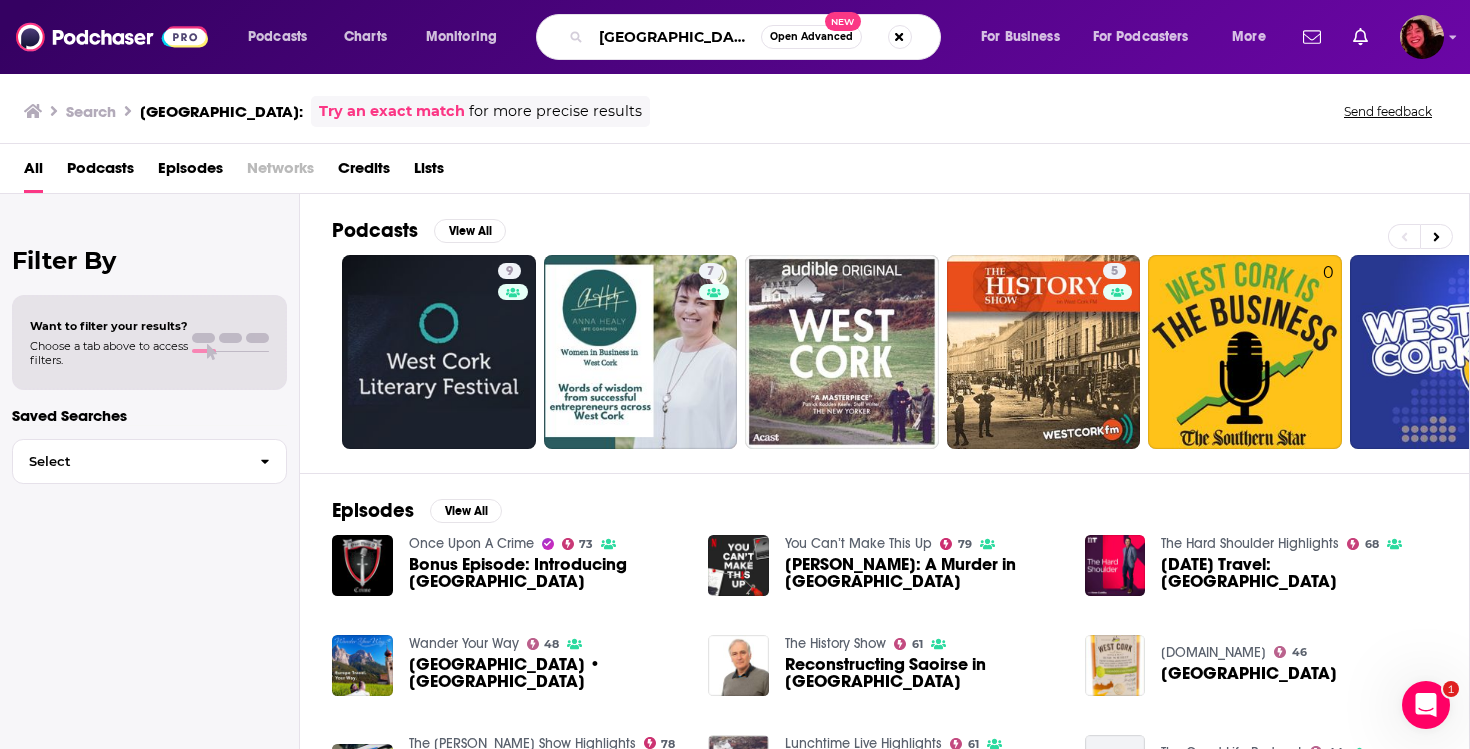 click on "West Cork:" at bounding box center (676, 37) 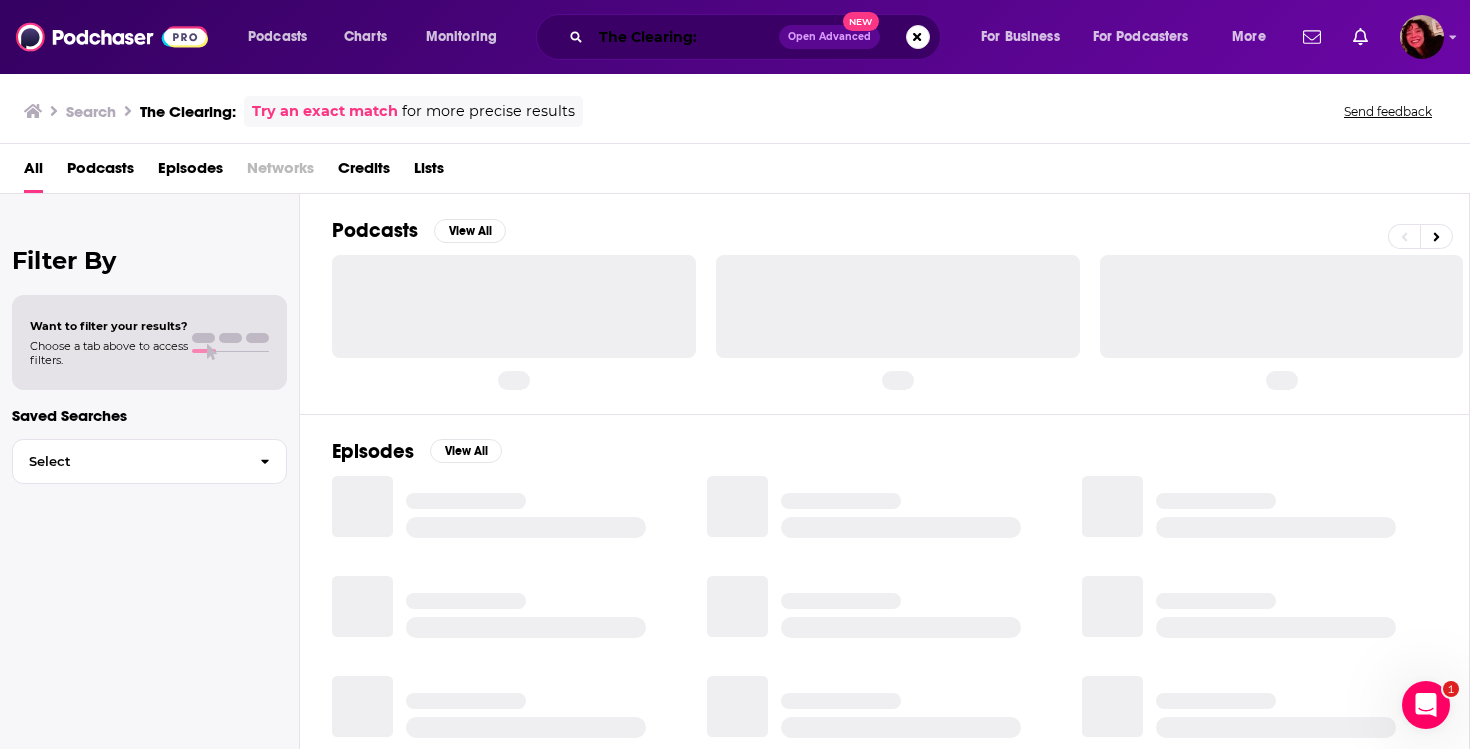 click on "The Clearing:" at bounding box center (685, 37) 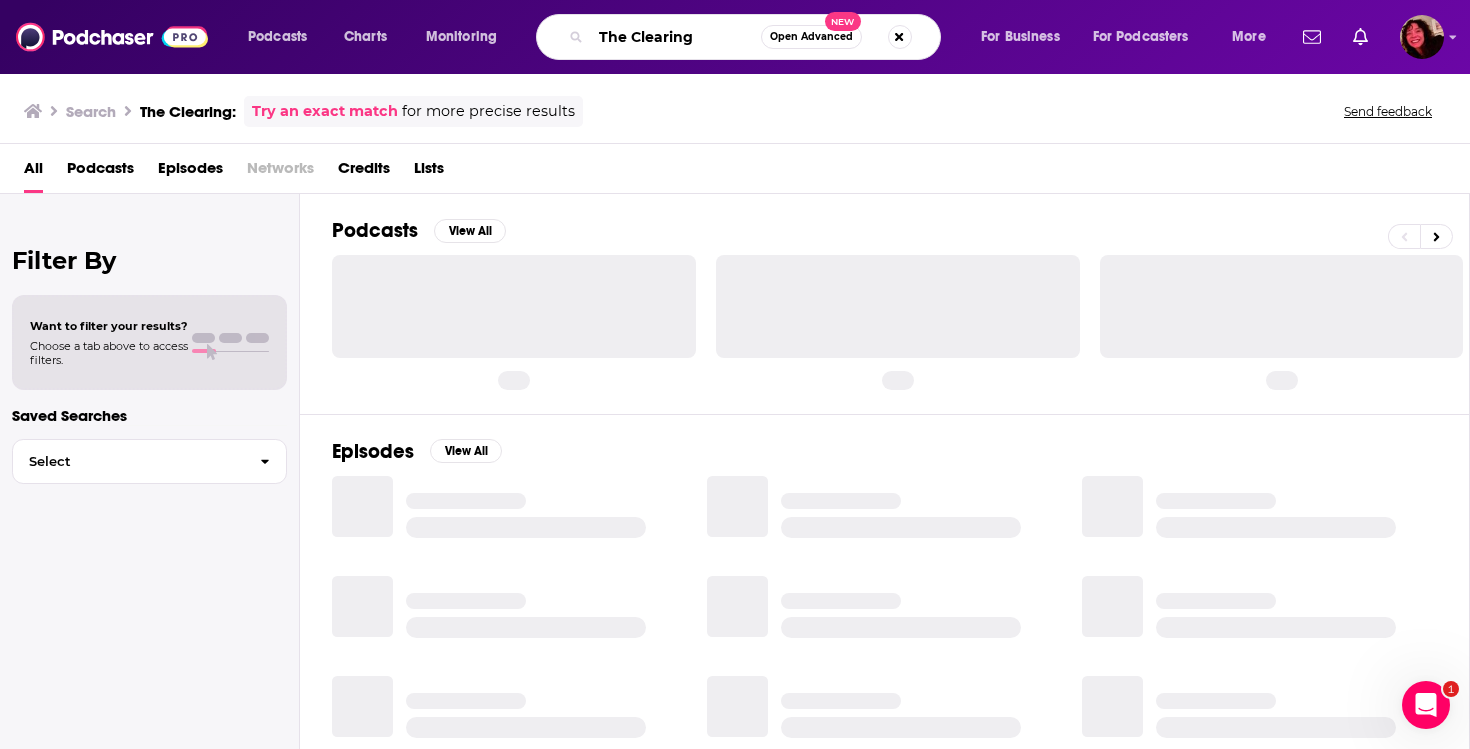 type on "The Clearing" 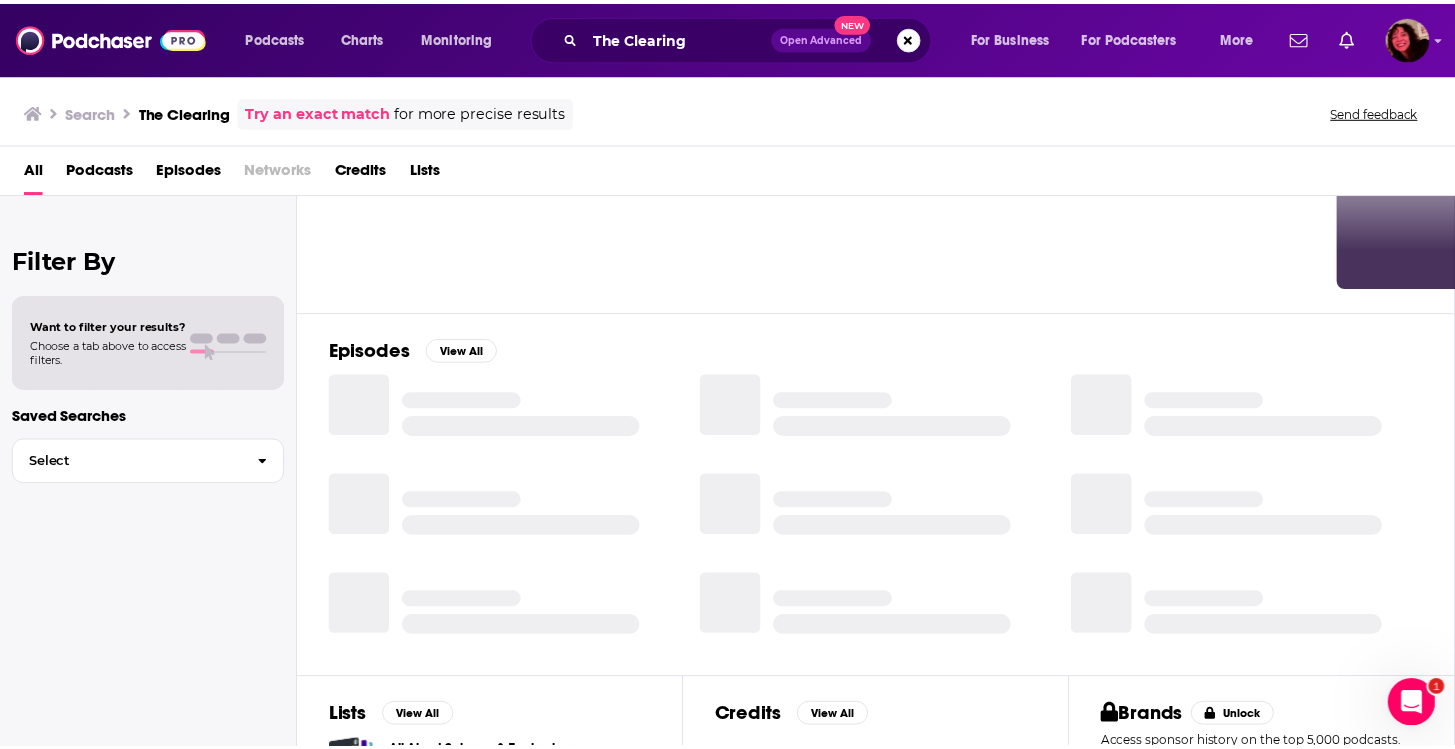scroll, scrollTop: 0, scrollLeft: 0, axis: both 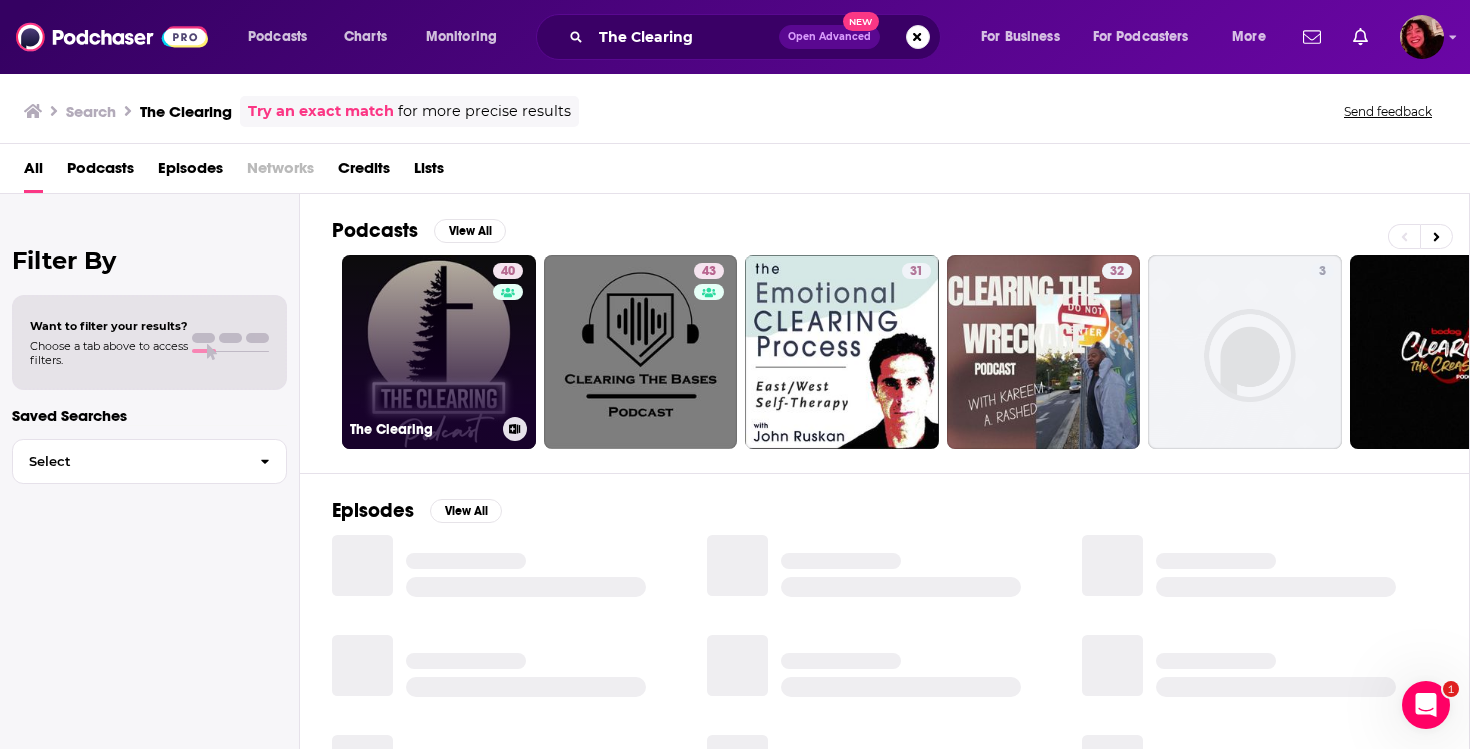 click on "40 The Clearing" at bounding box center [439, 352] 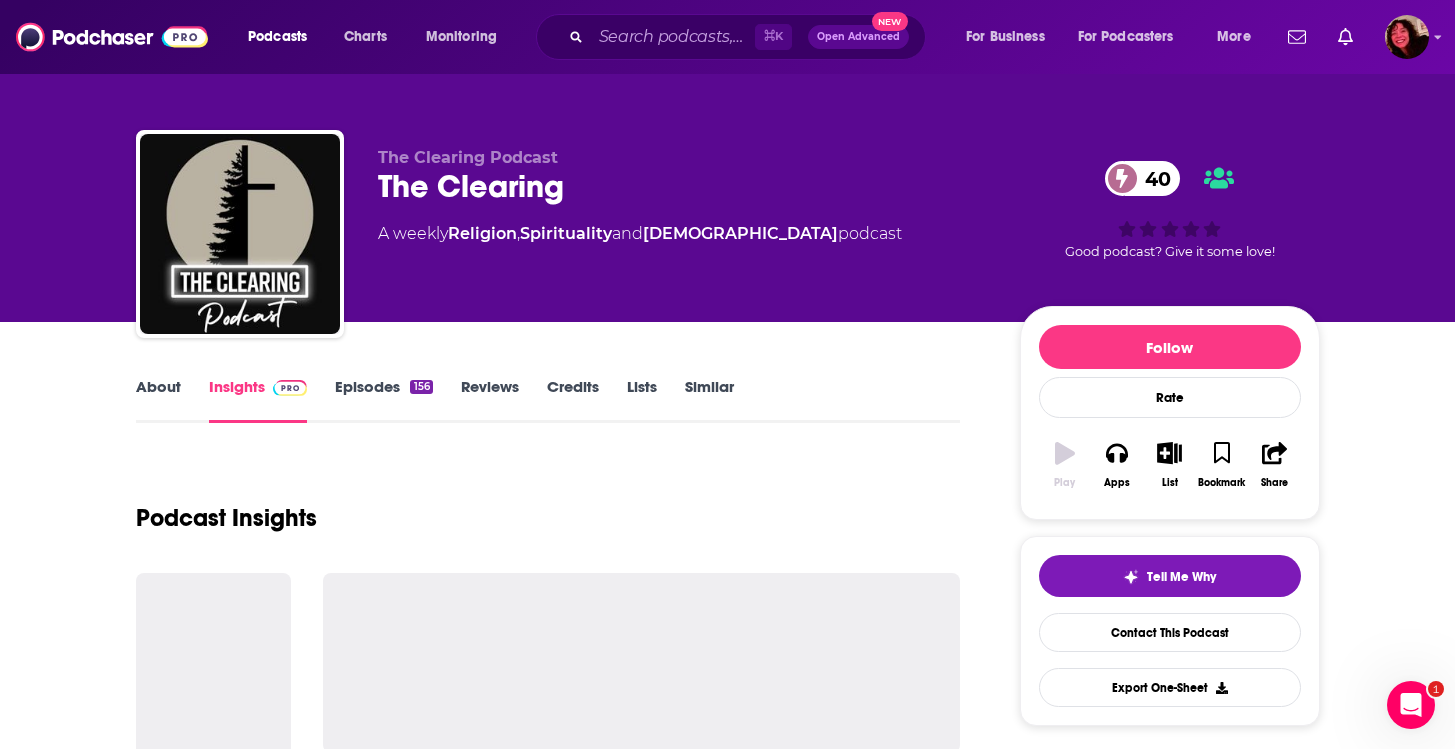 scroll, scrollTop: 8, scrollLeft: 0, axis: vertical 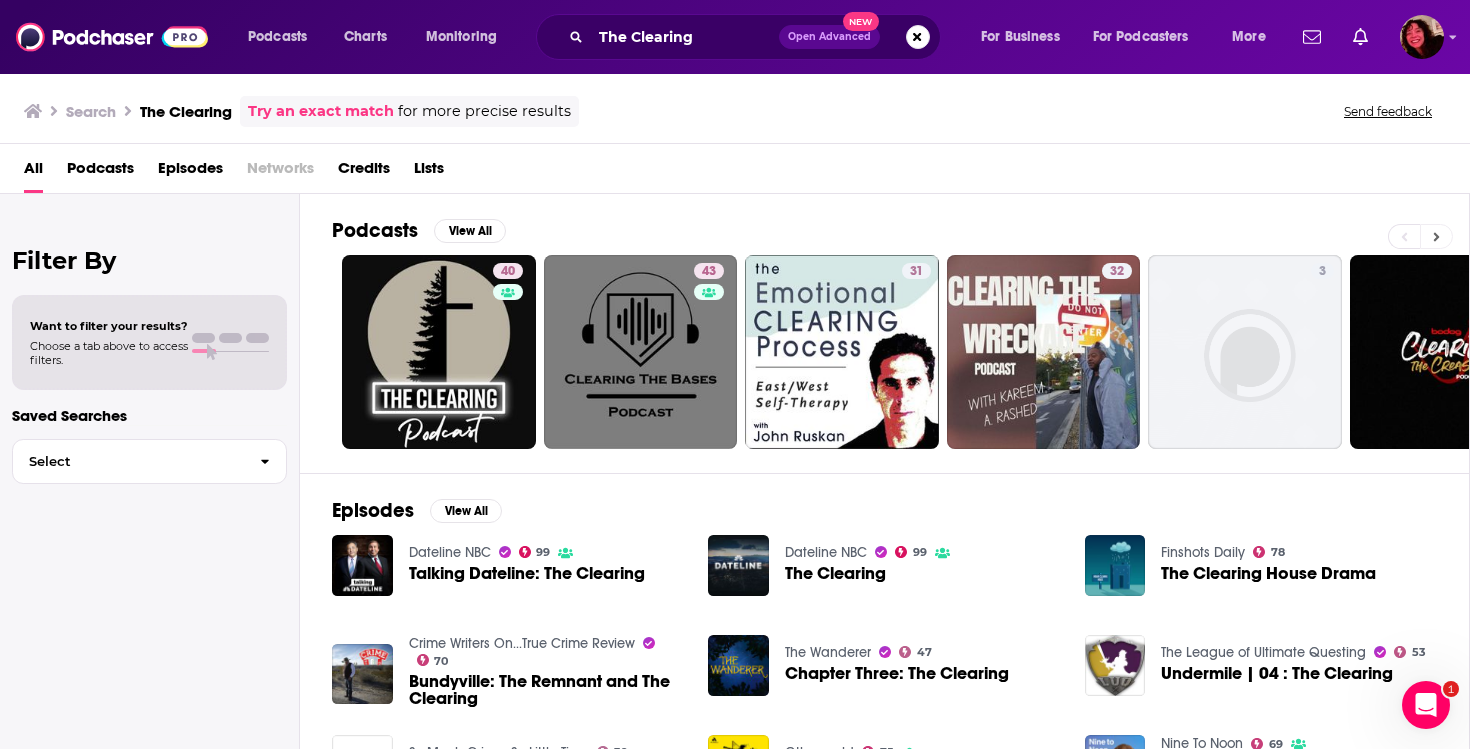 click 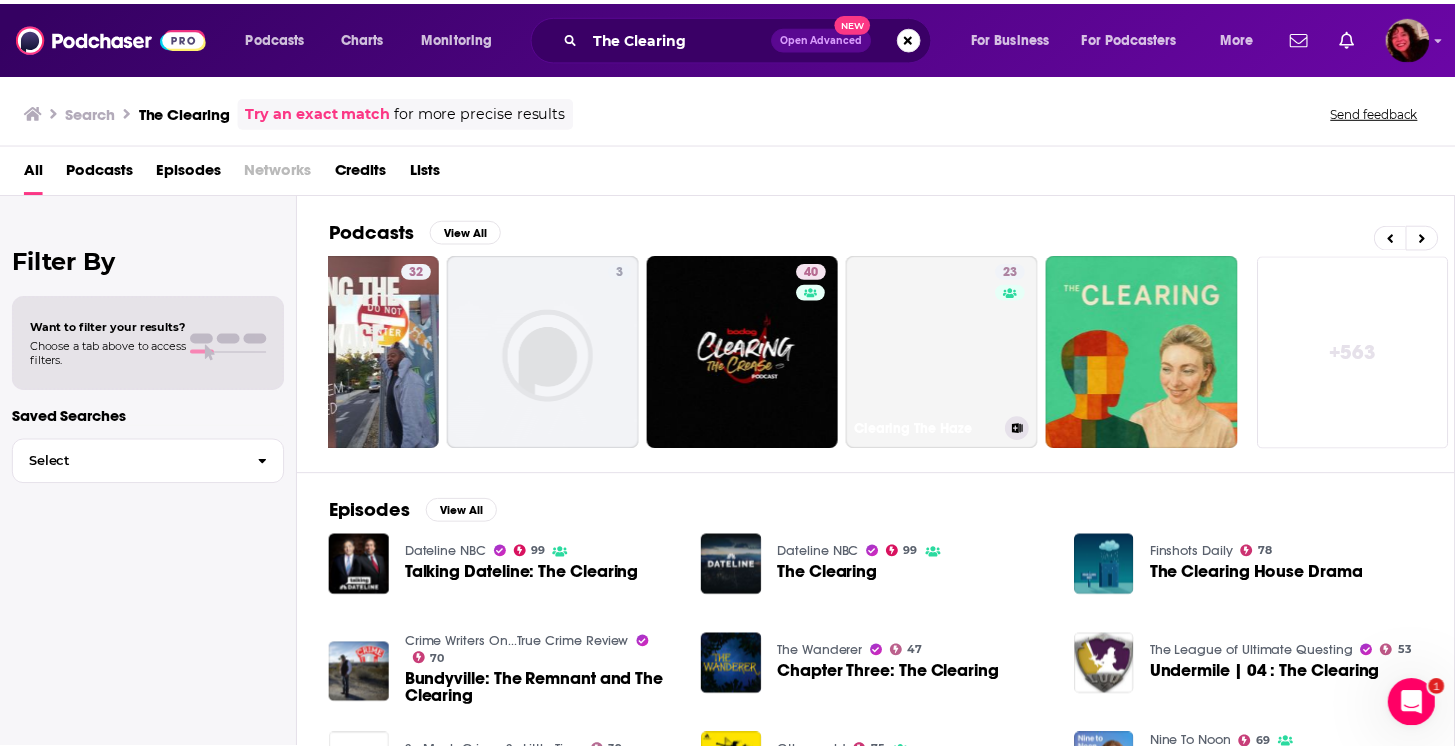 scroll, scrollTop: 0, scrollLeft: 699, axis: horizontal 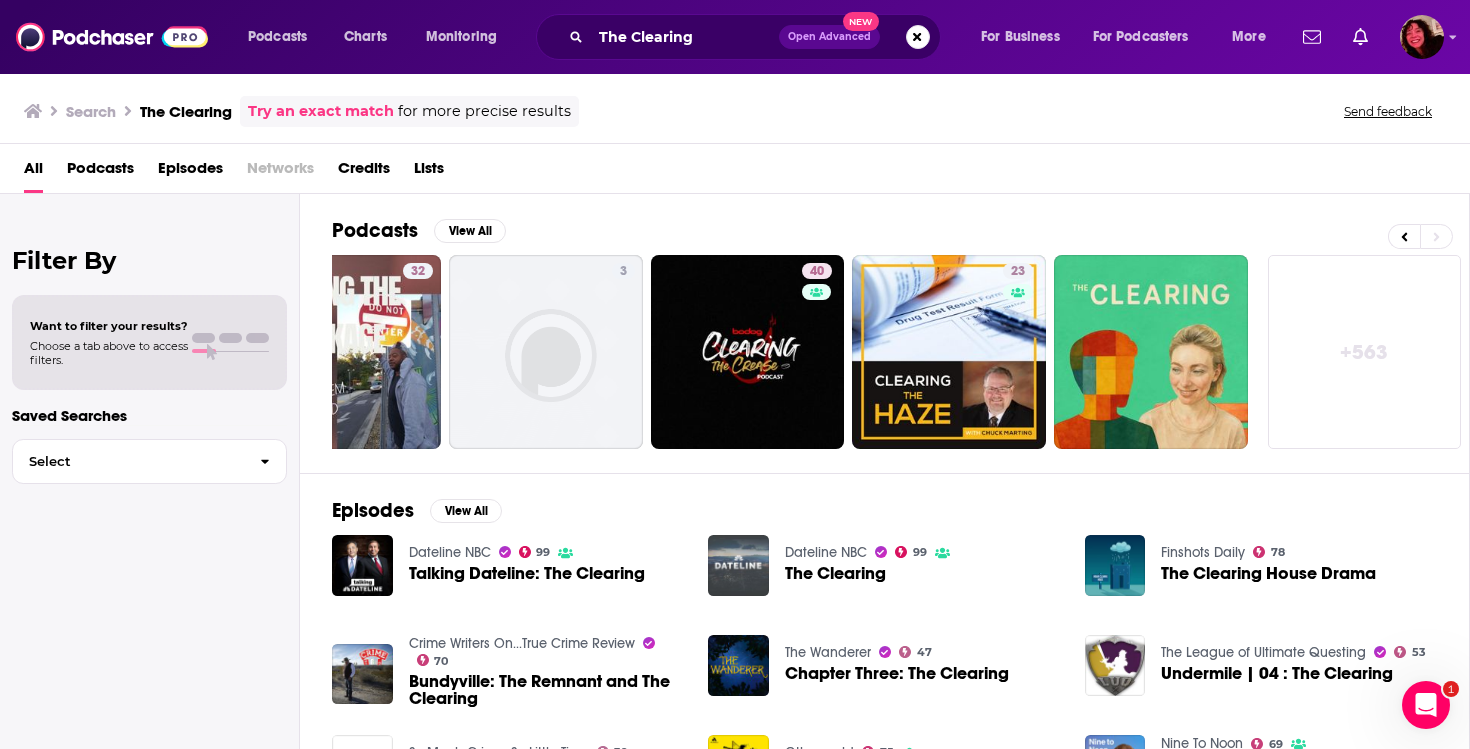 click at bounding box center (738, 565) 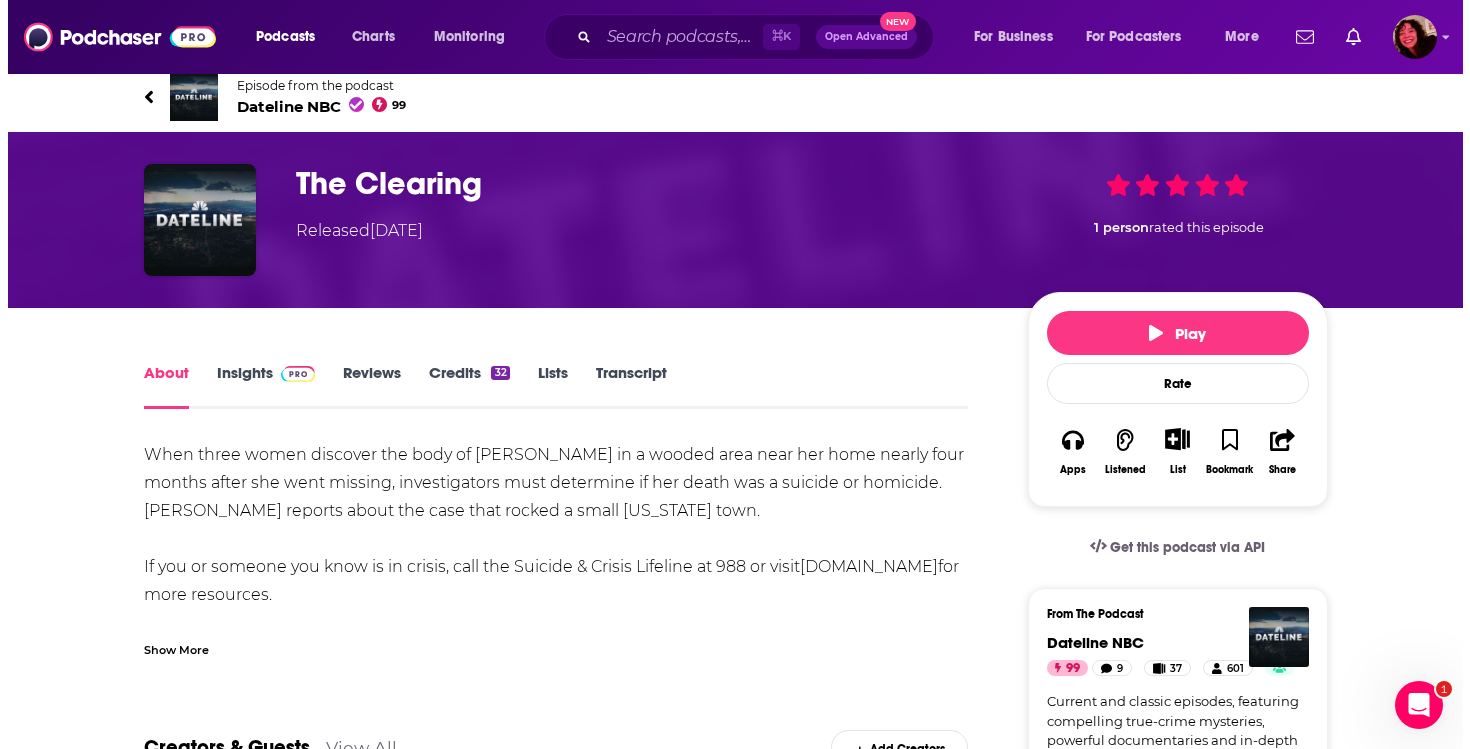 scroll, scrollTop: 0, scrollLeft: 0, axis: both 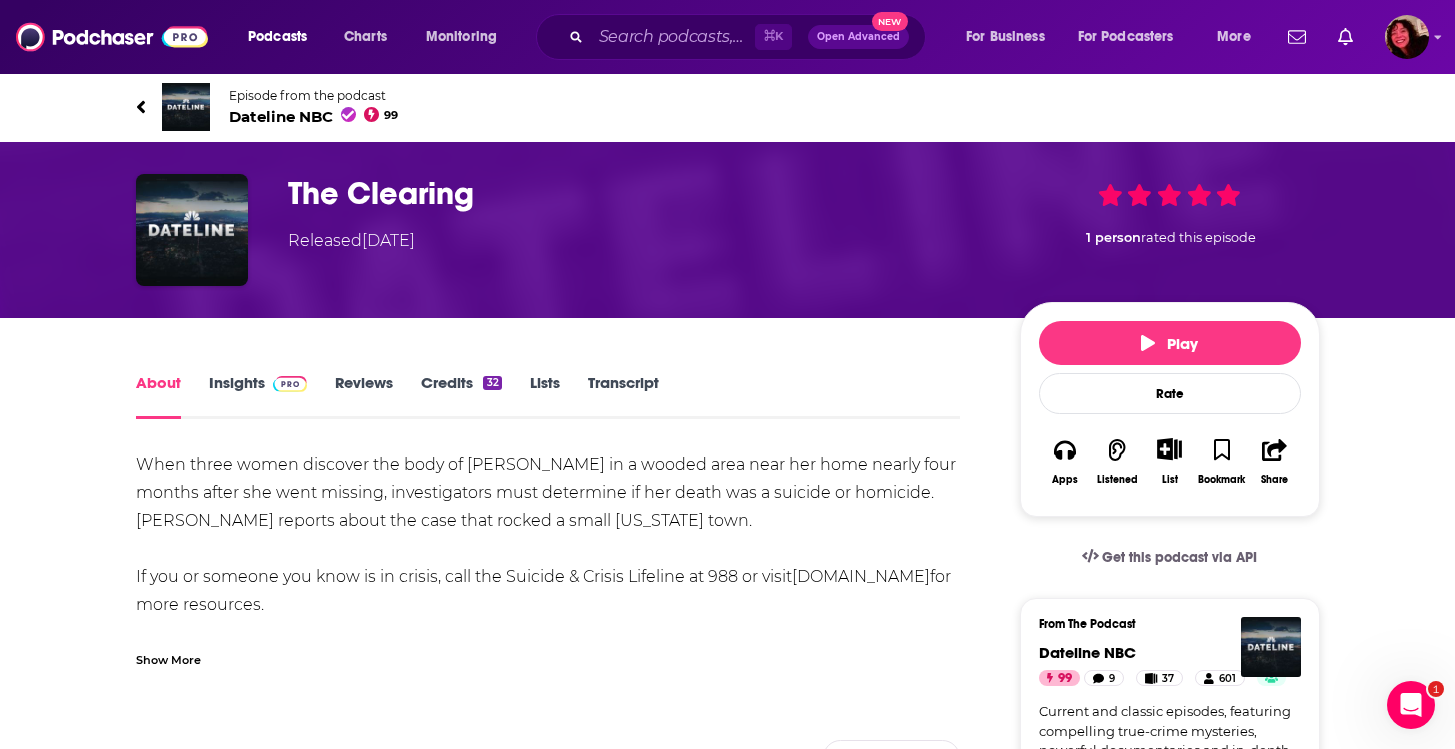 click on "The Clearing" at bounding box center [638, 193] 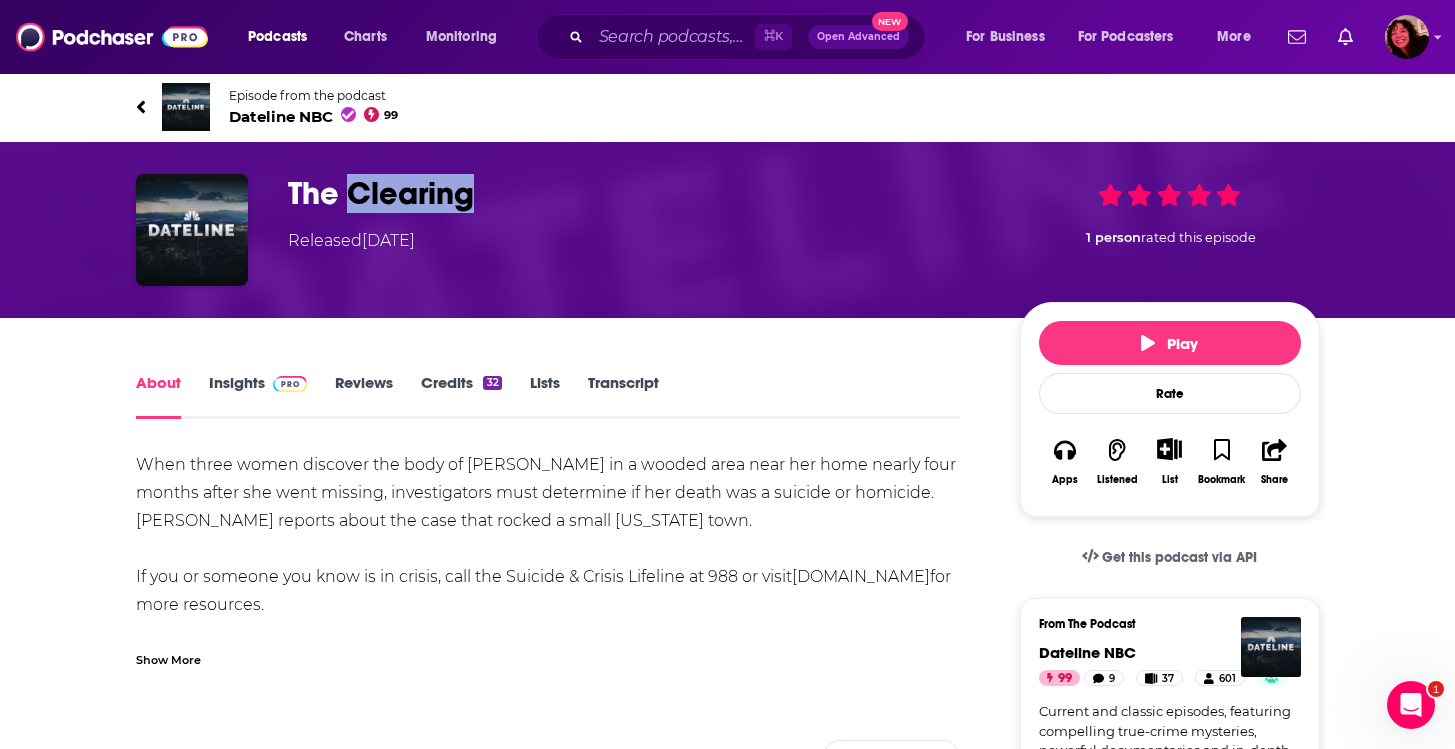 click on "The Clearing" at bounding box center [638, 193] 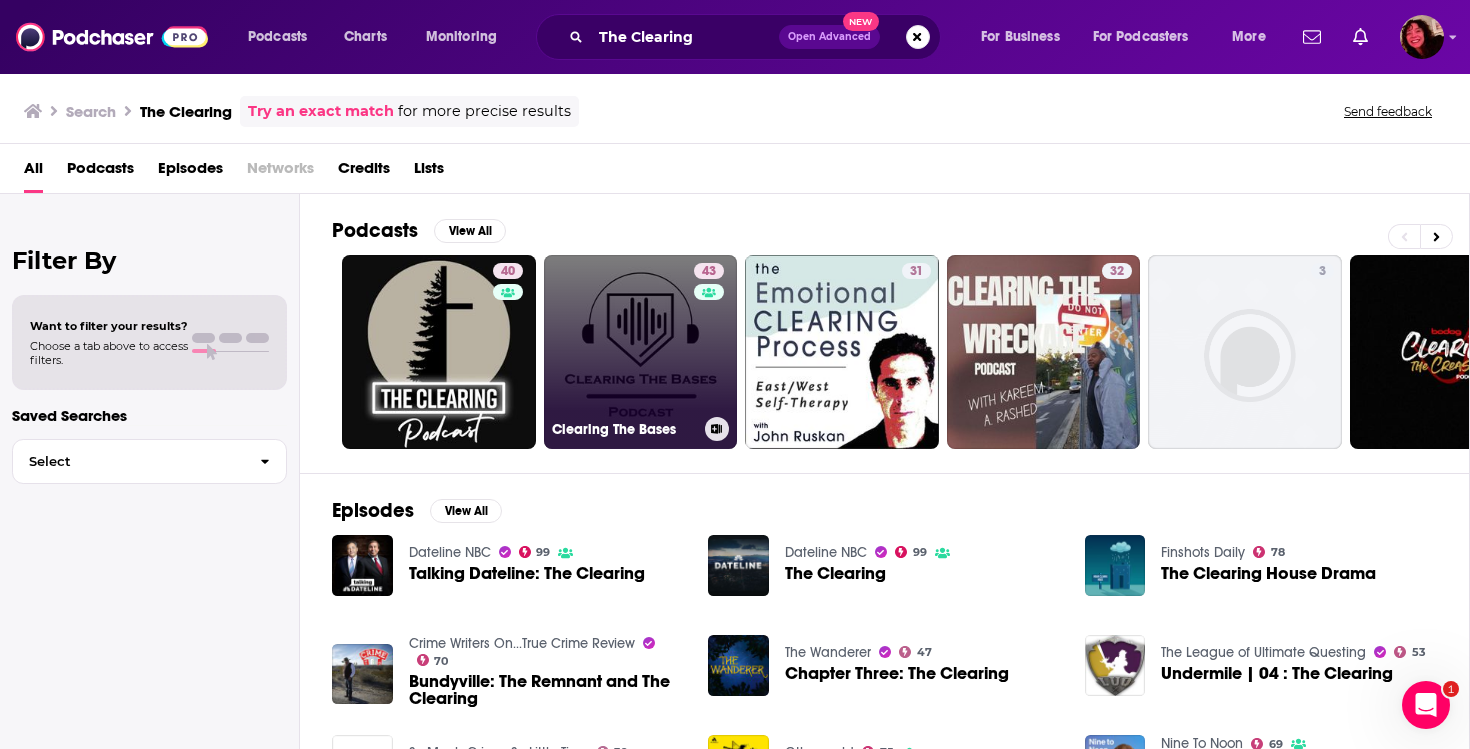 scroll, scrollTop: 36, scrollLeft: 0, axis: vertical 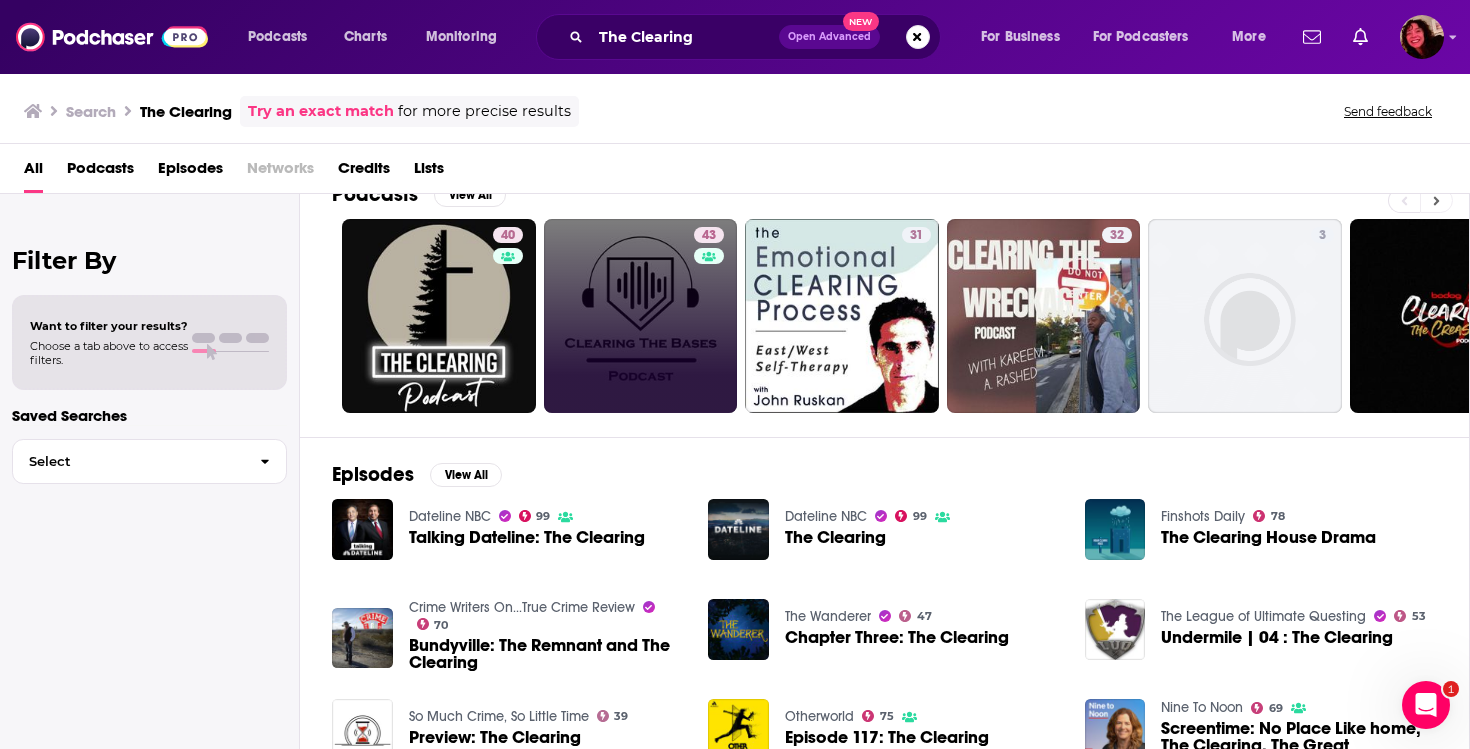 click 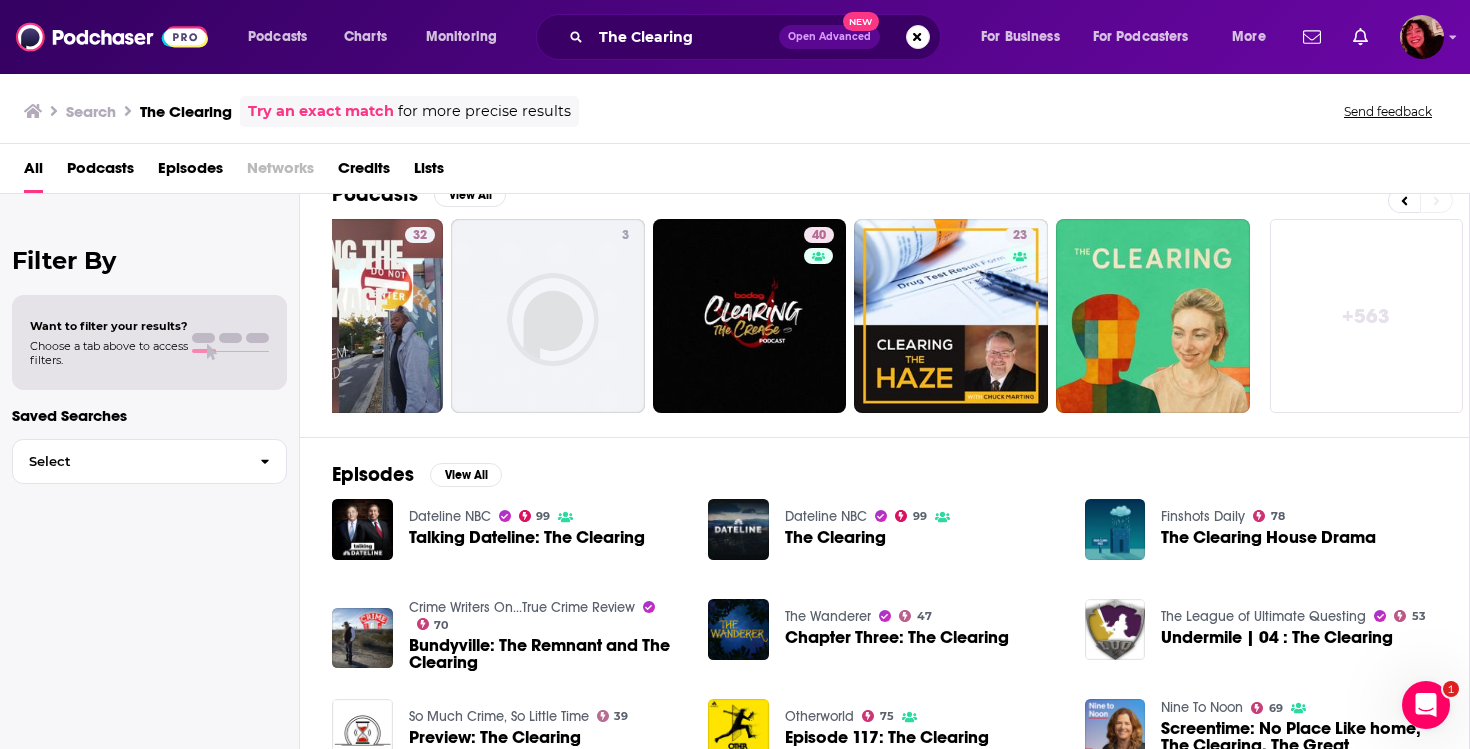 scroll, scrollTop: 0, scrollLeft: 699, axis: horizontal 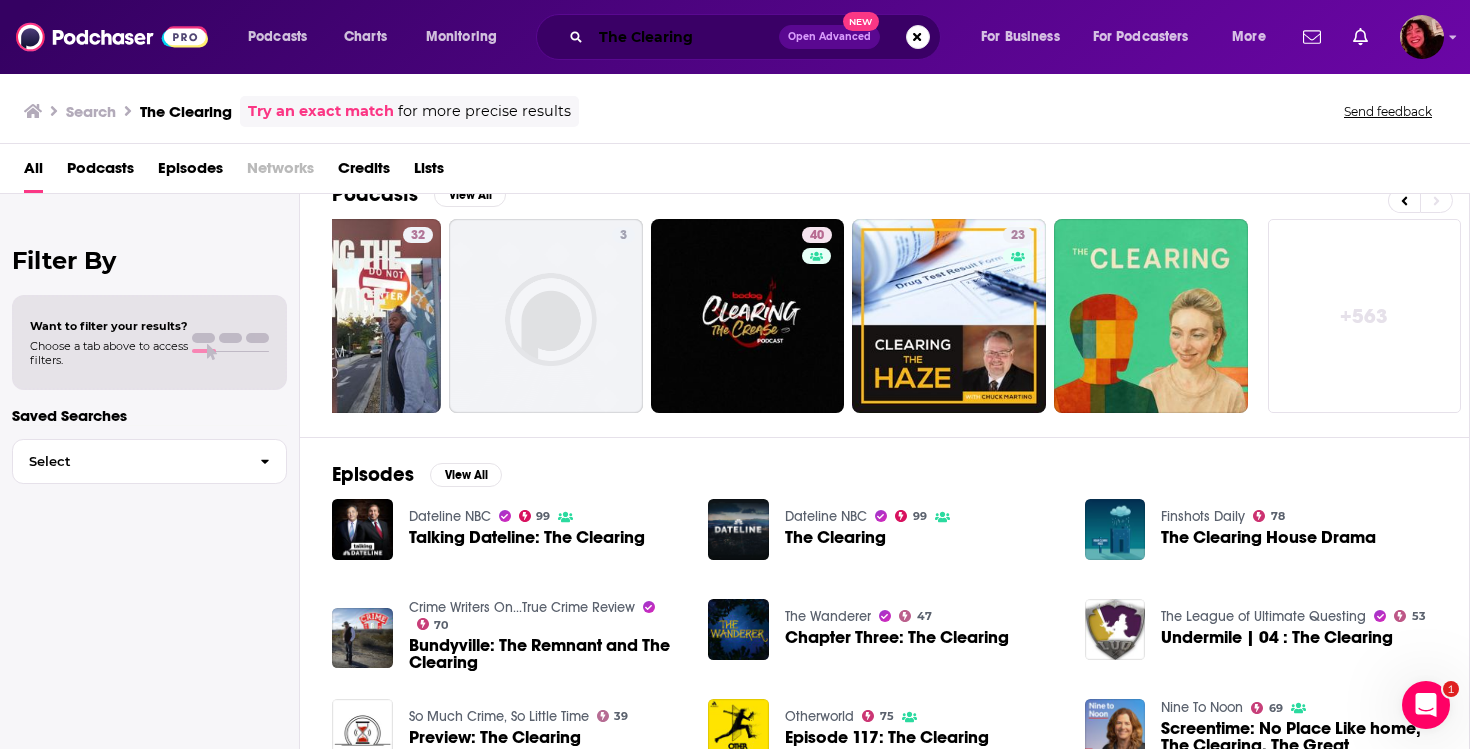 click on "The Clearing" at bounding box center (685, 37) 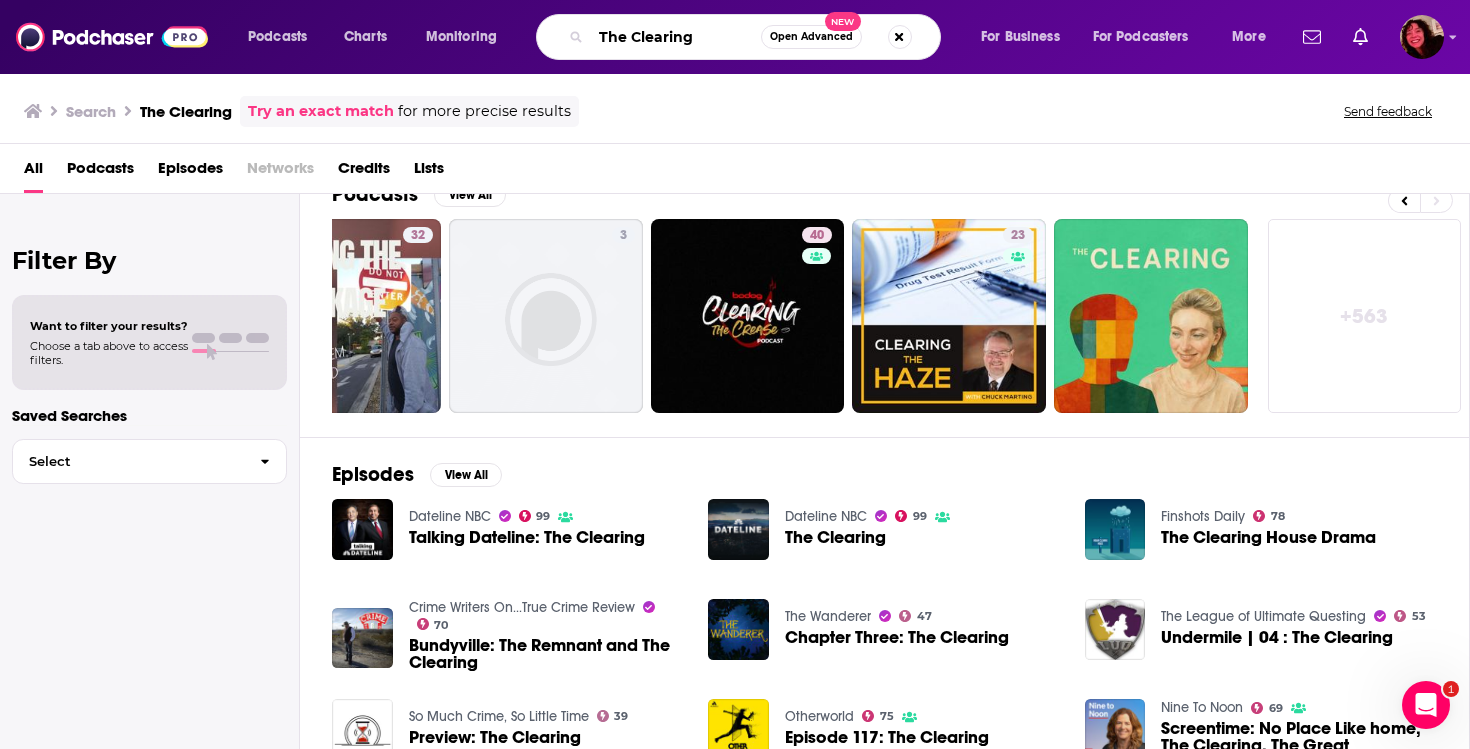 paste on "Josh Dean" 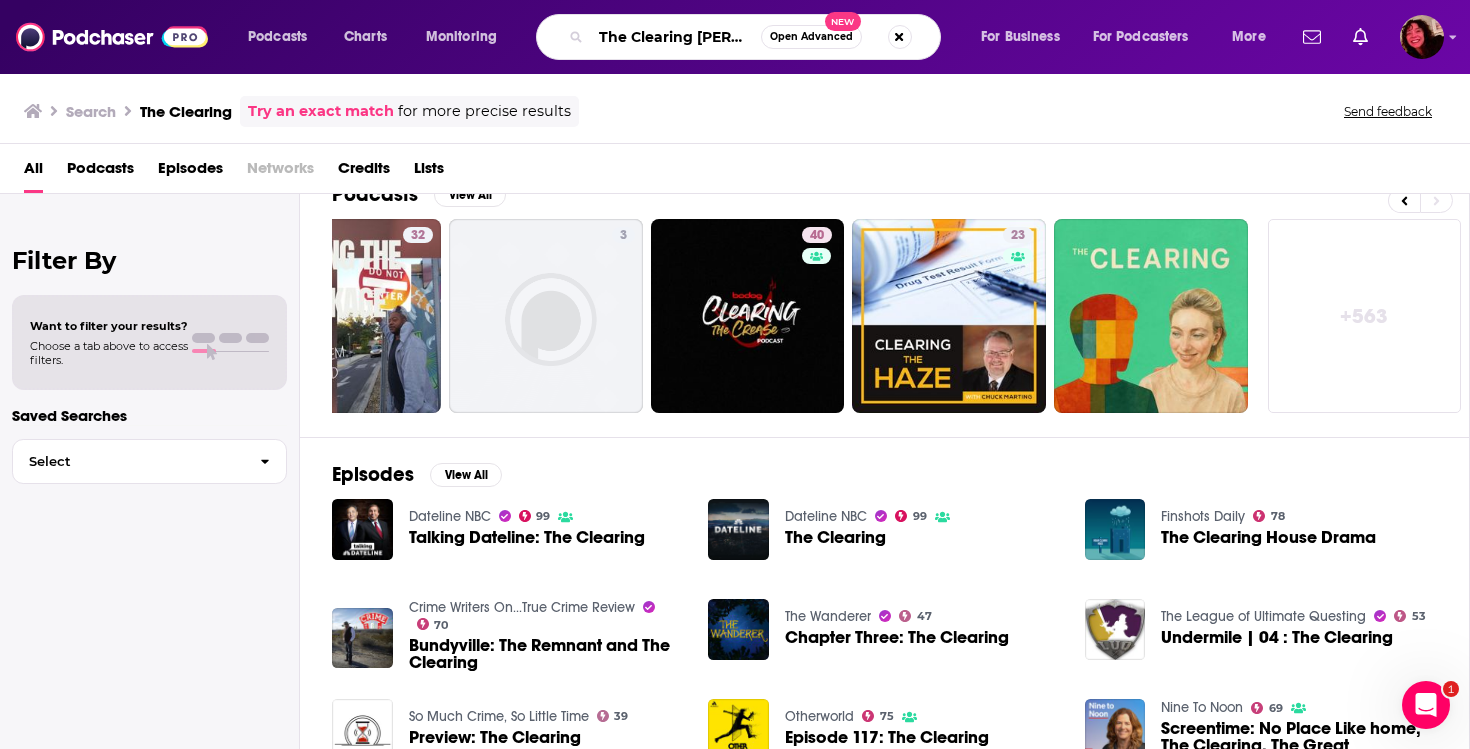 scroll, scrollTop: 0, scrollLeft: 21, axis: horizontal 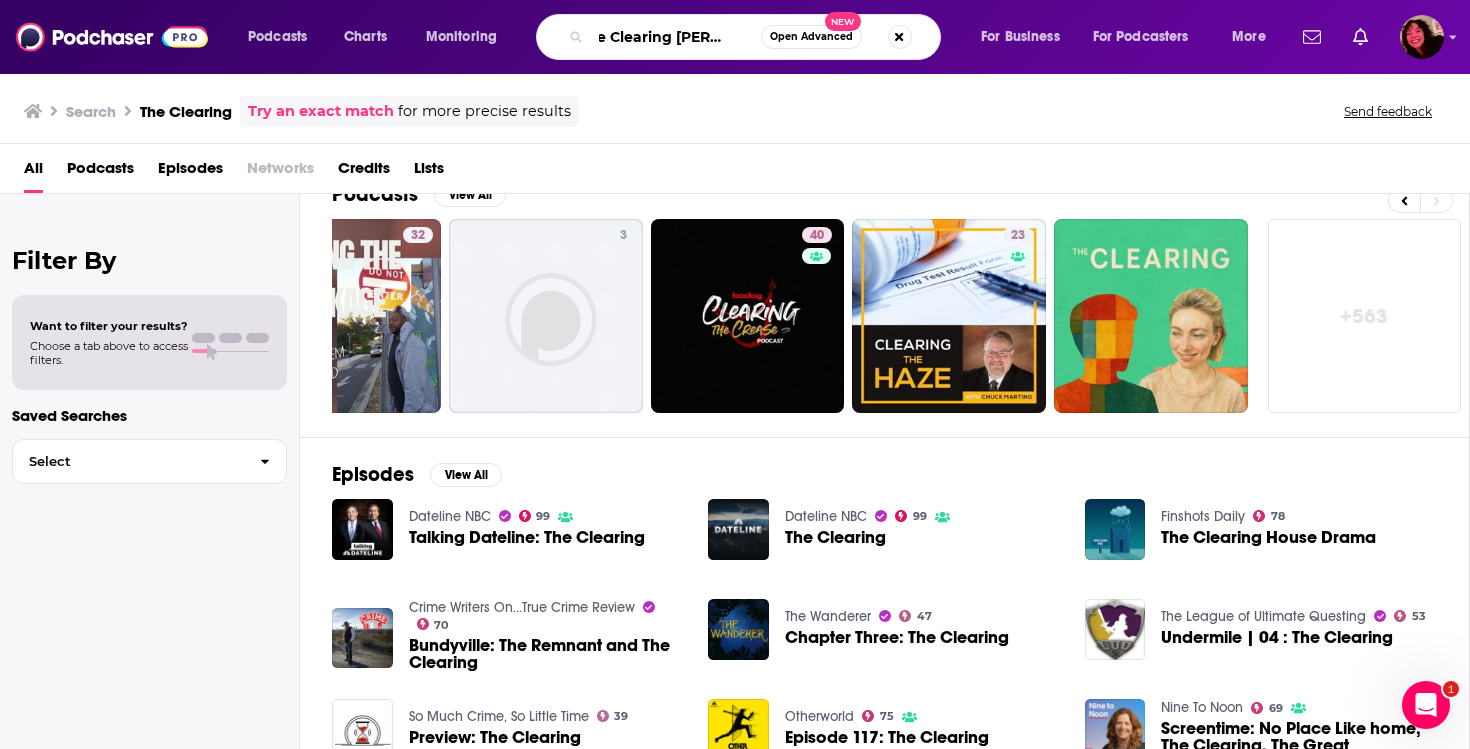 type on "The Clearing Josh Dean" 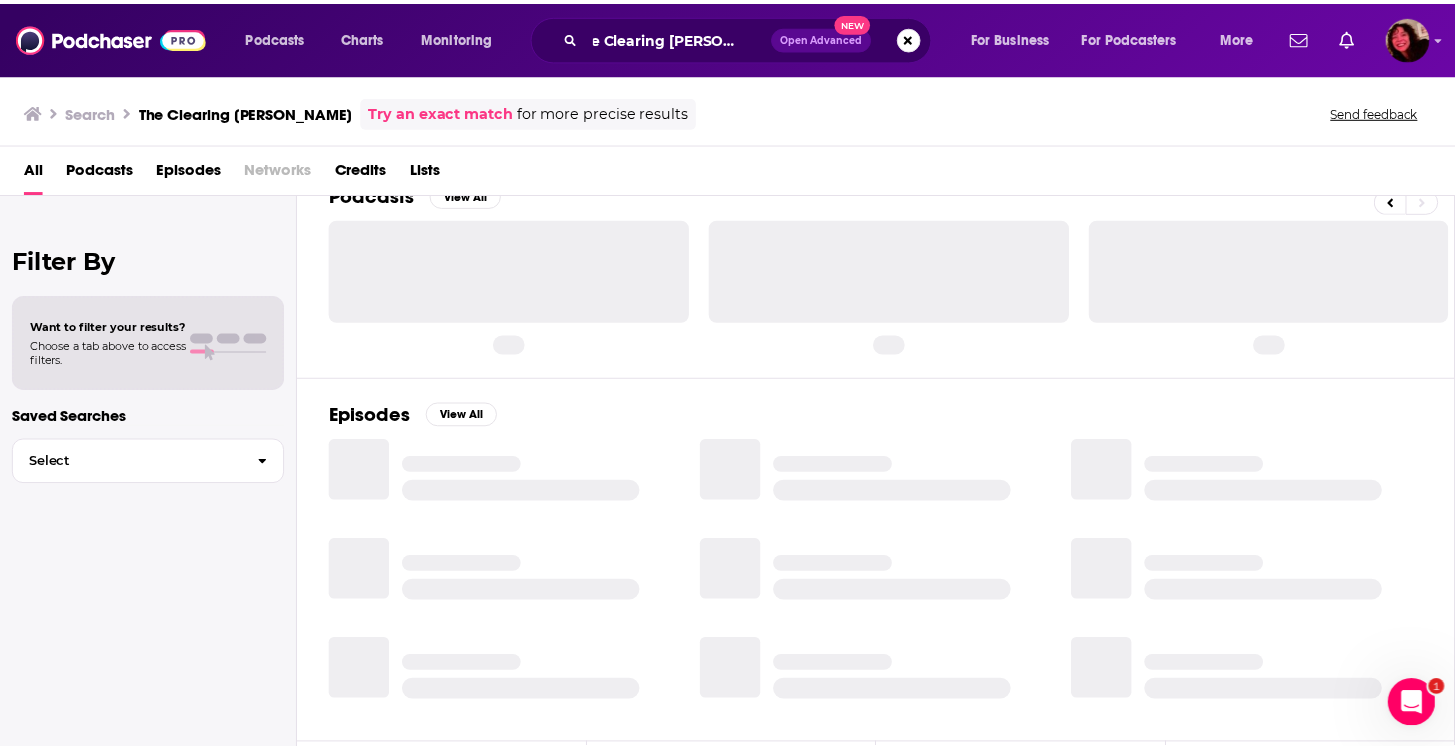 scroll, scrollTop: 0, scrollLeft: 0, axis: both 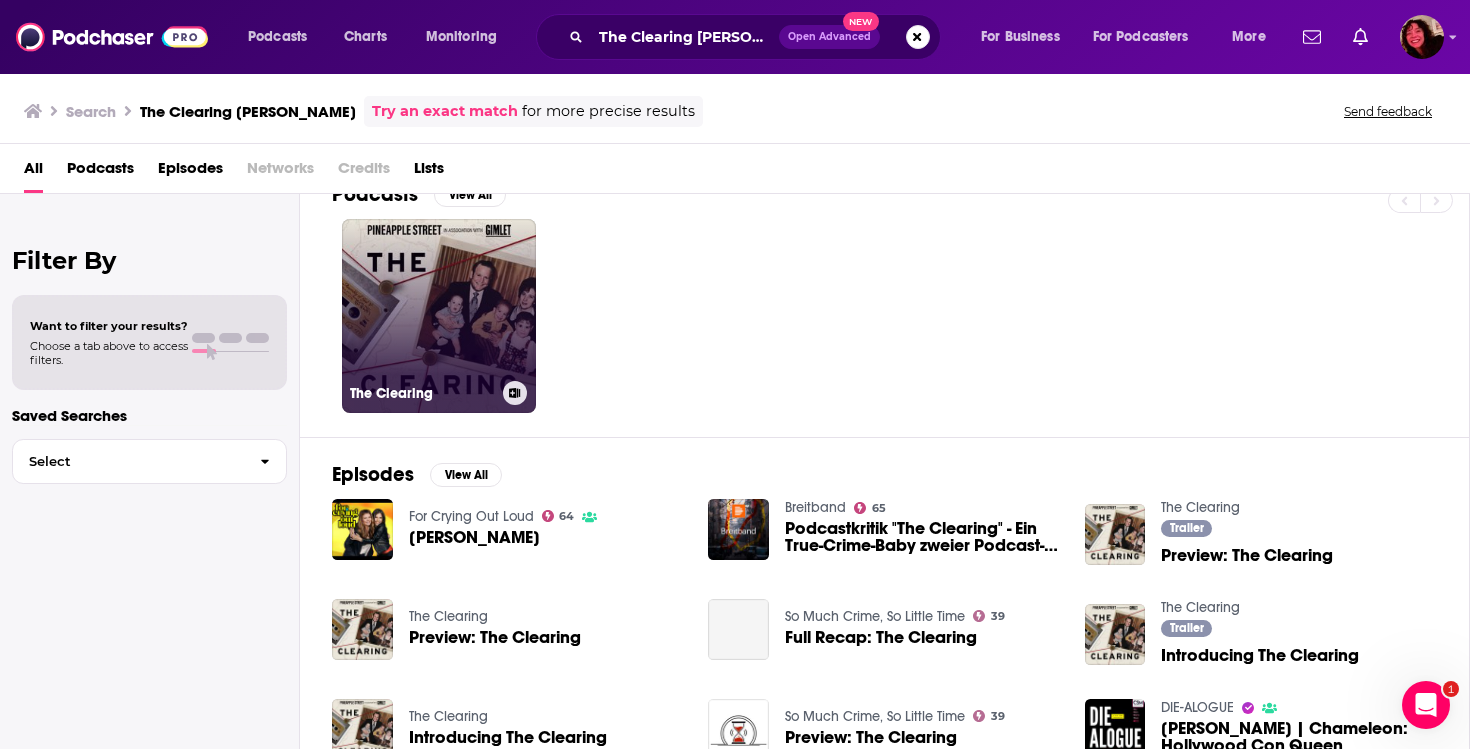 click on "The Clearing" at bounding box center (439, 316) 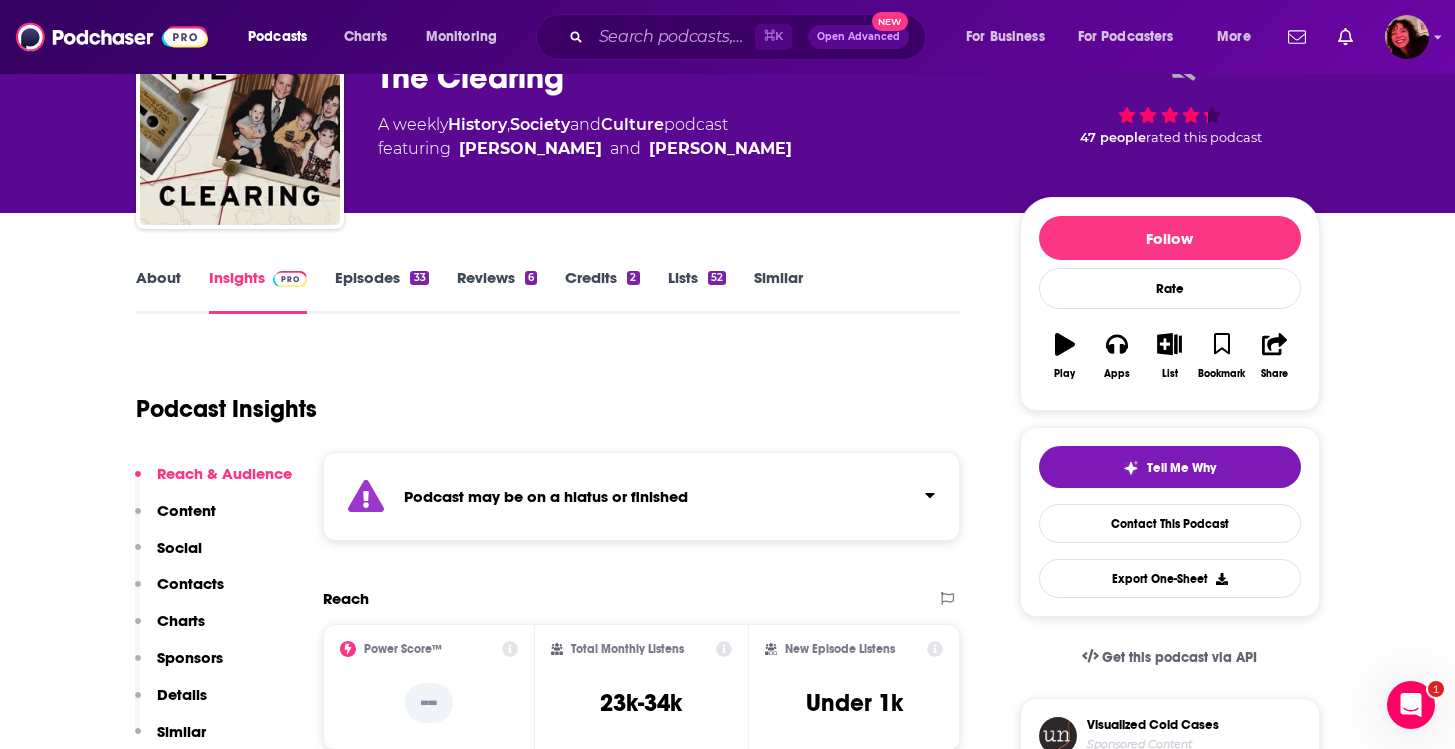 scroll, scrollTop: 146, scrollLeft: 0, axis: vertical 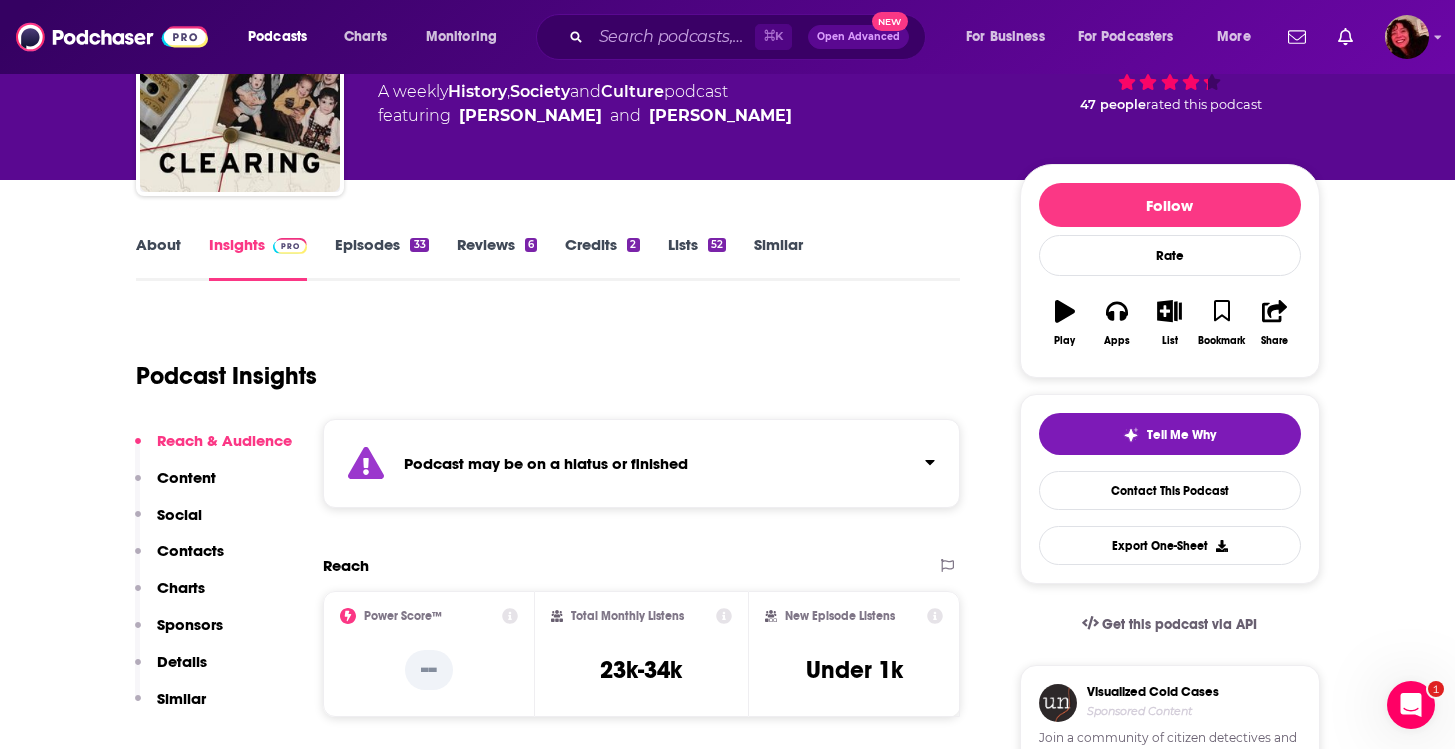 click on "Podcast may be on a hiatus or finished" at bounding box center [642, 463] 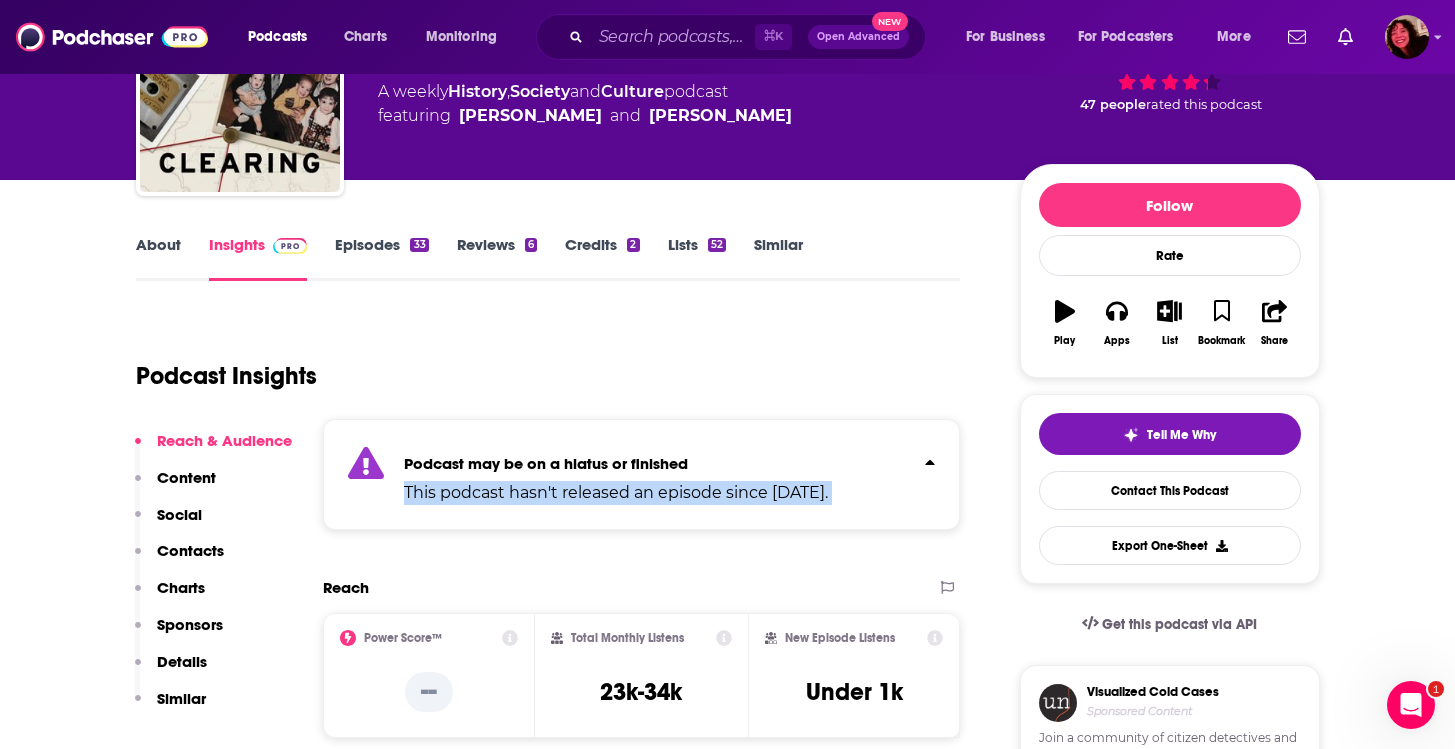 drag, startPoint x: 606, startPoint y: 493, endPoint x: 392, endPoint y: 489, distance: 214.03738 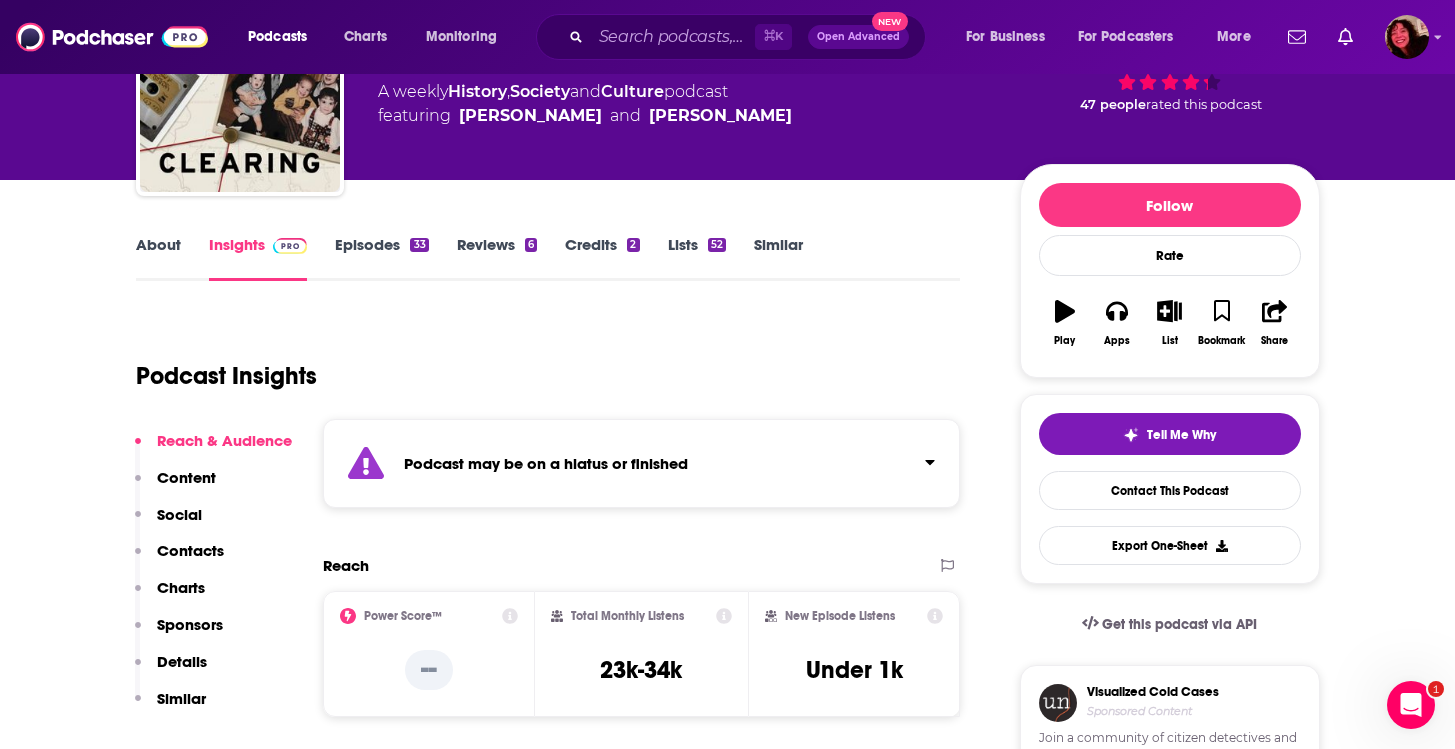 click on "Podcast may be on a hiatus or finished" at bounding box center (642, 463) 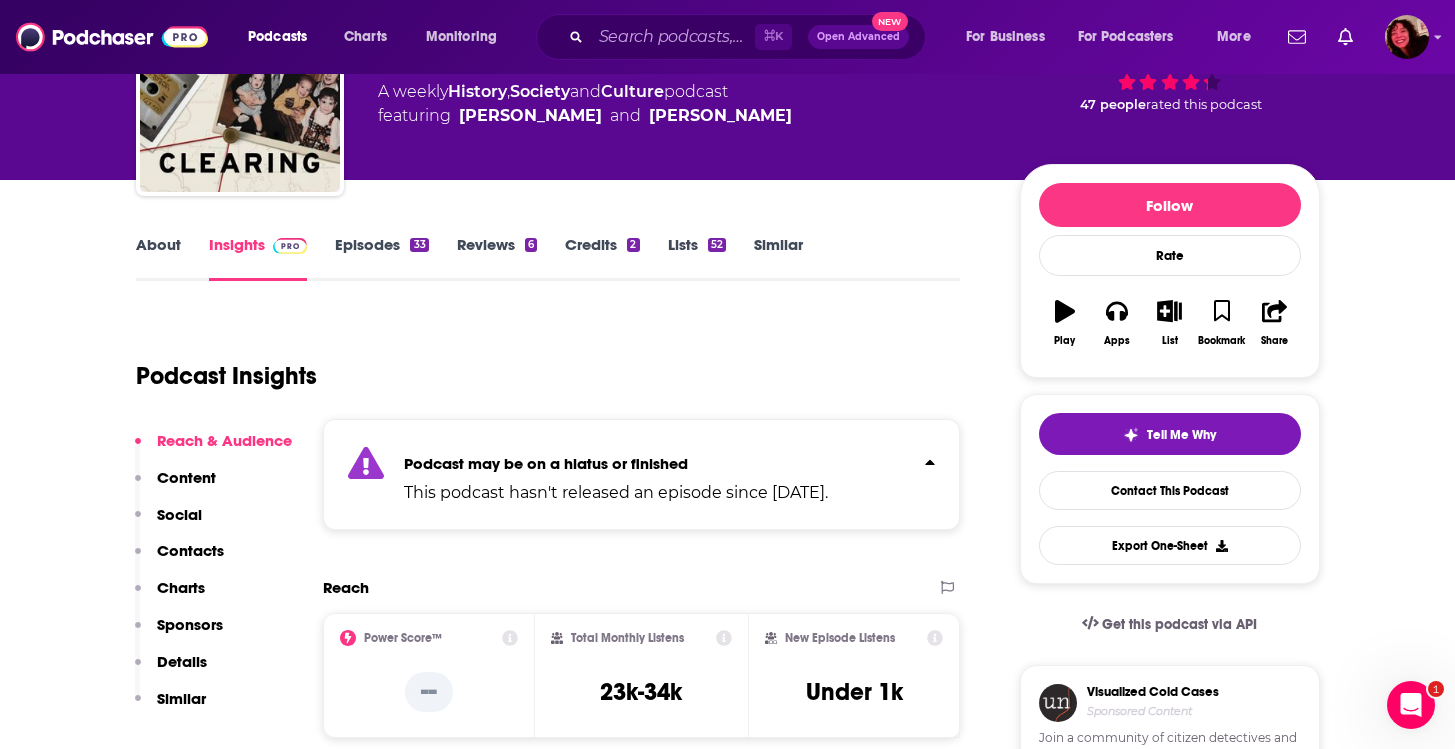click on "This podcast hasn't released an episode since Apr 11th, 2022." at bounding box center (616, 493) 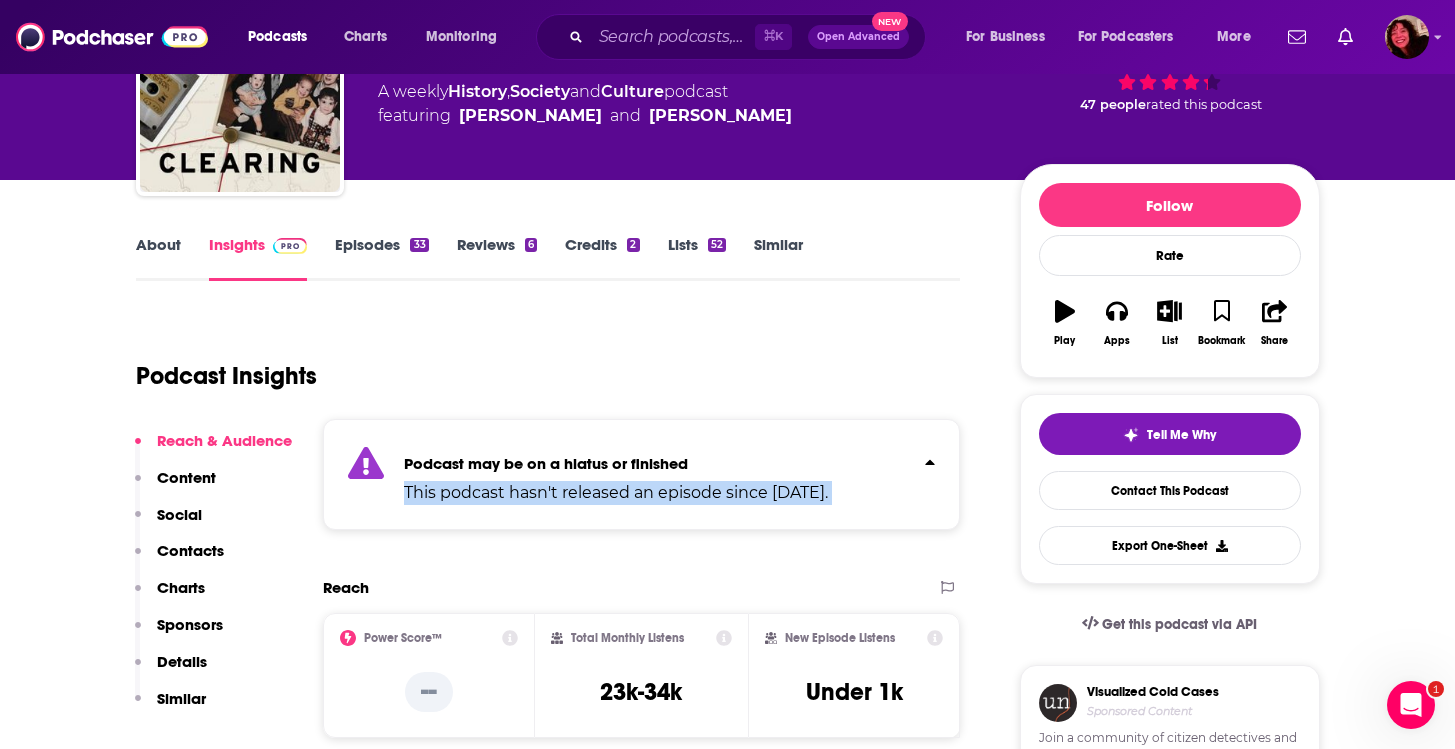 copy on "This podcast hasn't released an episode since Apr 11th, 2022." 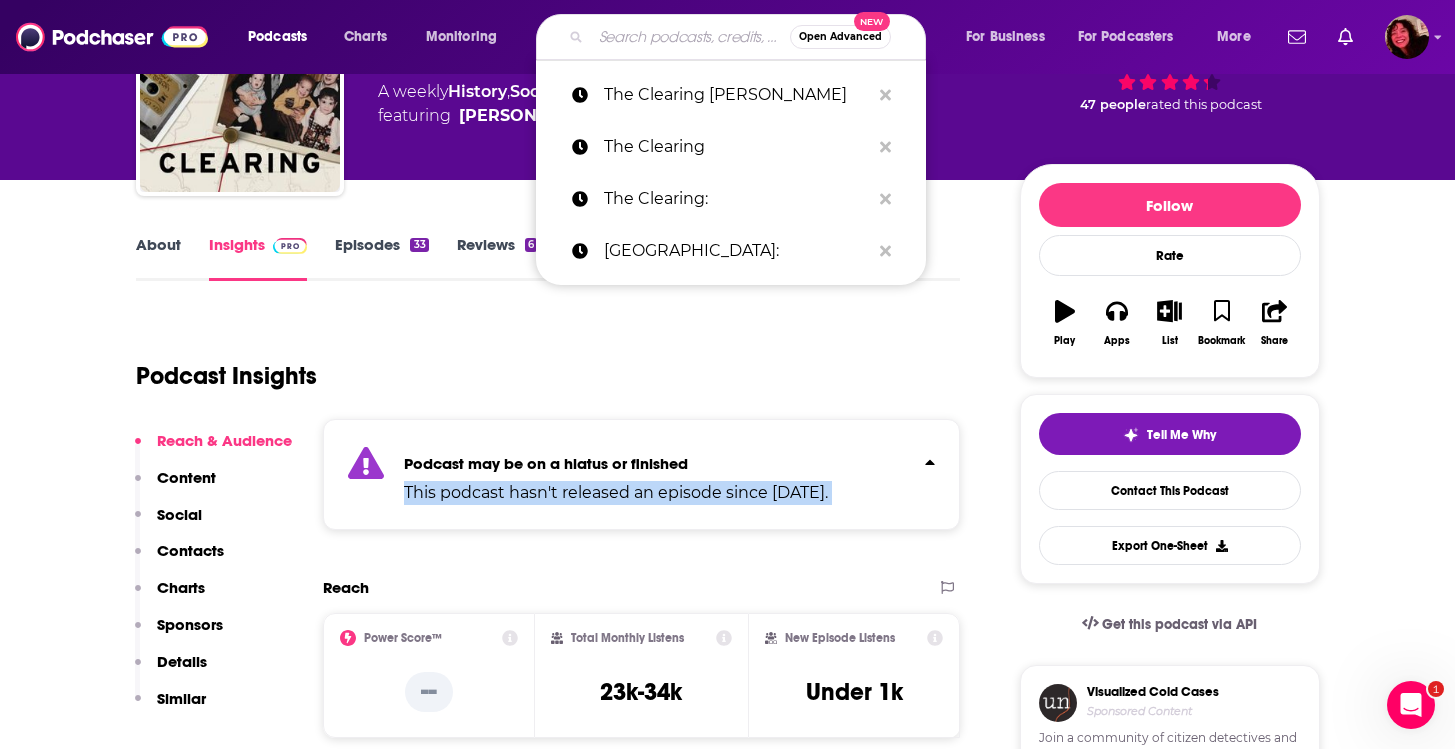 click at bounding box center [690, 37] 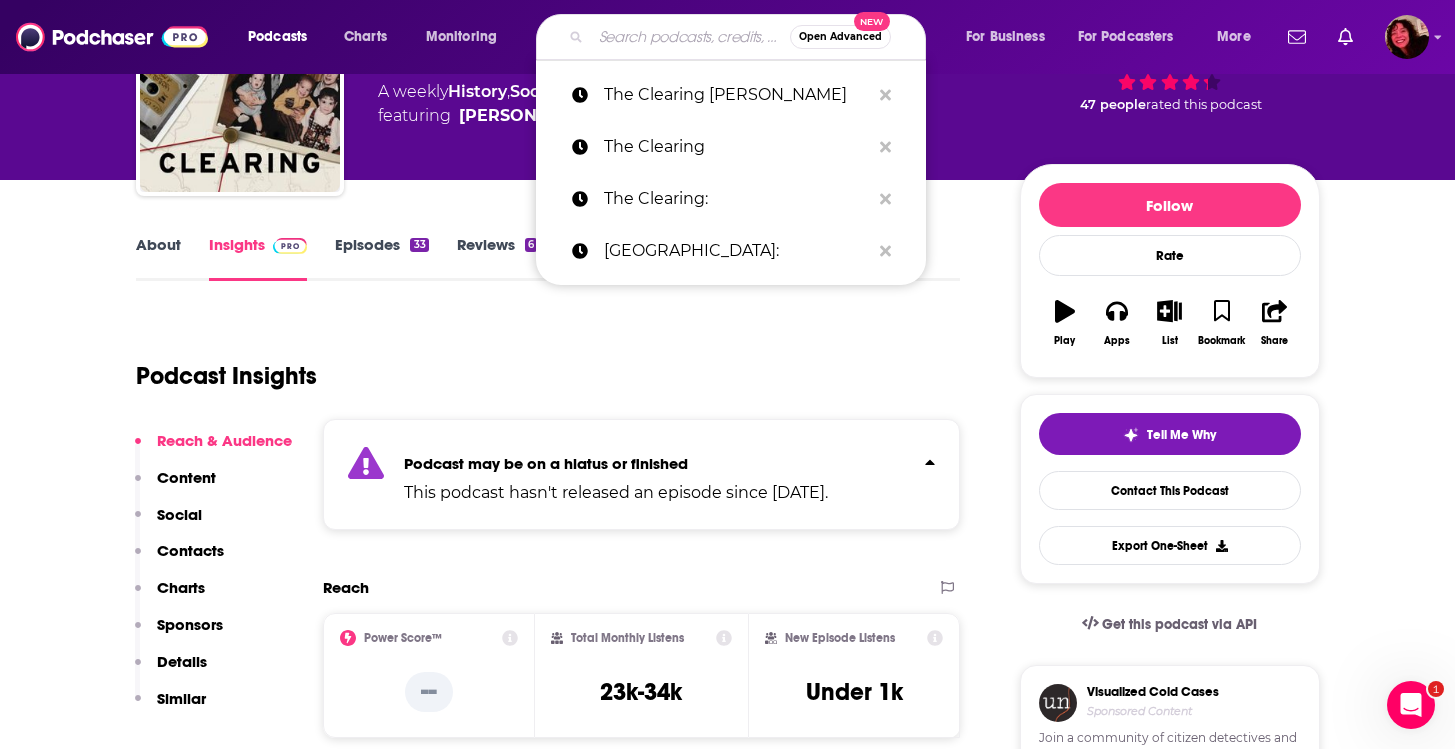 paste on "Trace Evidence" 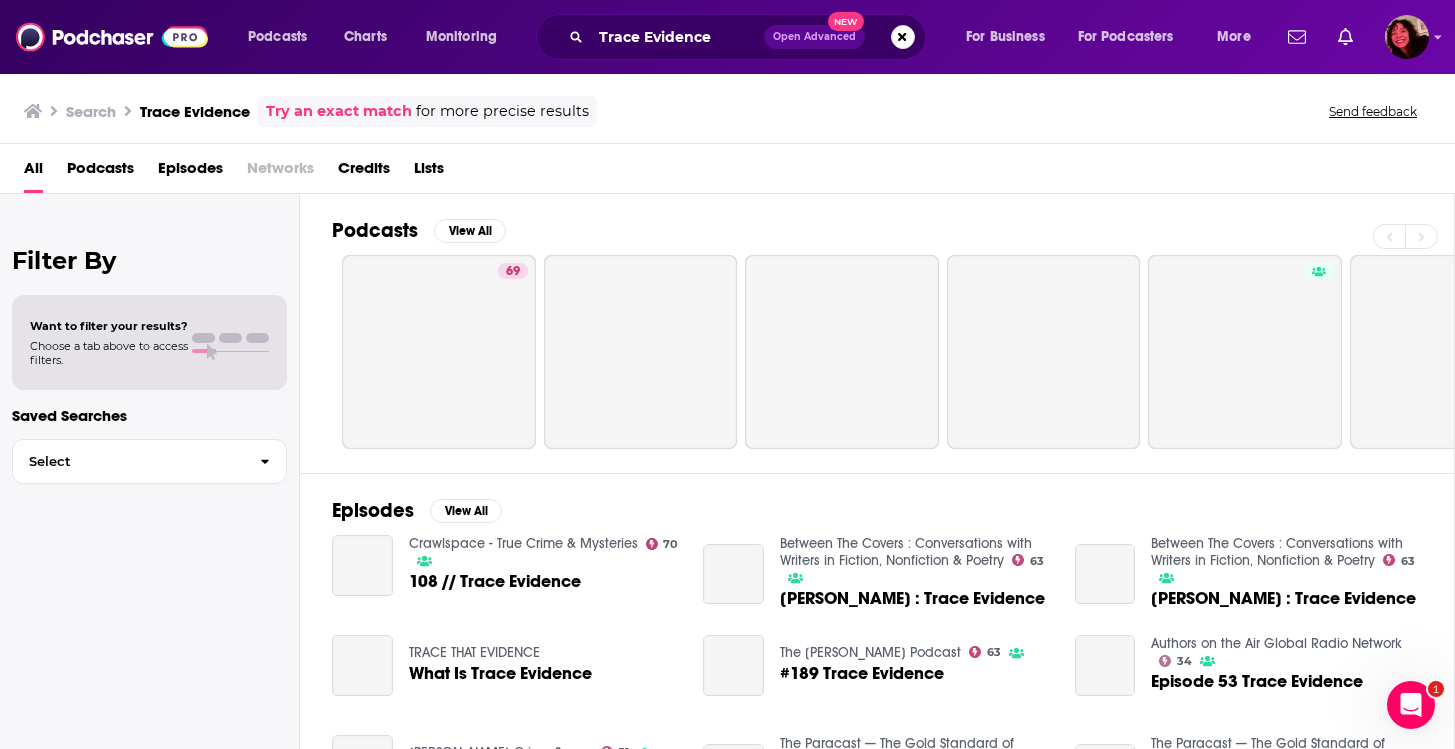 scroll, scrollTop: 0, scrollLeft: 0, axis: both 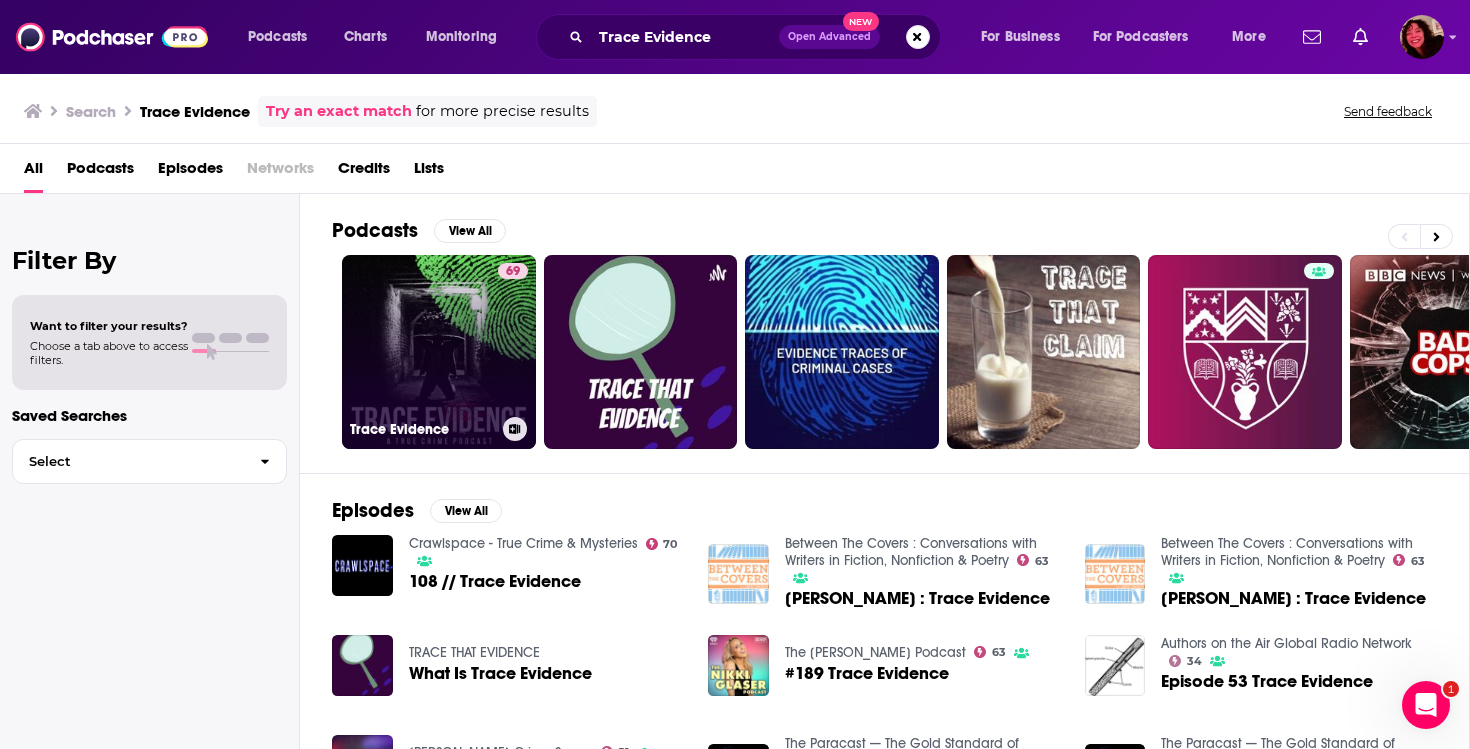 click on "69 Trace Evidence" at bounding box center (439, 352) 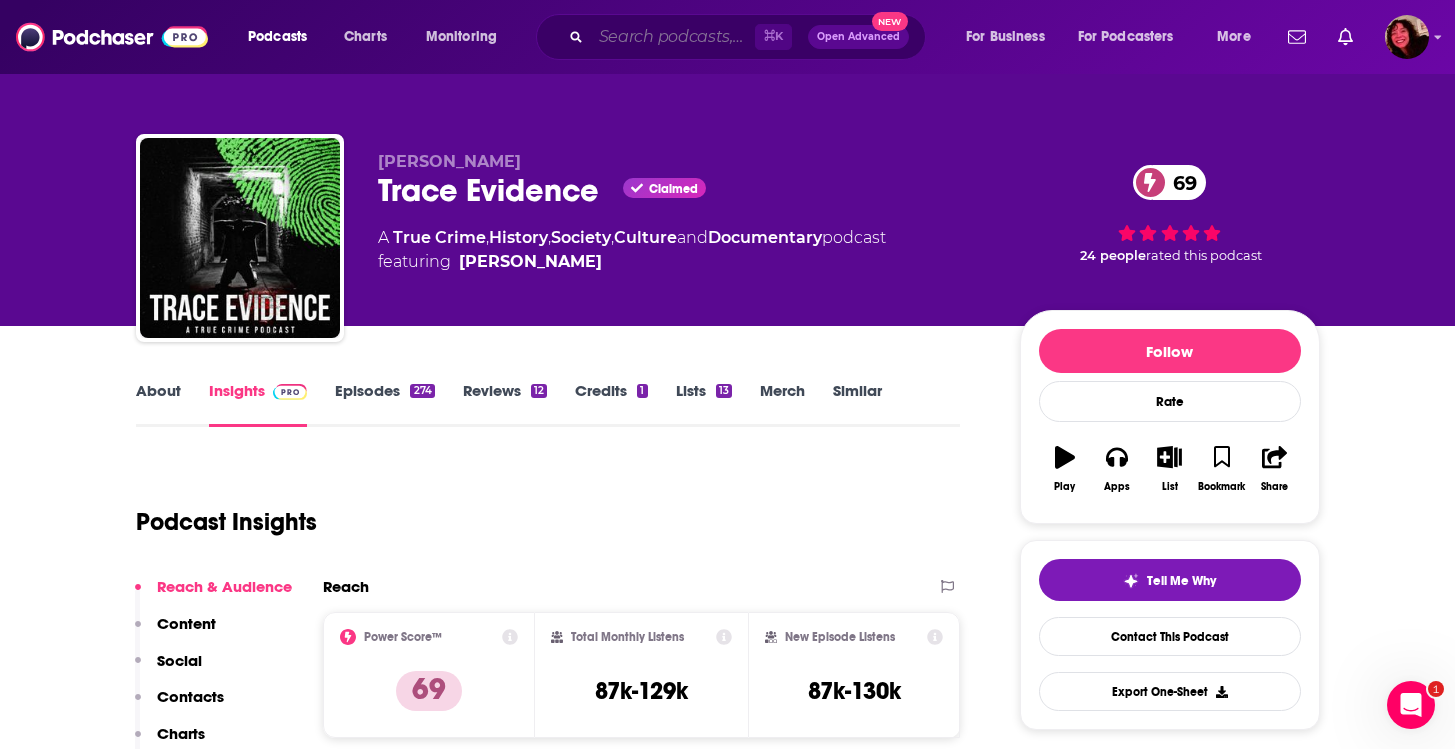 click at bounding box center [673, 37] 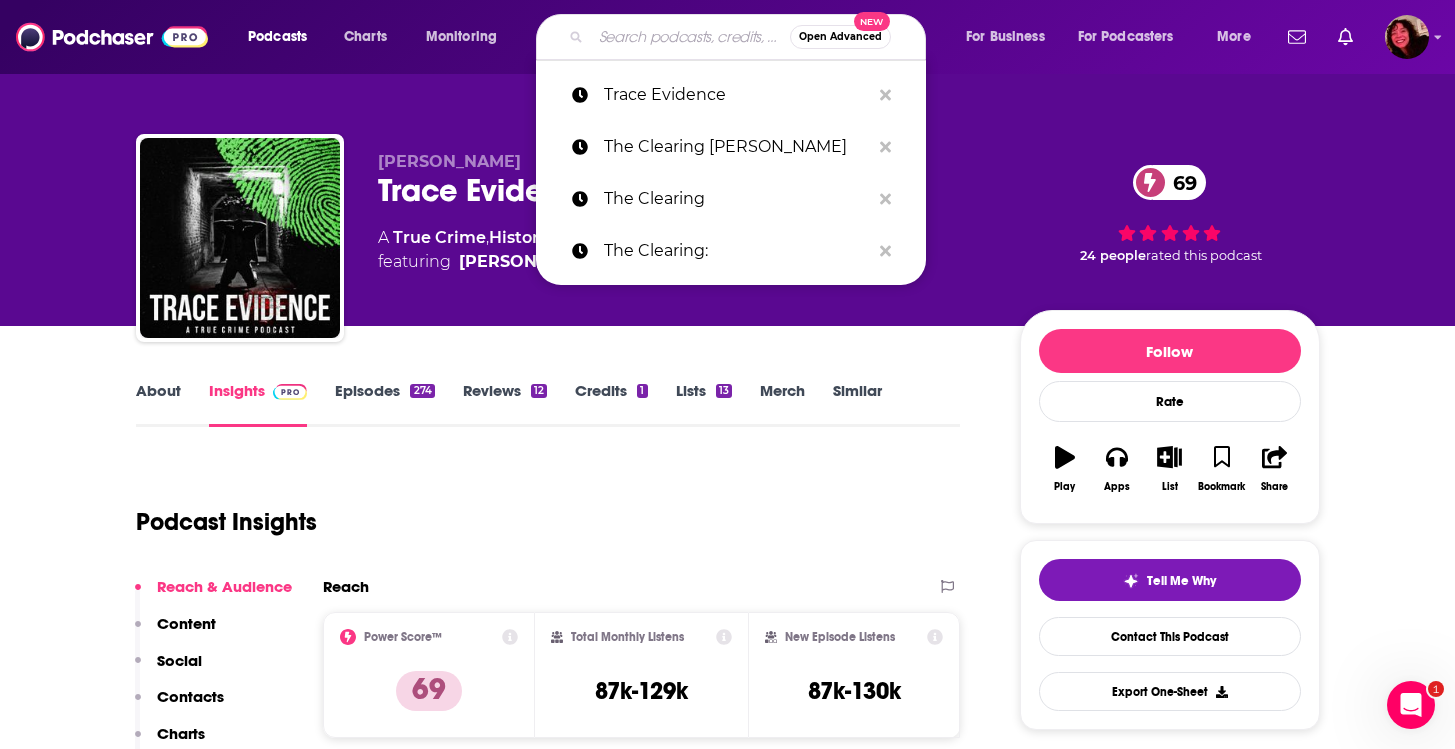 paste on "The Genetic Detective:" 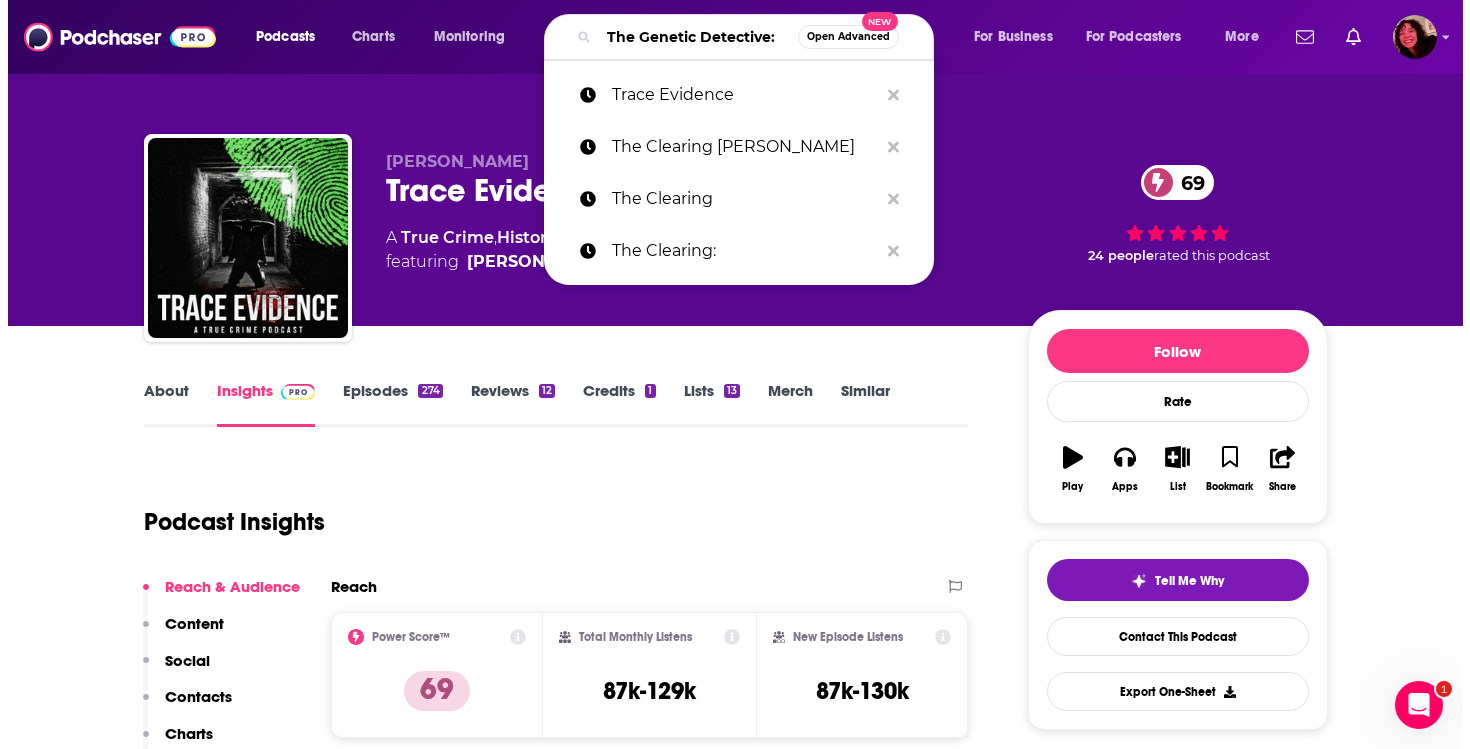 scroll, scrollTop: 0, scrollLeft: 29, axis: horizontal 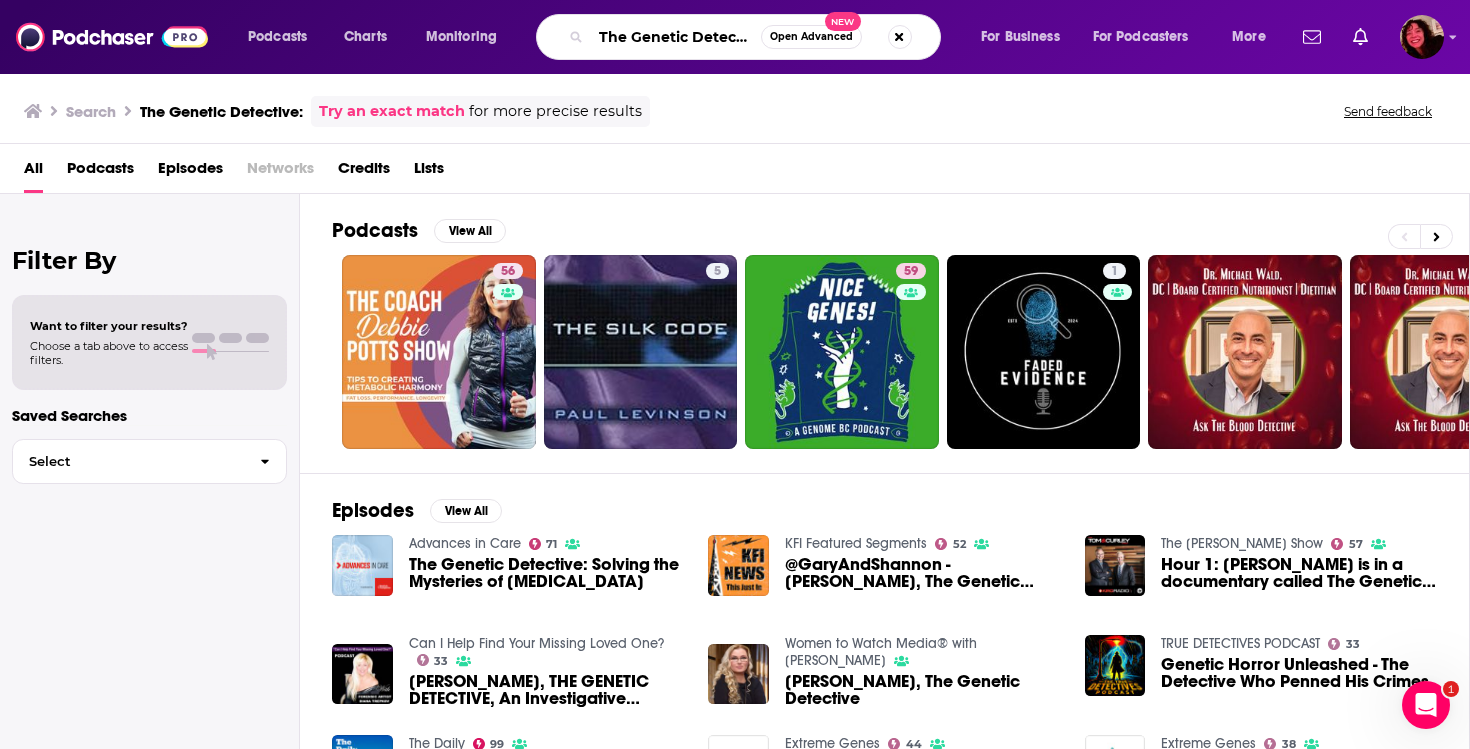 click on "The Genetic Detective: Open Advanced New" at bounding box center [738, 37] 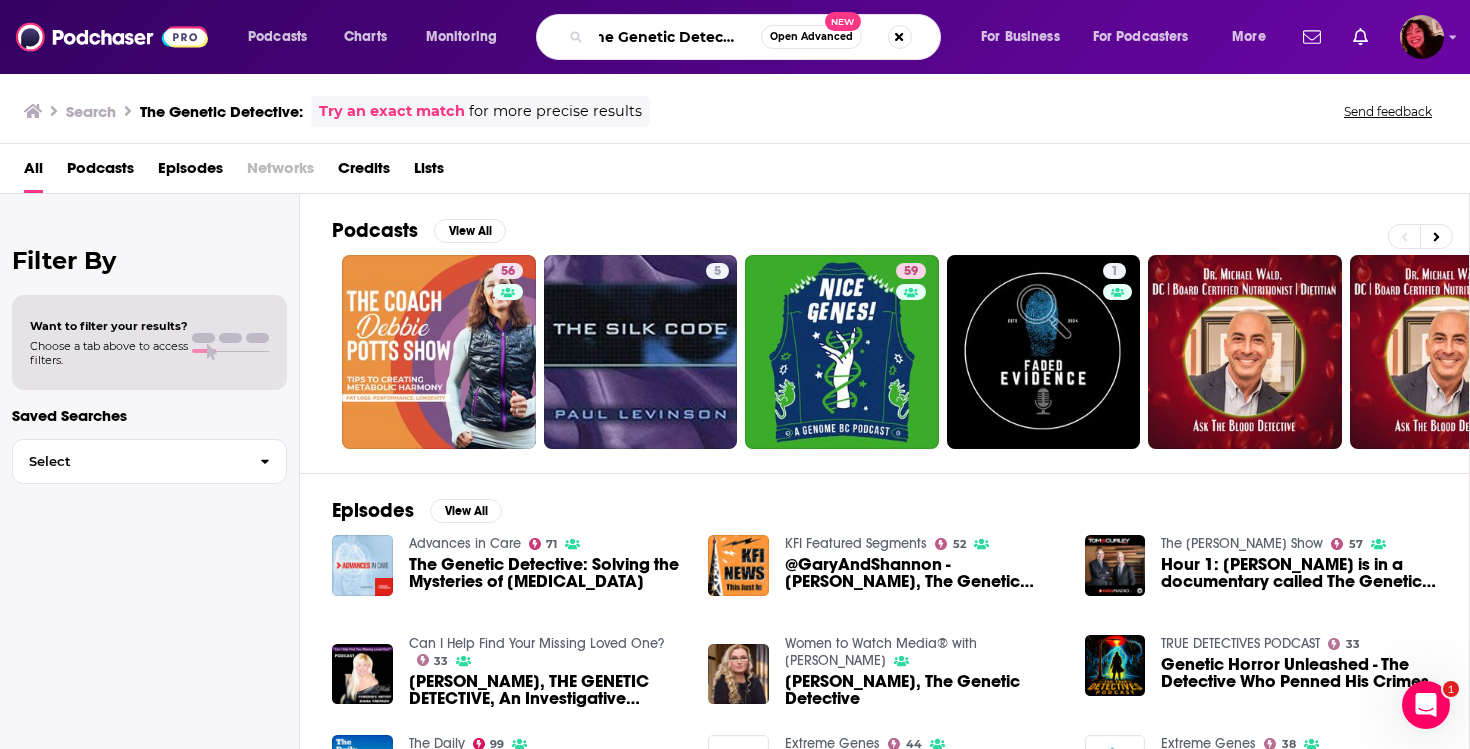 scroll, scrollTop: 0, scrollLeft: 10, axis: horizontal 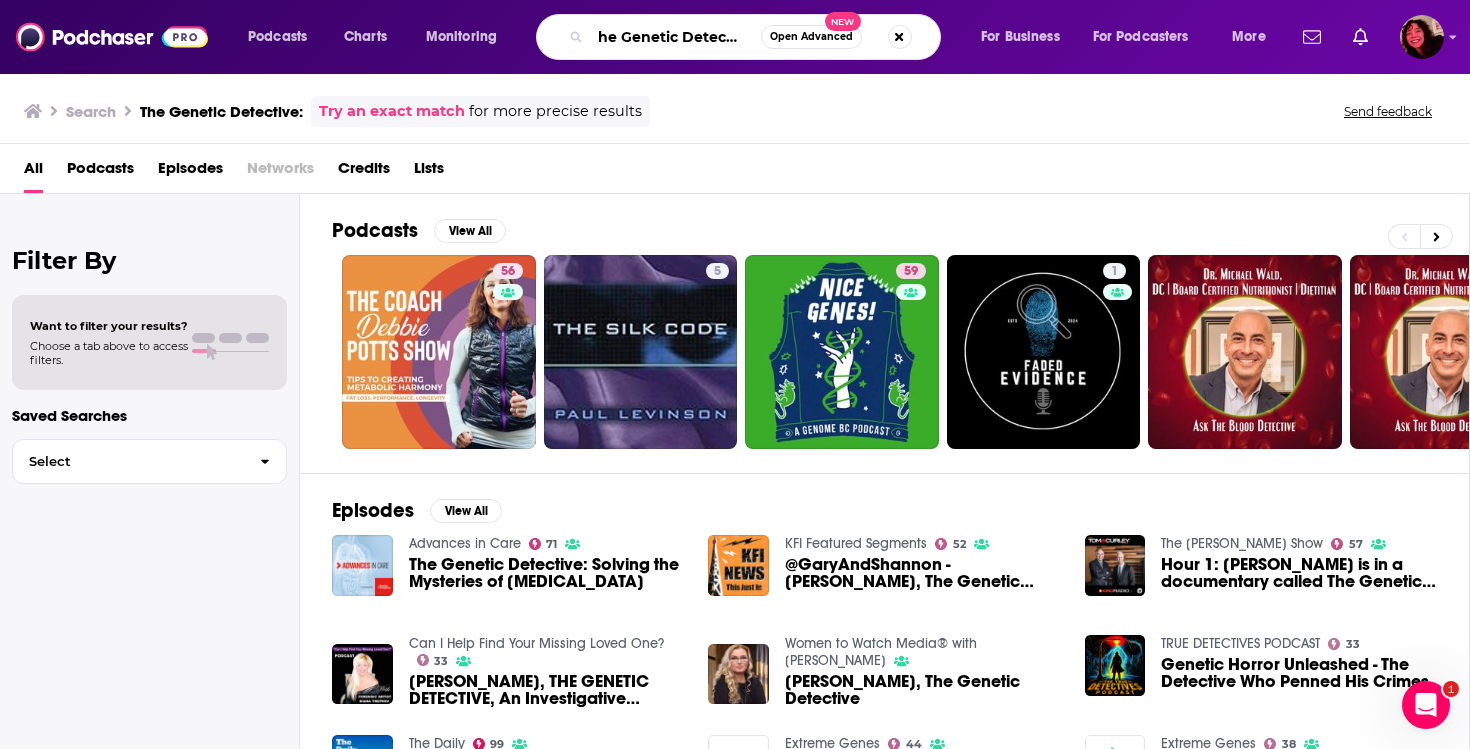 type on "The Genetic Detective" 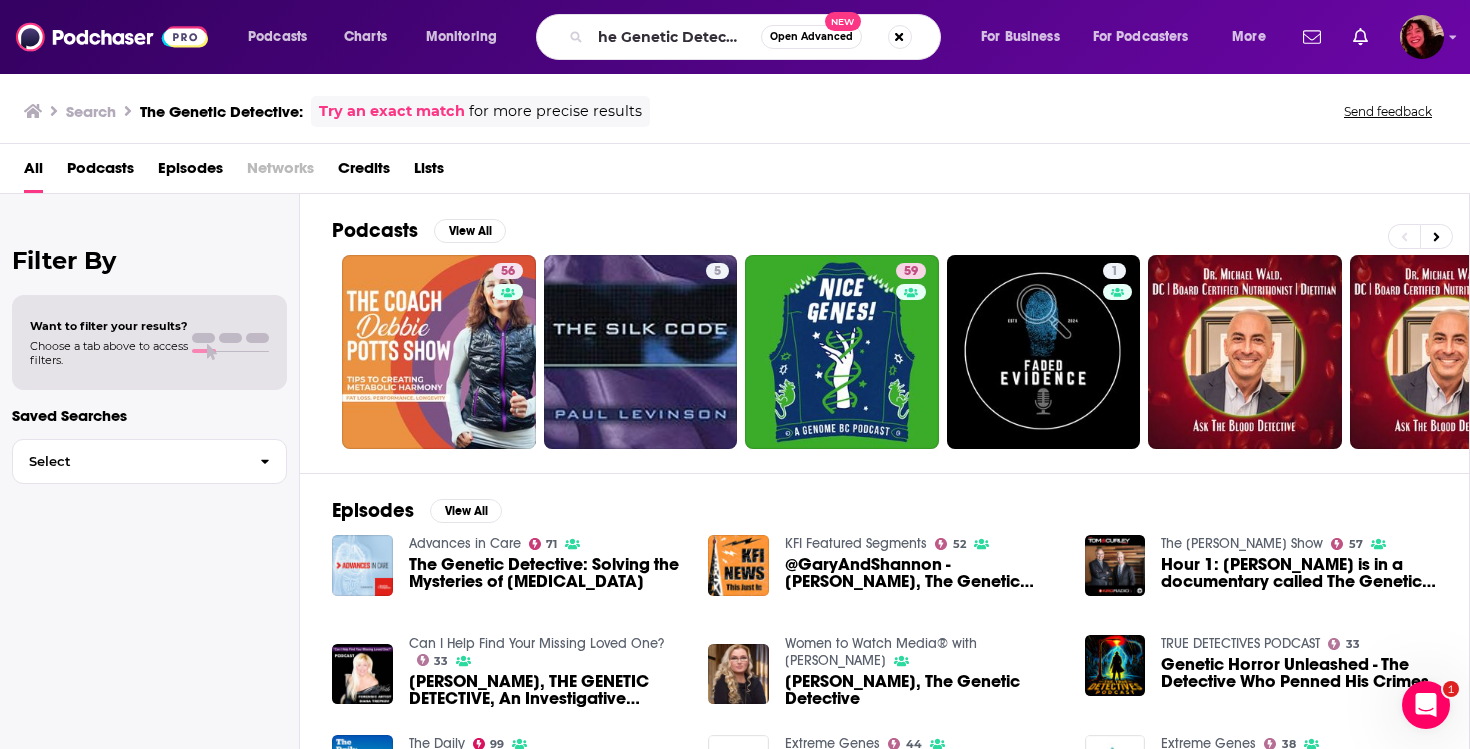 scroll, scrollTop: 0, scrollLeft: 0, axis: both 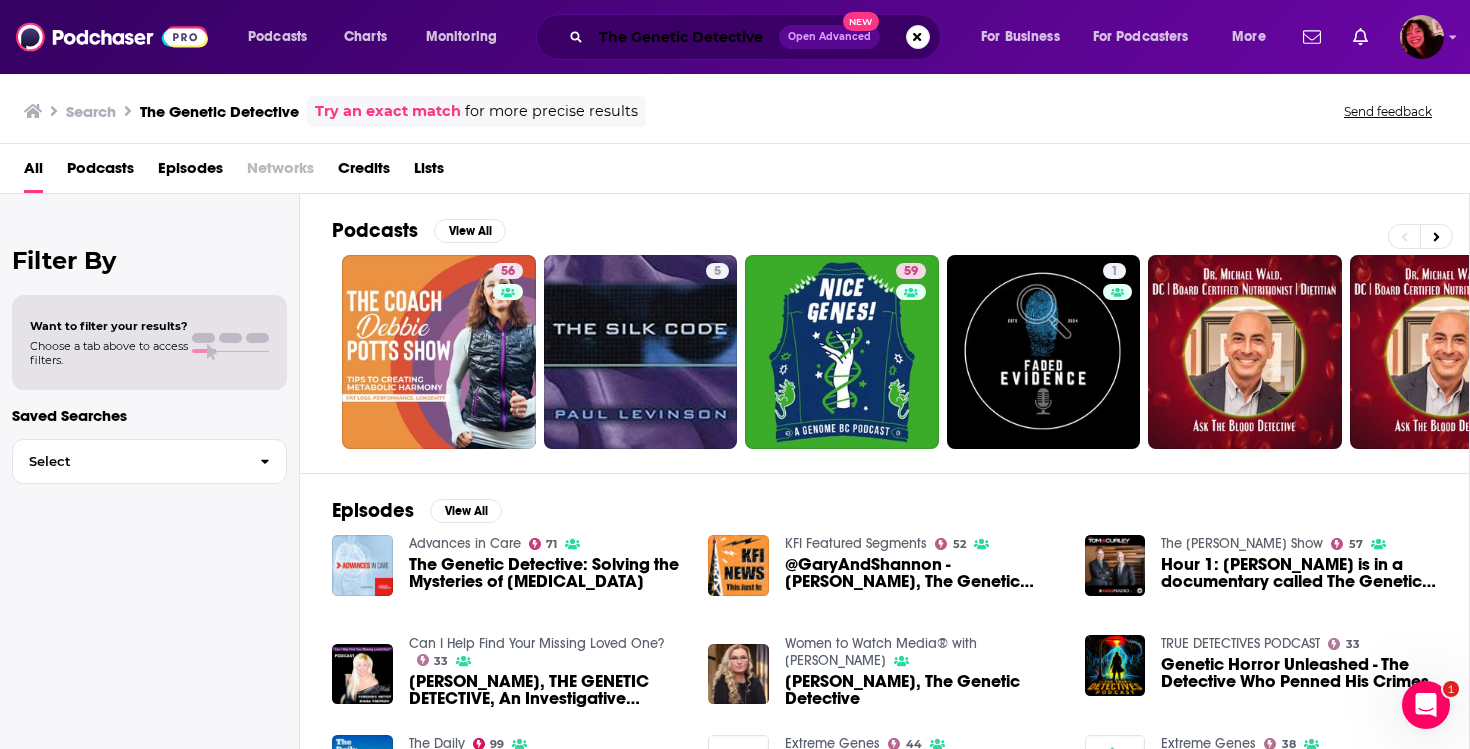 click on "The Genetic Detective" at bounding box center (685, 37) 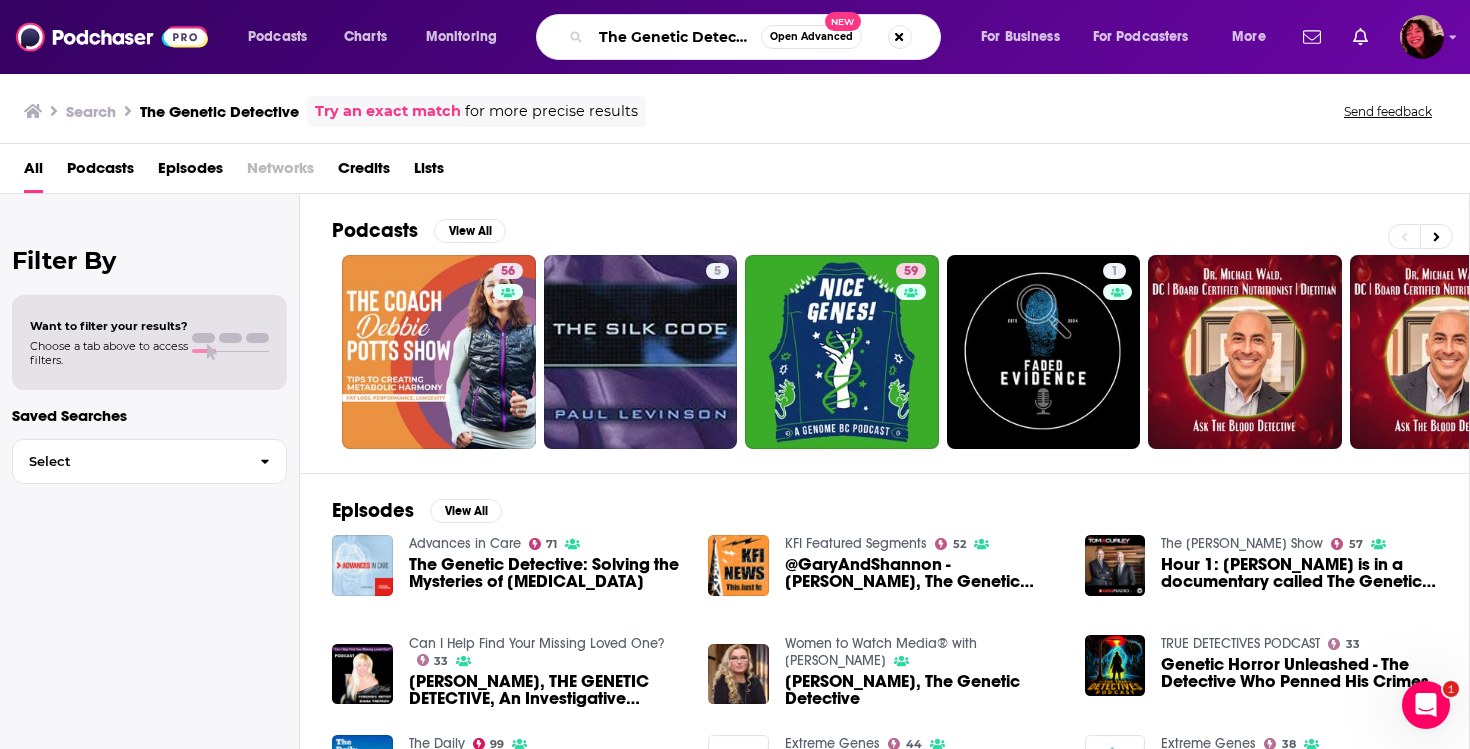scroll, scrollTop: 0, scrollLeft: 10, axis: horizontal 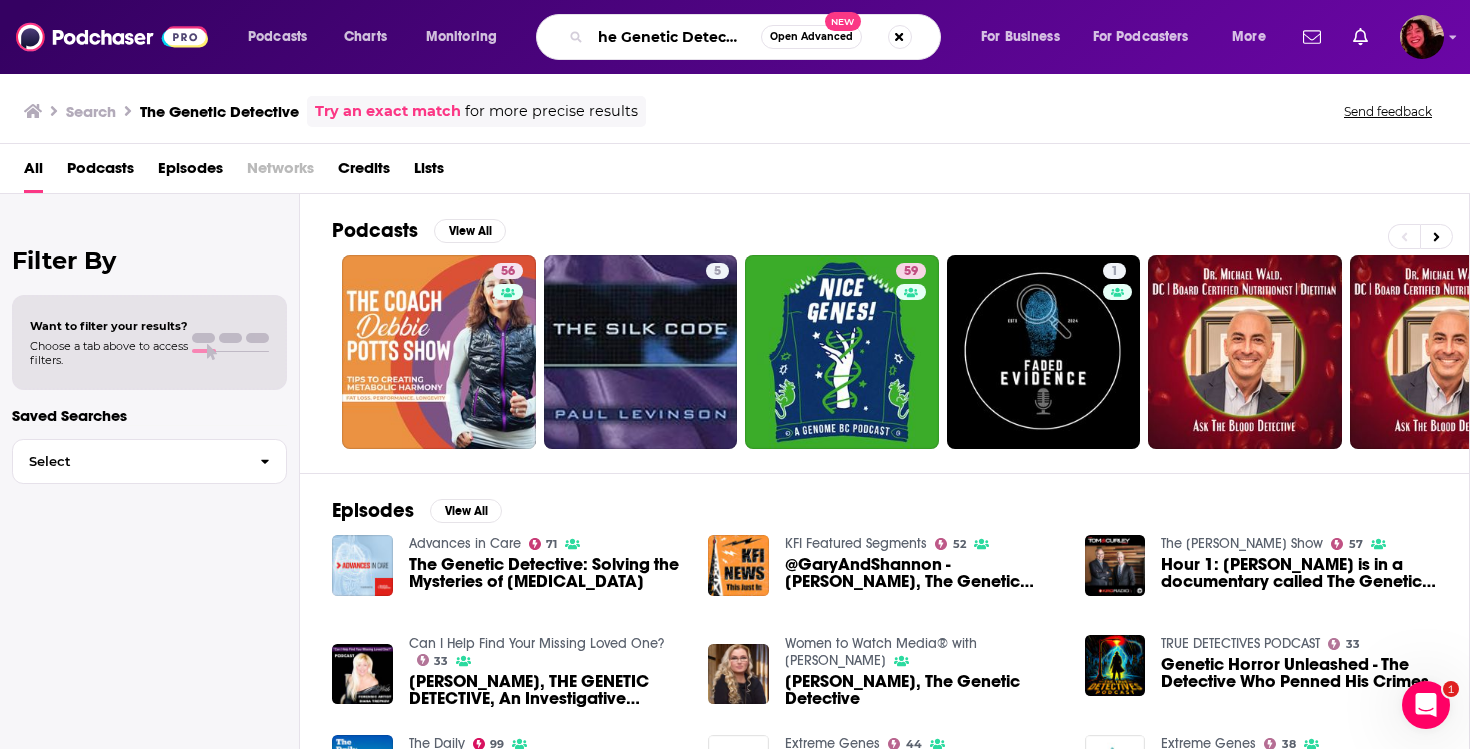 drag, startPoint x: 698, startPoint y: 34, endPoint x: 759, endPoint y: 40, distance: 61.294373 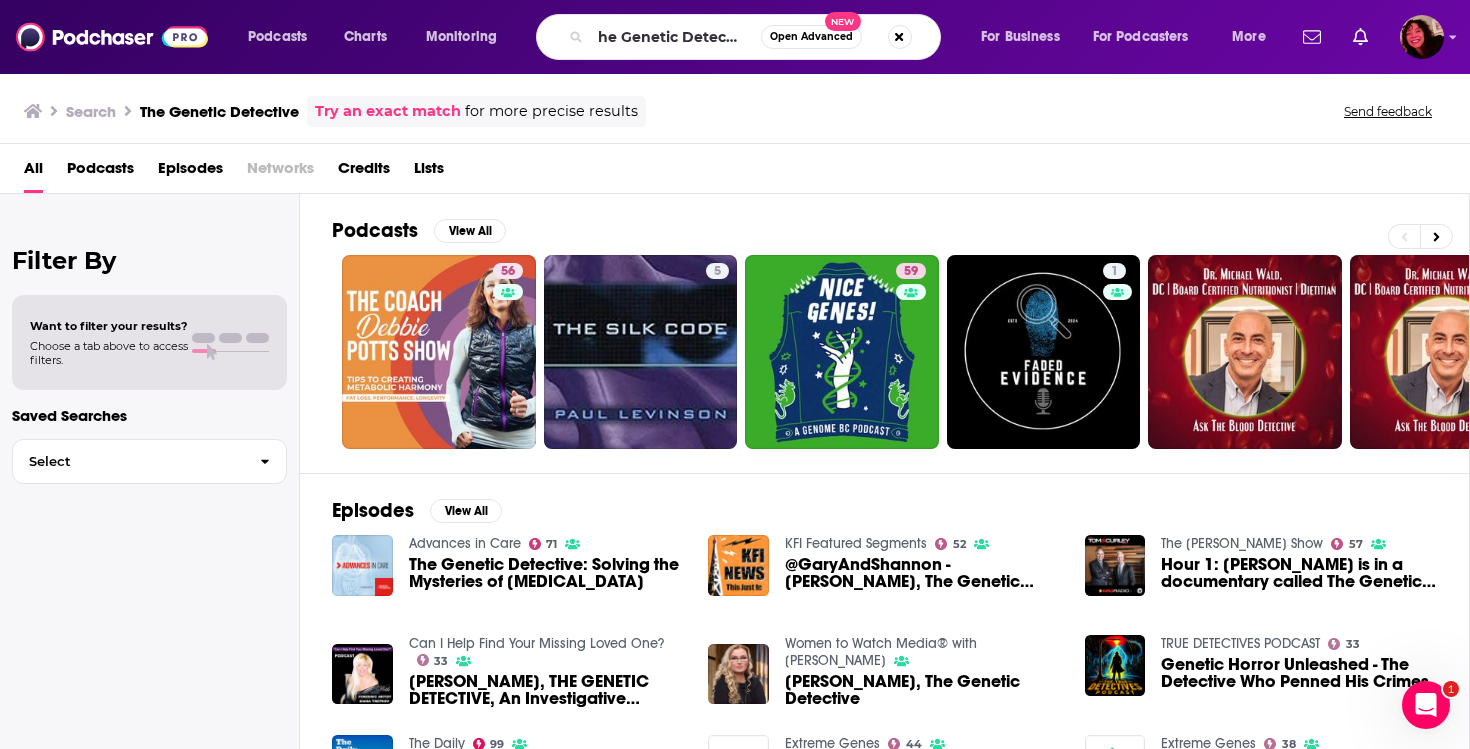 click on "CECE MOORE, THE GENETIC DETECTIVE, An Investigative Genetic Genealogist gives Extremely Valuable Advice!" at bounding box center [547, 690] 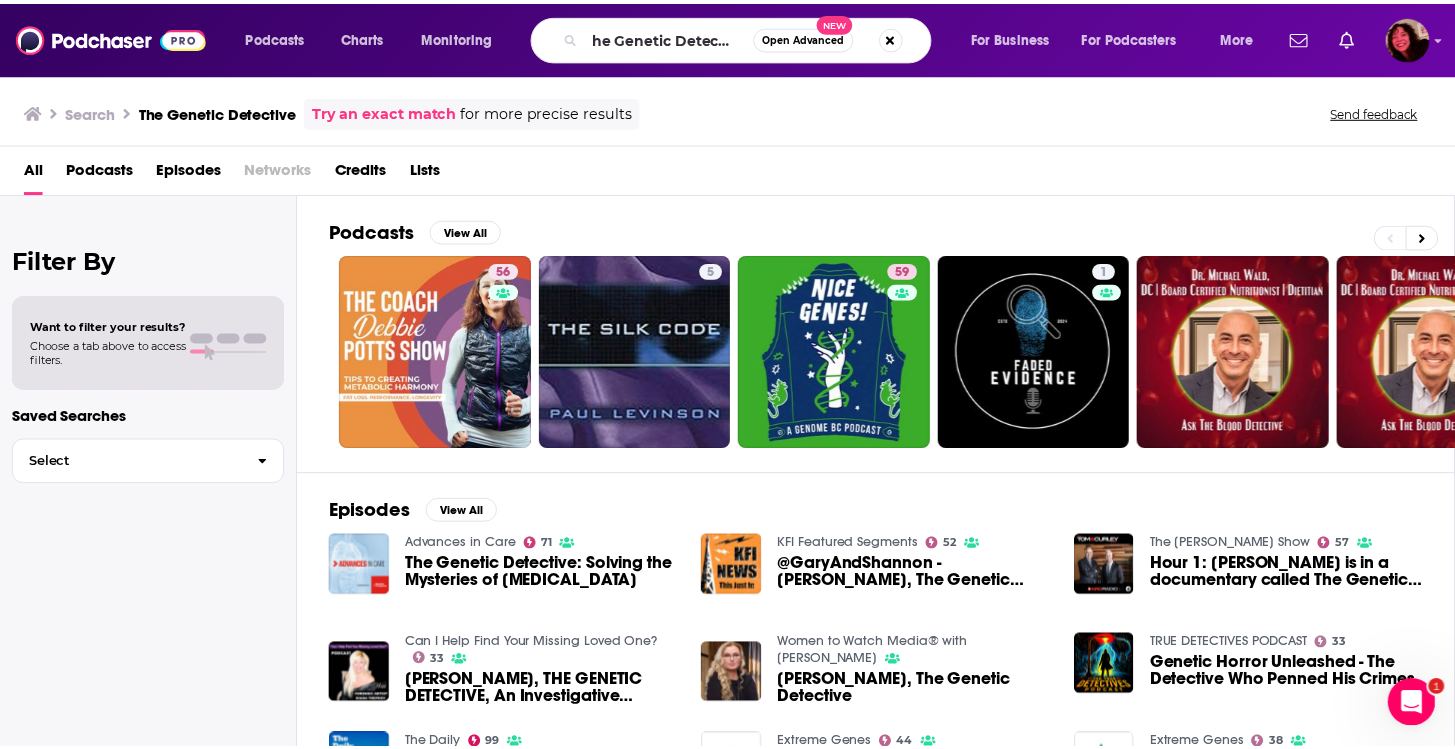 scroll, scrollTop: 0, scrollLeft: 0, axis: both 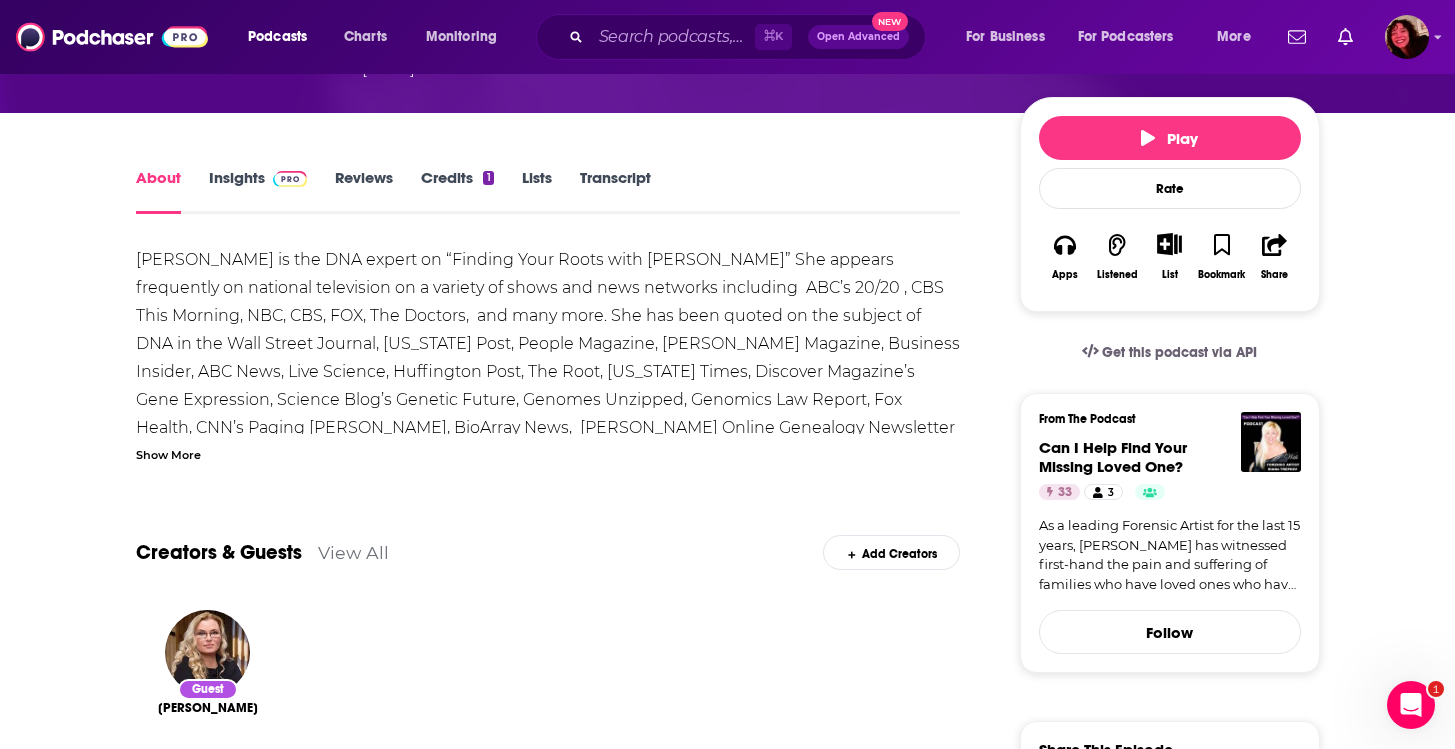 click on "CeCe Moore" at bounding box center [208, 708] 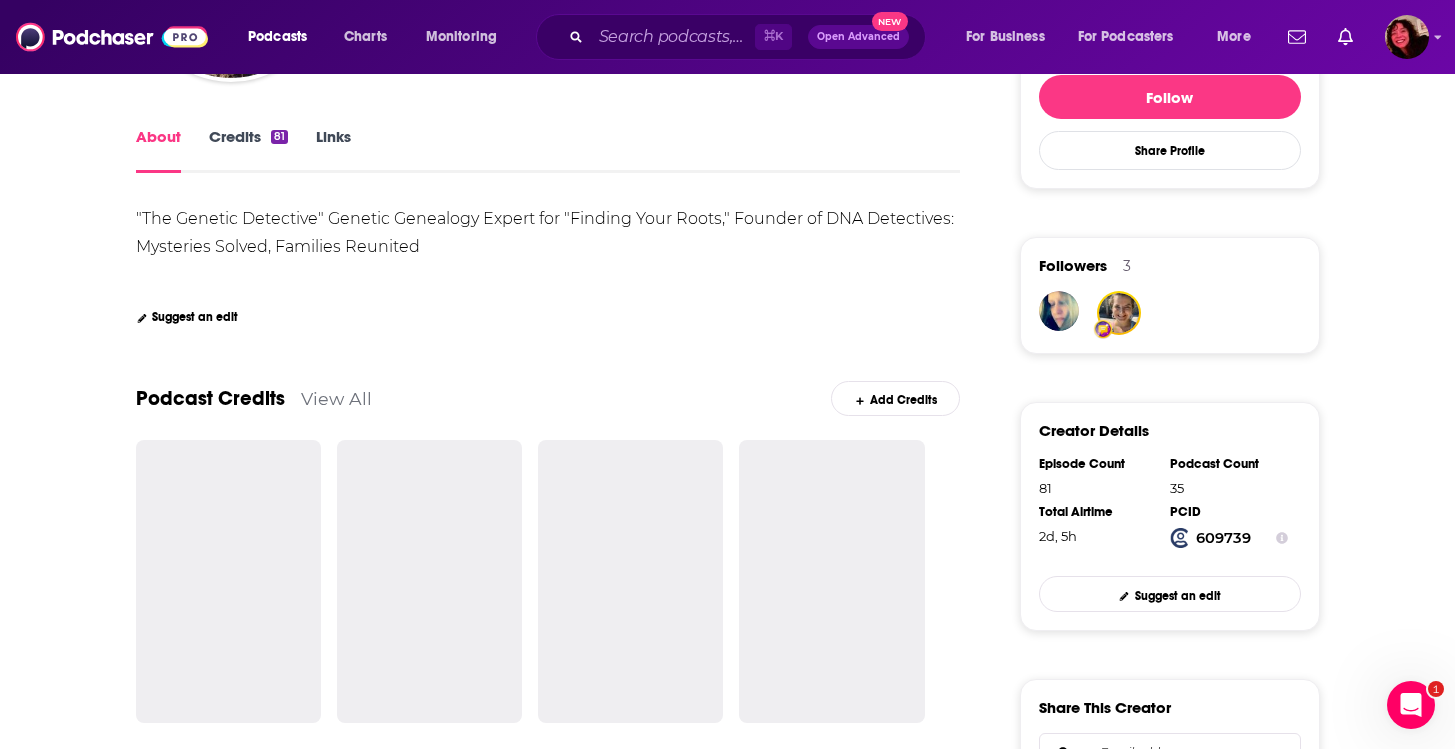 scroll, scrollTop: 317, scrollLeft: 0, axis: vertical 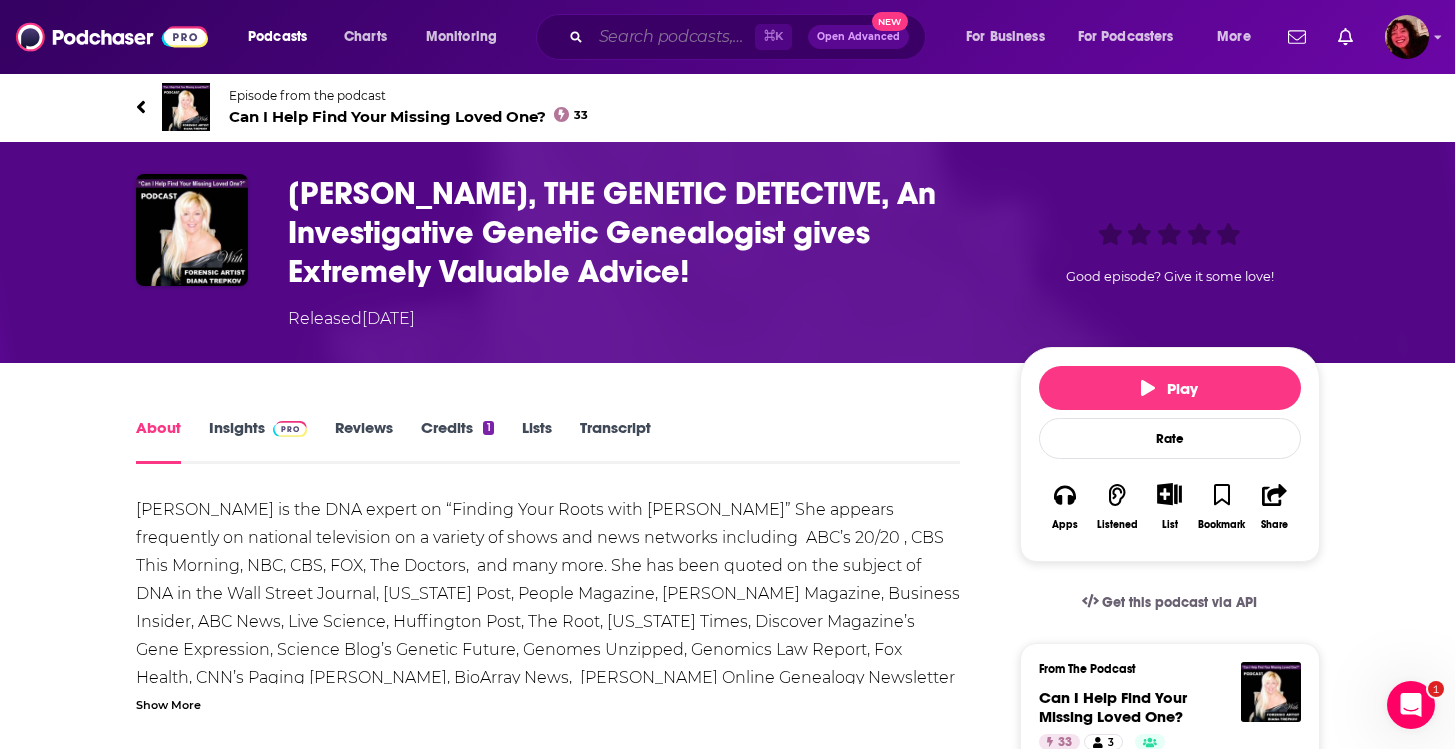click at bounding box center [673, 37] 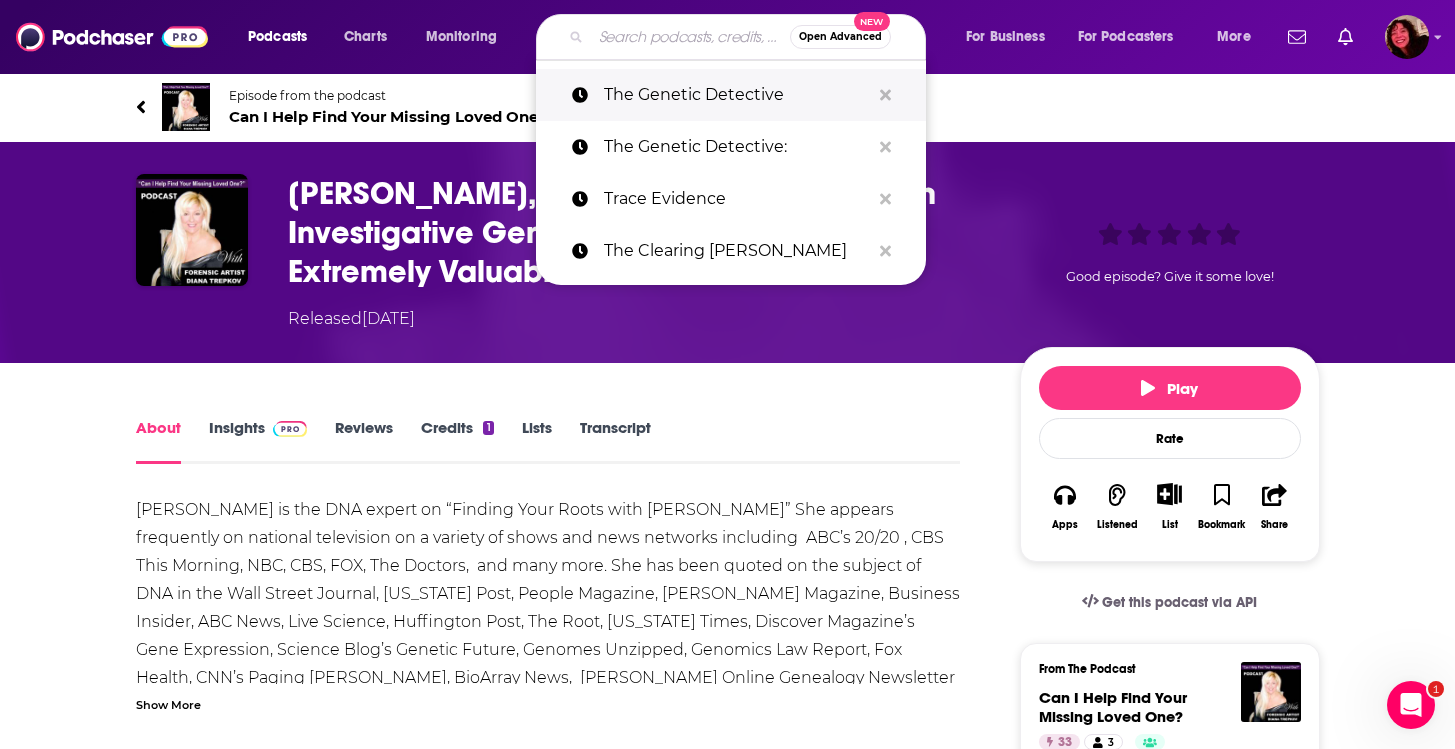 click on "The Genetic Detective" at bounding box center [737, 95] 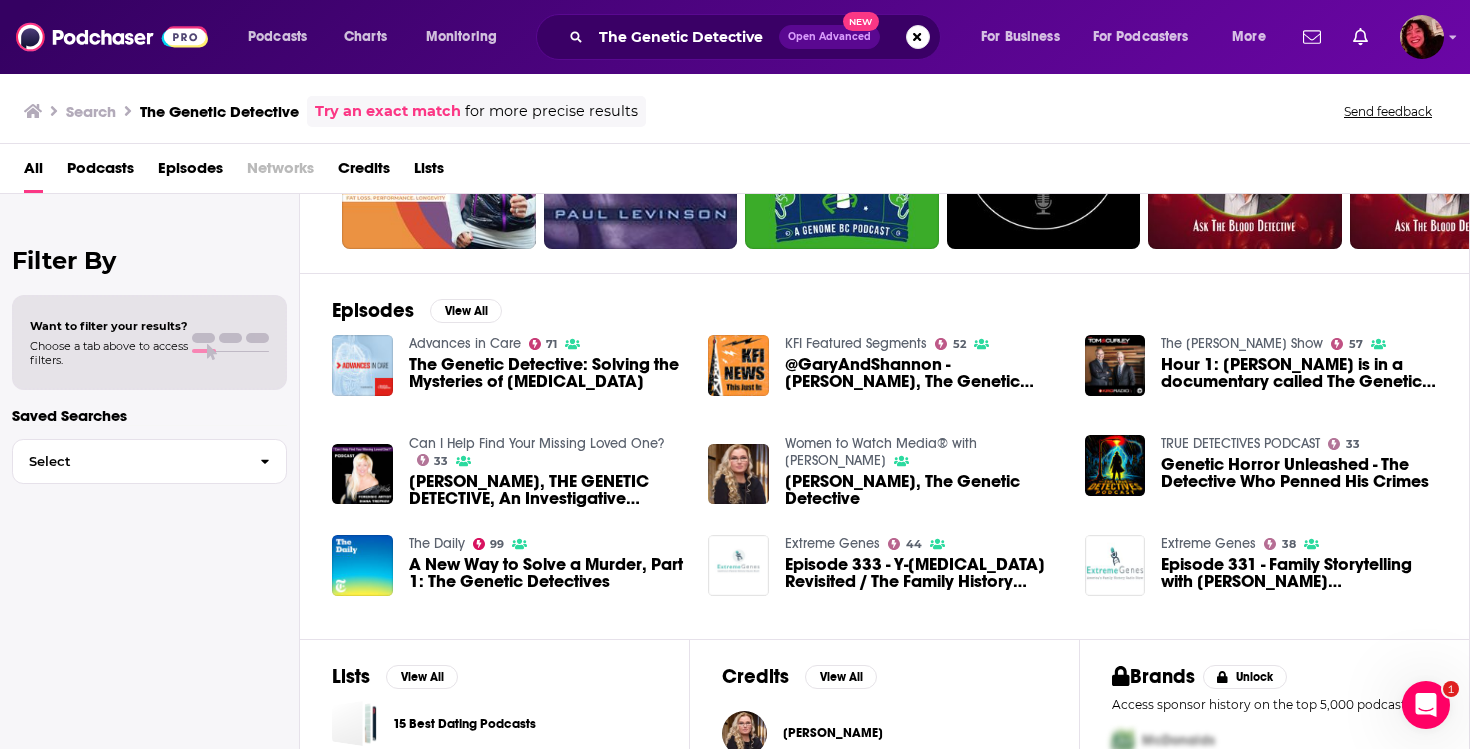 scroll, scrollTop: 261, scrollLeft: 0, axis: vertical 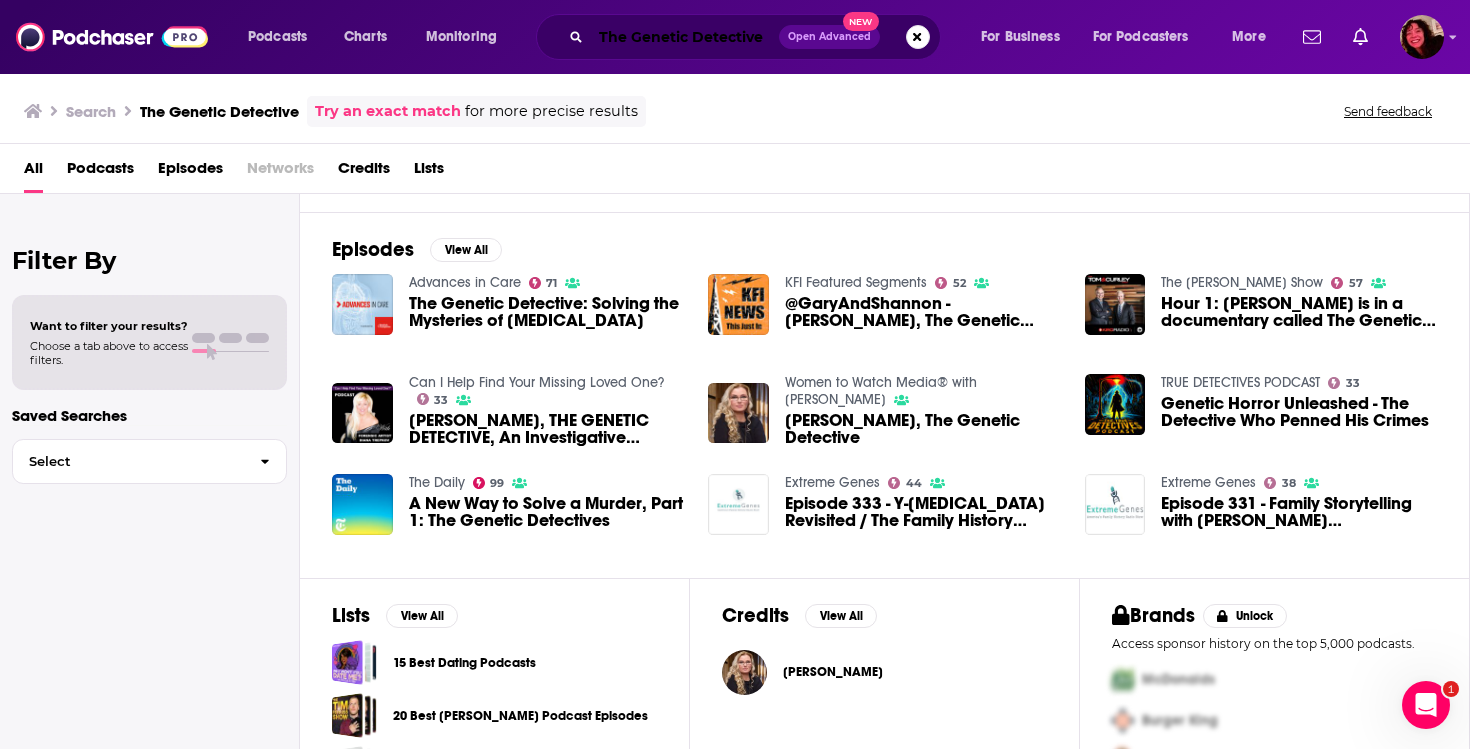 click on "The Genetic Detective" at bounding box center (685, 37) 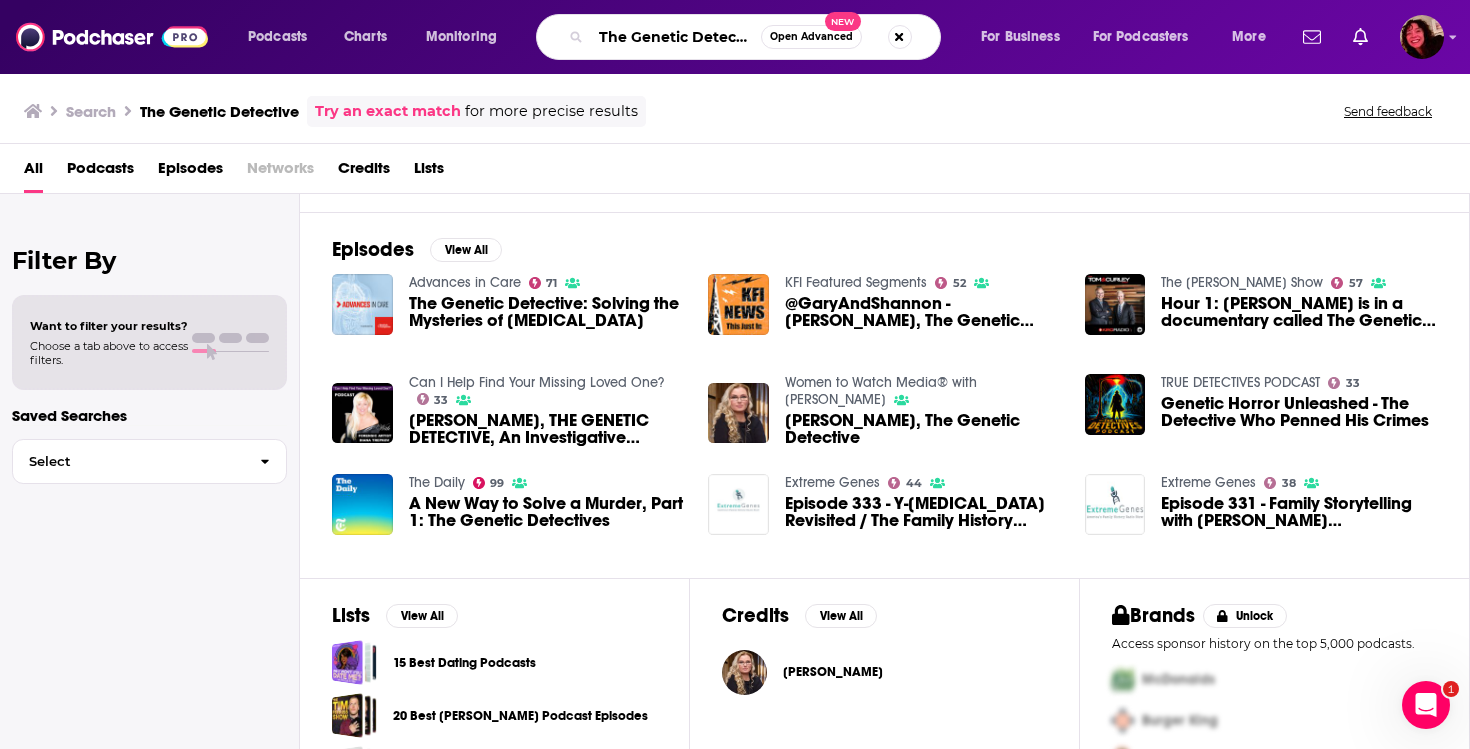 click on "The Genetic Detective" at bounding box center (676, 37) 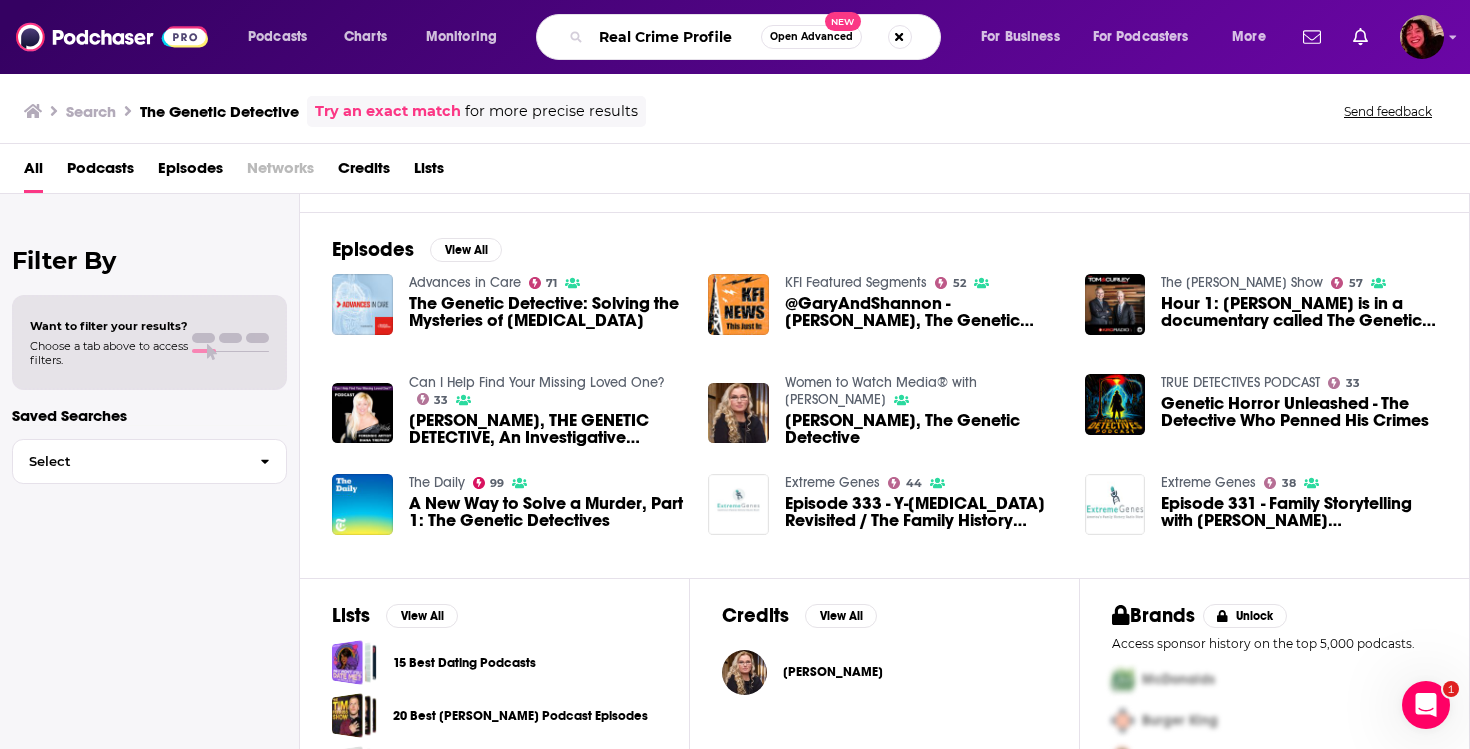 type on "Real Crime Profile" 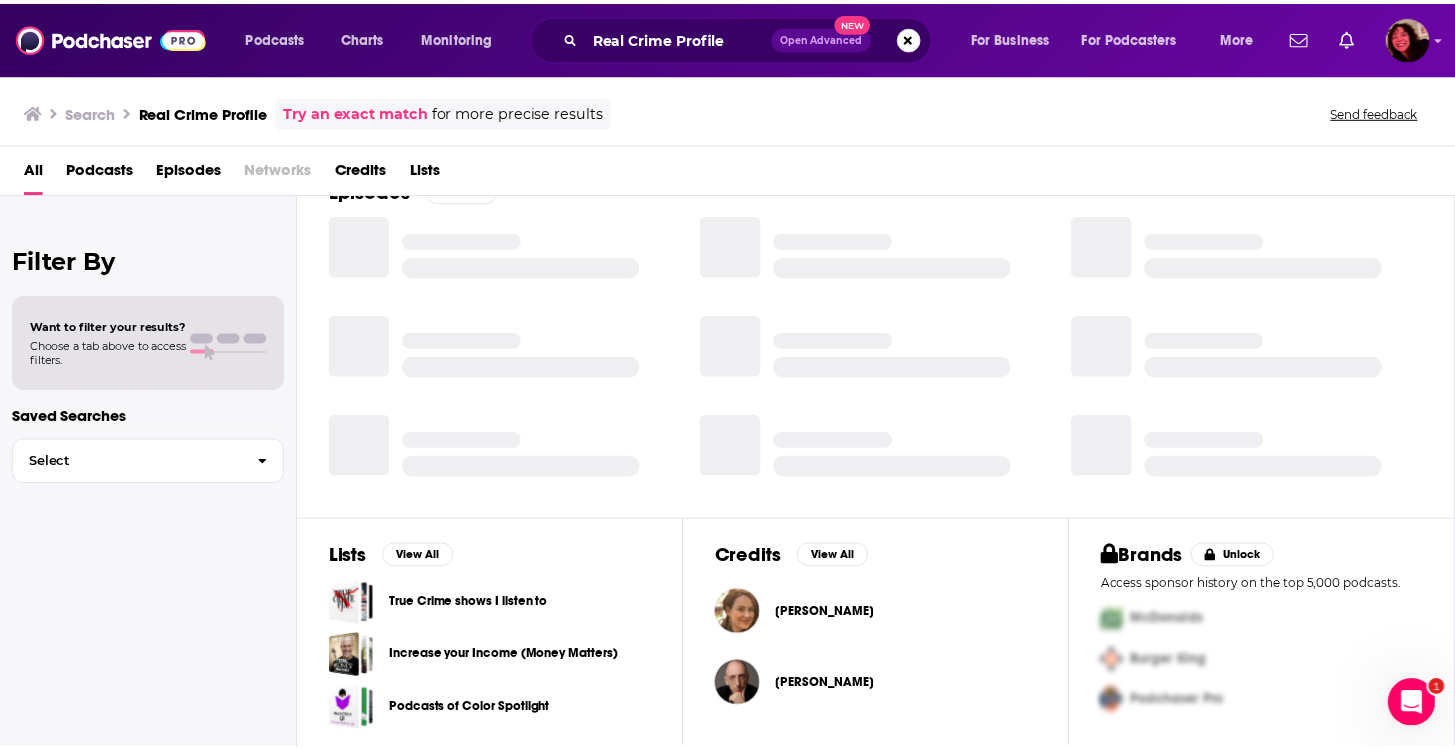 scroll, scrollTop: 0, scrollLeft: 0, axis: both 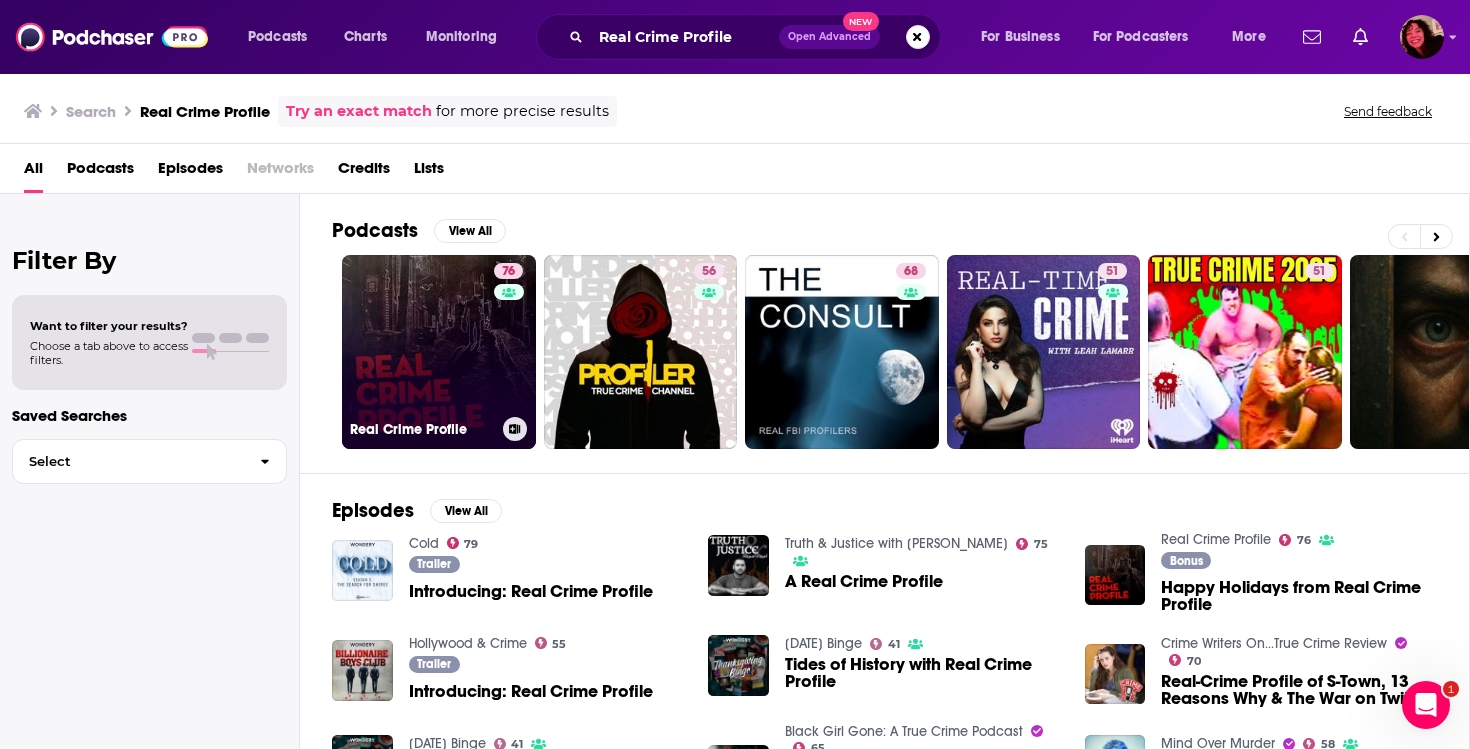 click on "76 Real Crime Profile" at bounding box center (439, 352) 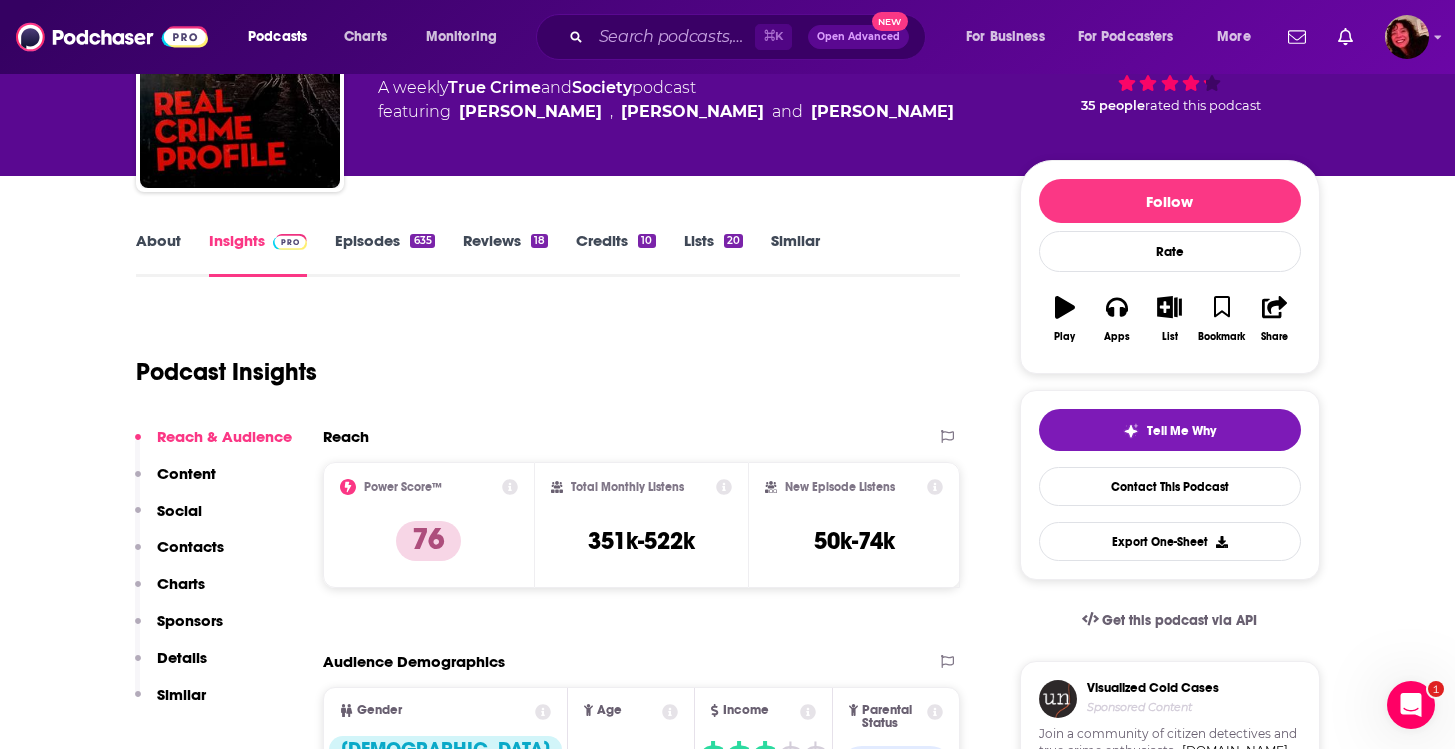 scroll, scrollTop: 182, scrollLeft: 0, axis: vertical 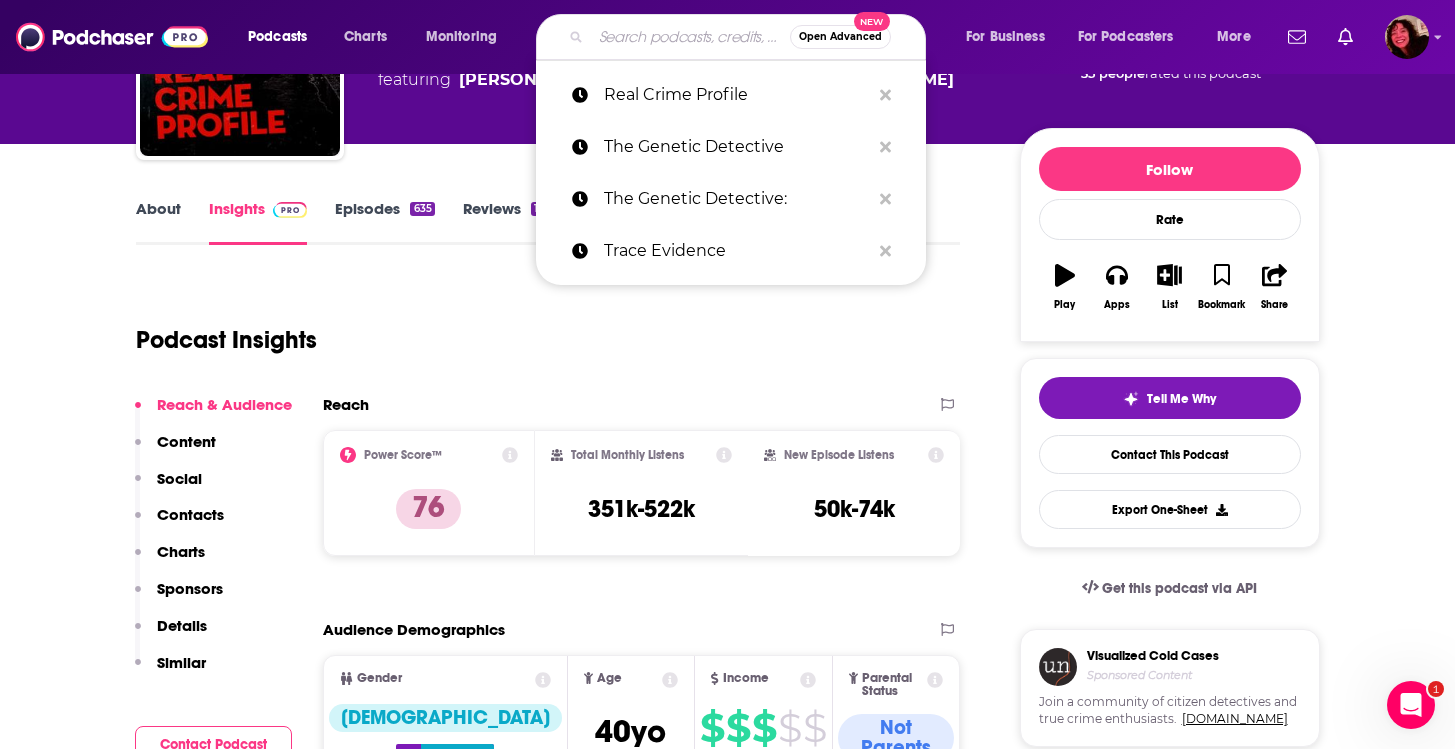 click at bounding box center [690, 37] 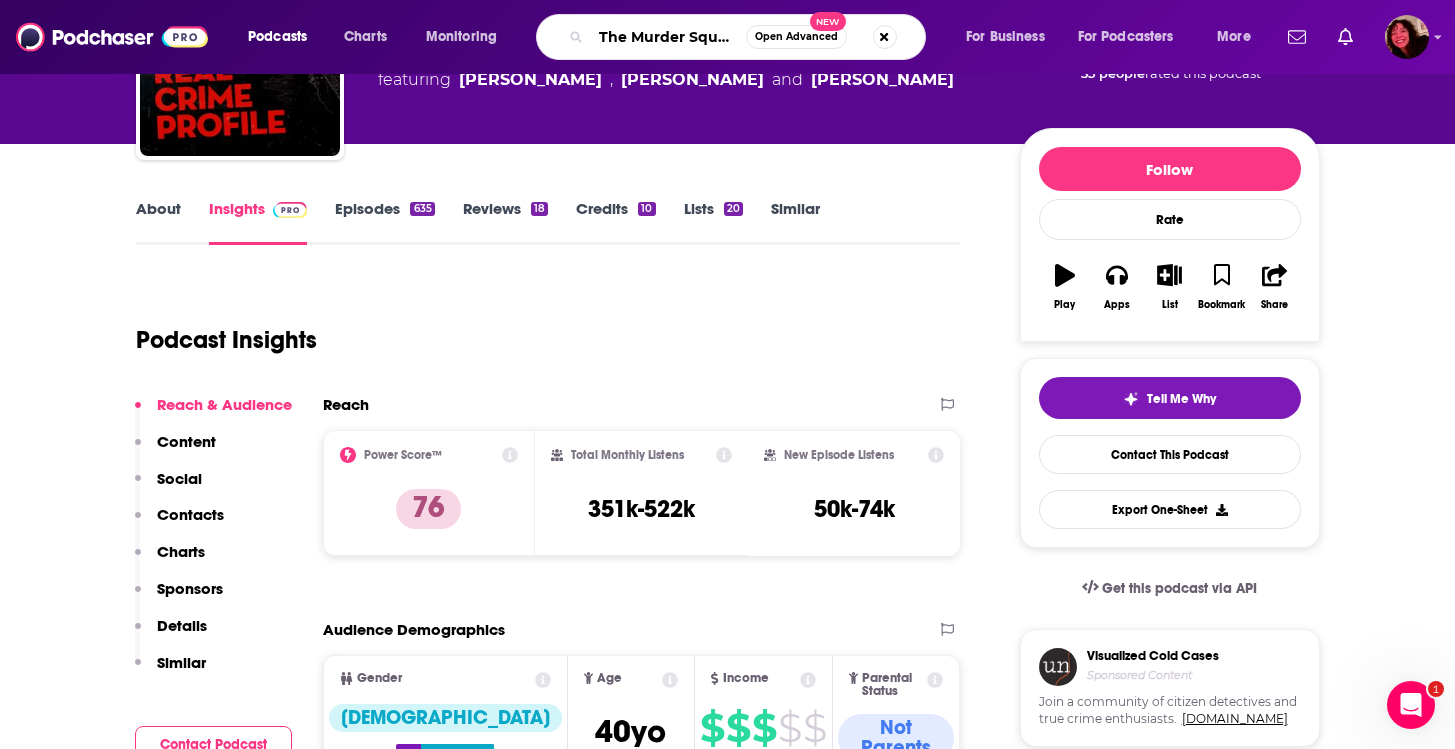 scroll, scrollTop: 0, scrollLeft: 2, axis: horizontal 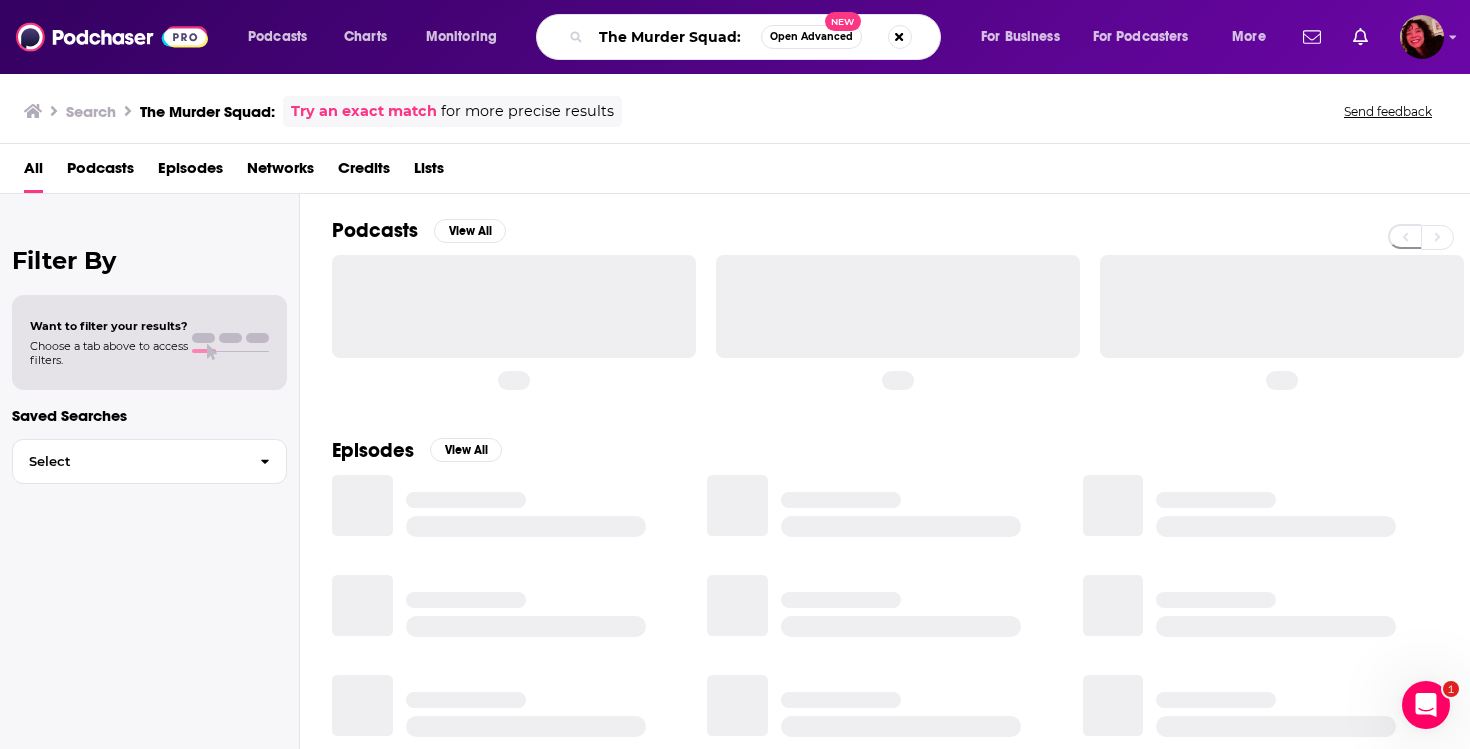 drag, startPoint x: 751, startPoint y: 33, endPoint x: 735, endPoint y: 36, distance: 16.27882 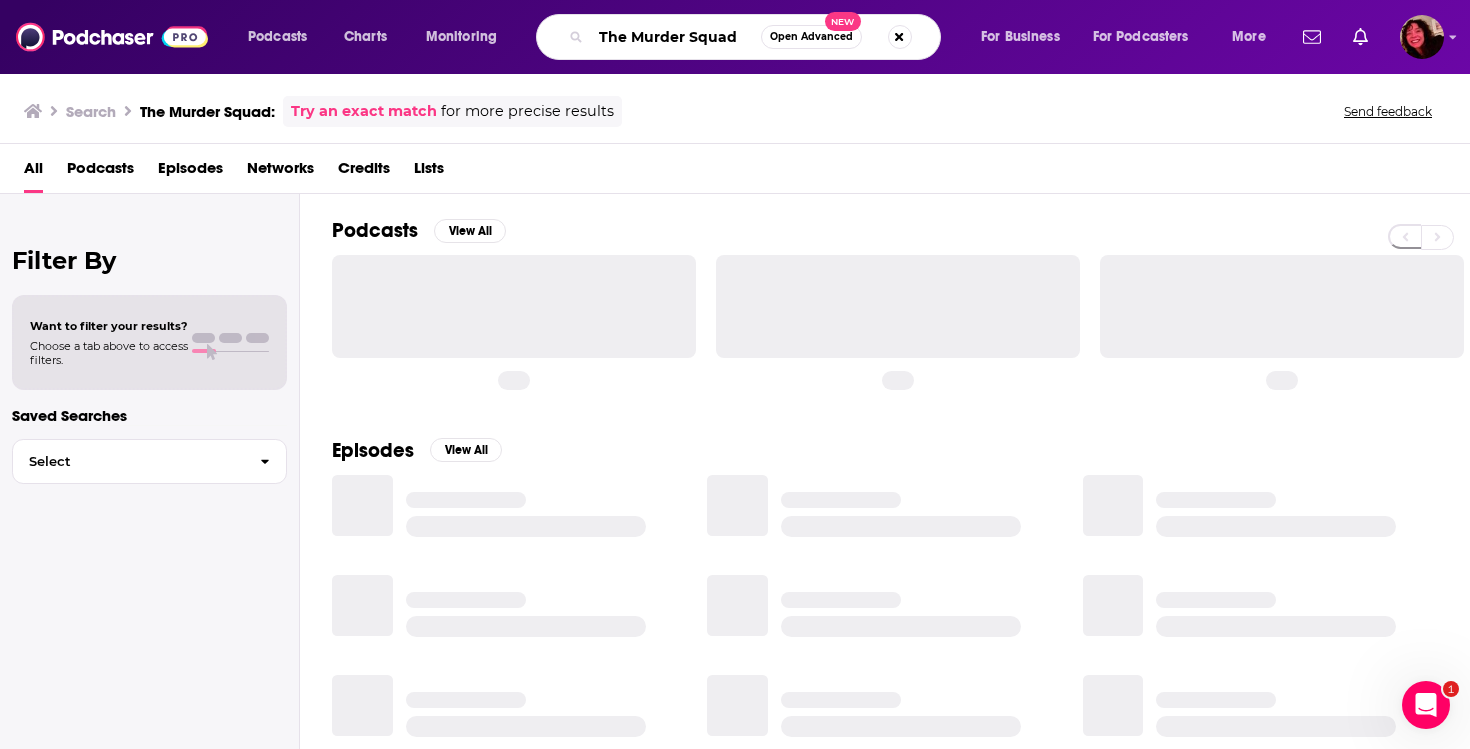 type on "The Murder Squad" 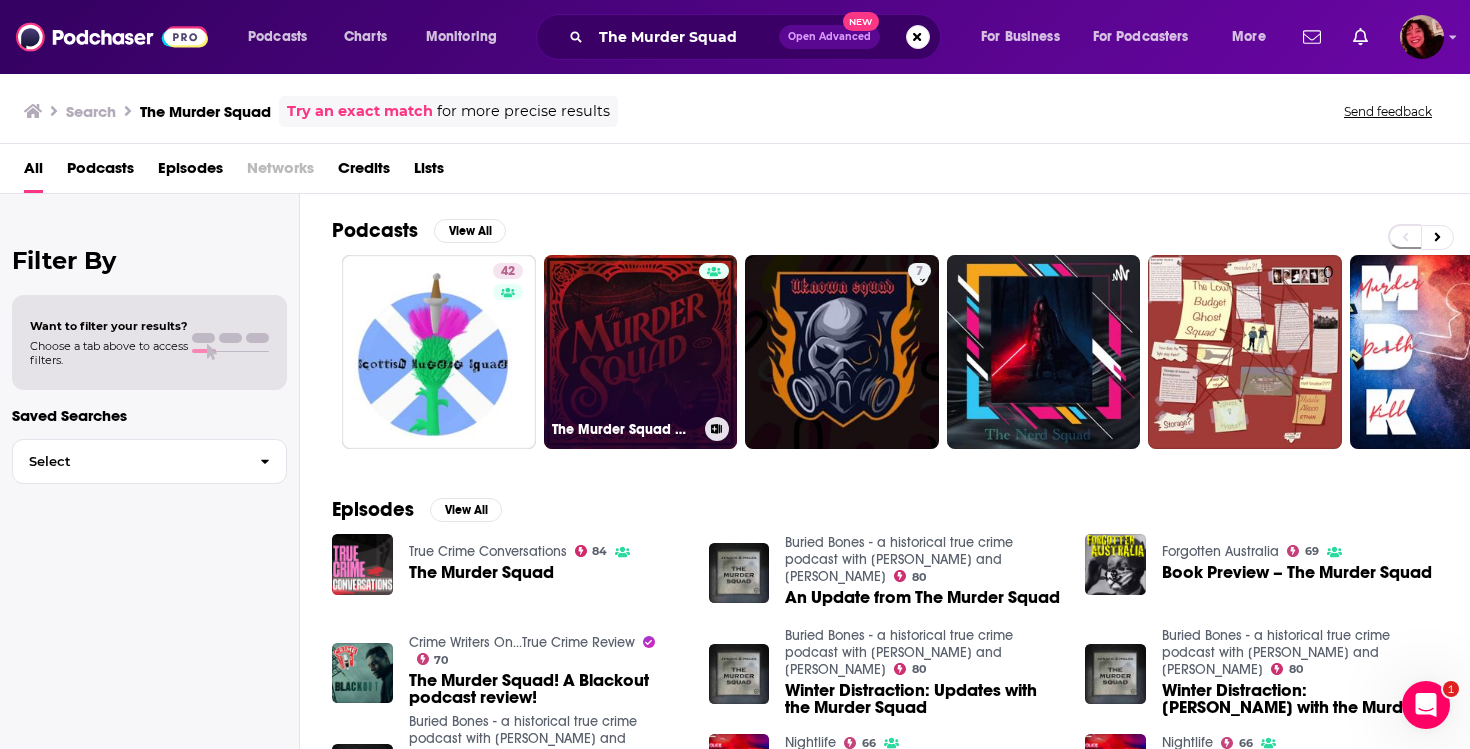 click on "The Murder Squad With [PERSON_NAME] and Holes" at bounding box center [641, 352] 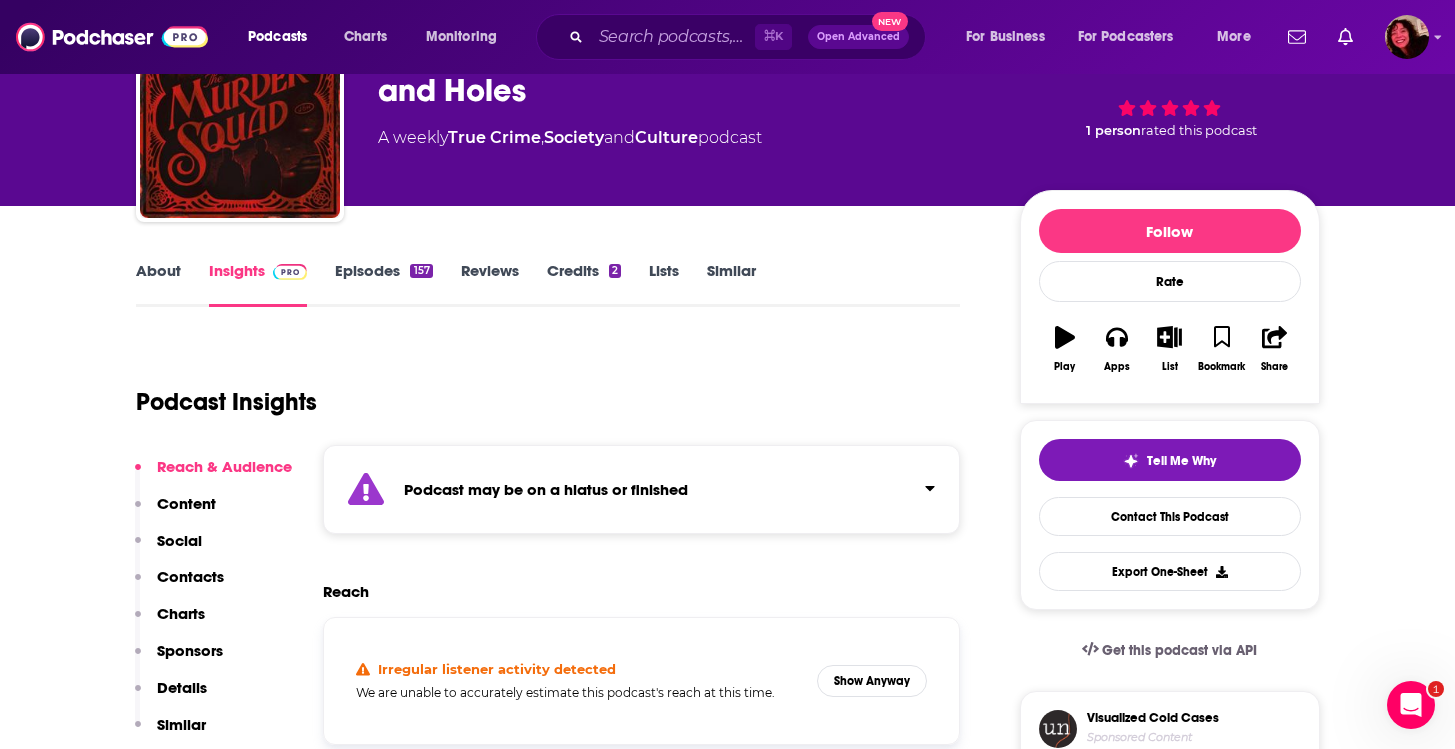 scroll, scrollTop: 152, scrollLeft: 0, axis: vertical 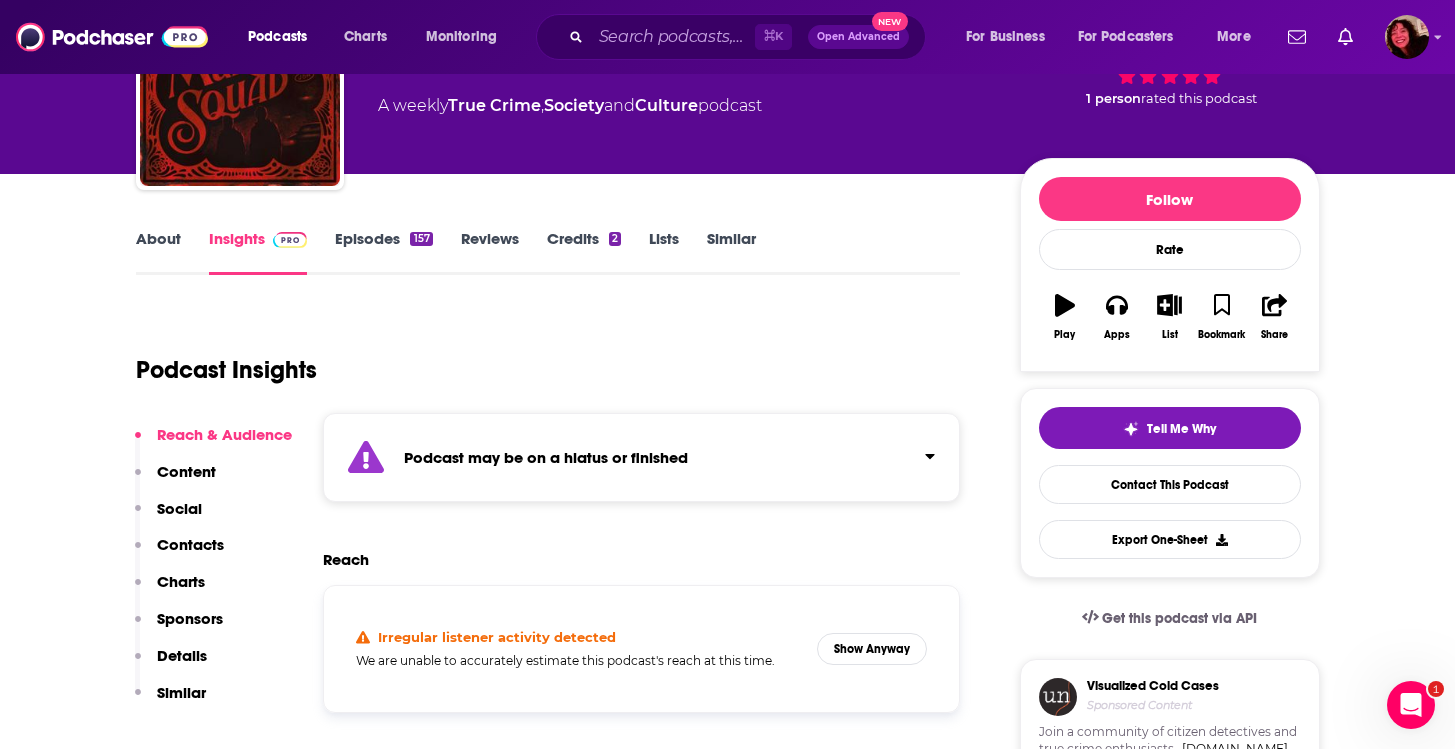click on "Podcast may be on a hiatus or finished" at bounding box center [642, 457] 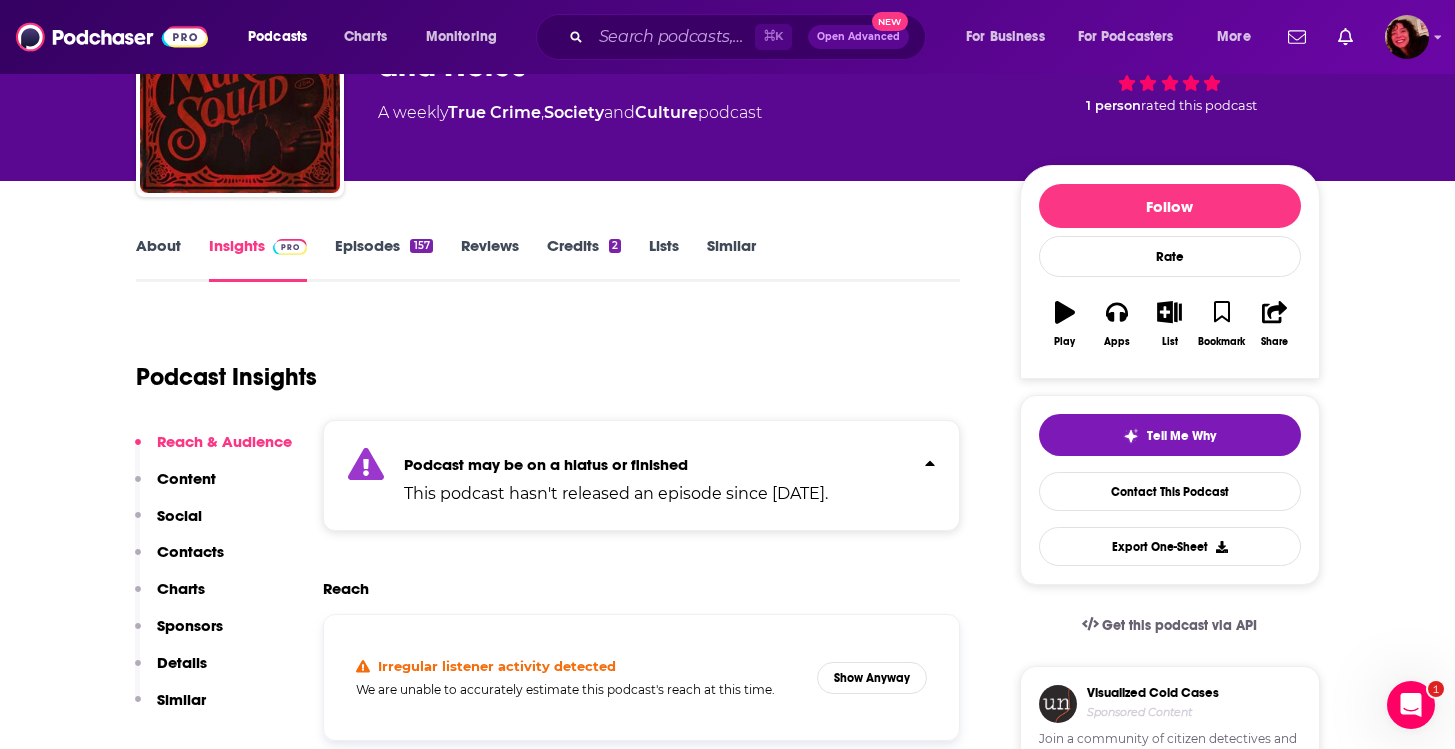 scroll, scrollTop: 144, scrollLeft: 0, axis: vertical 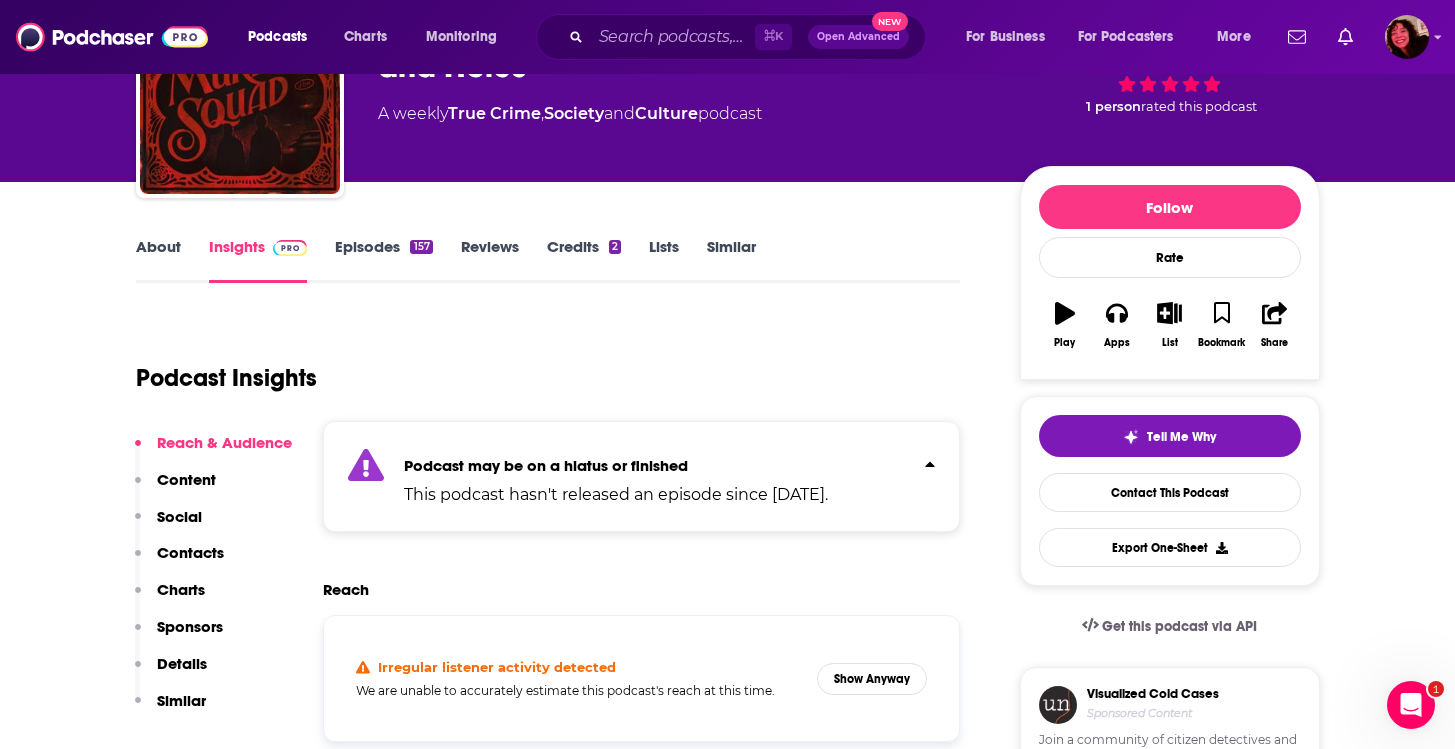 click on "About" at bounding box center (158, 260) 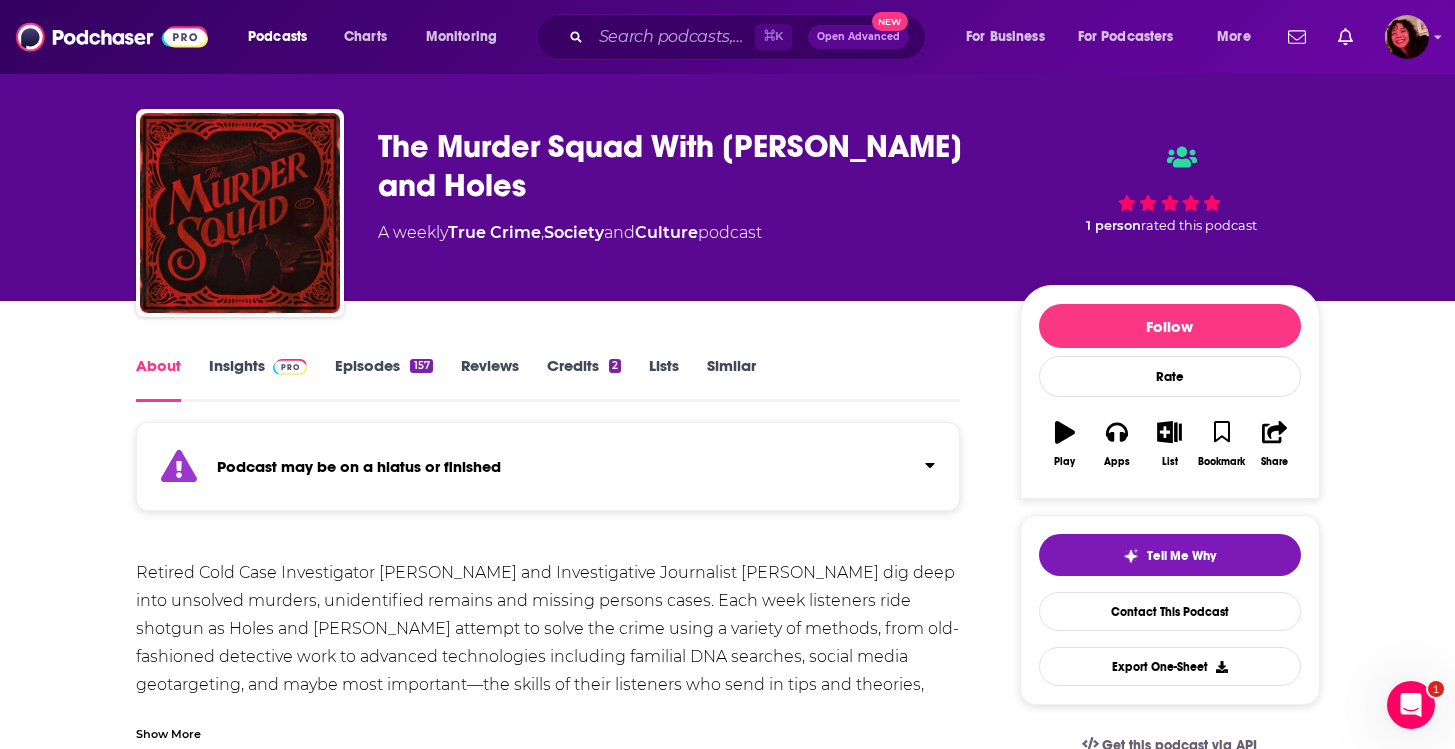 scroll, scrollTop: 32, scrollLeft: 0, axis: vertical 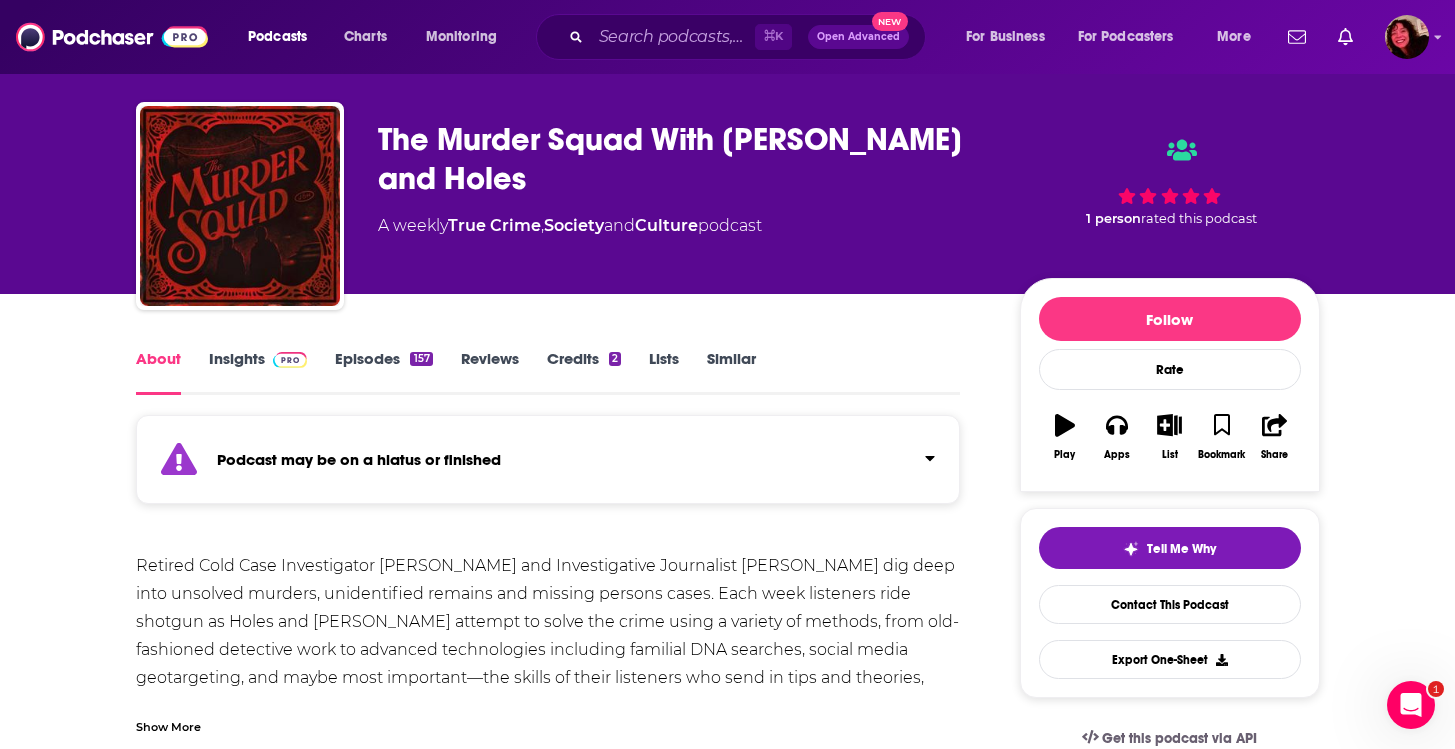 click on "Insights" at bounding box center (258, 372) 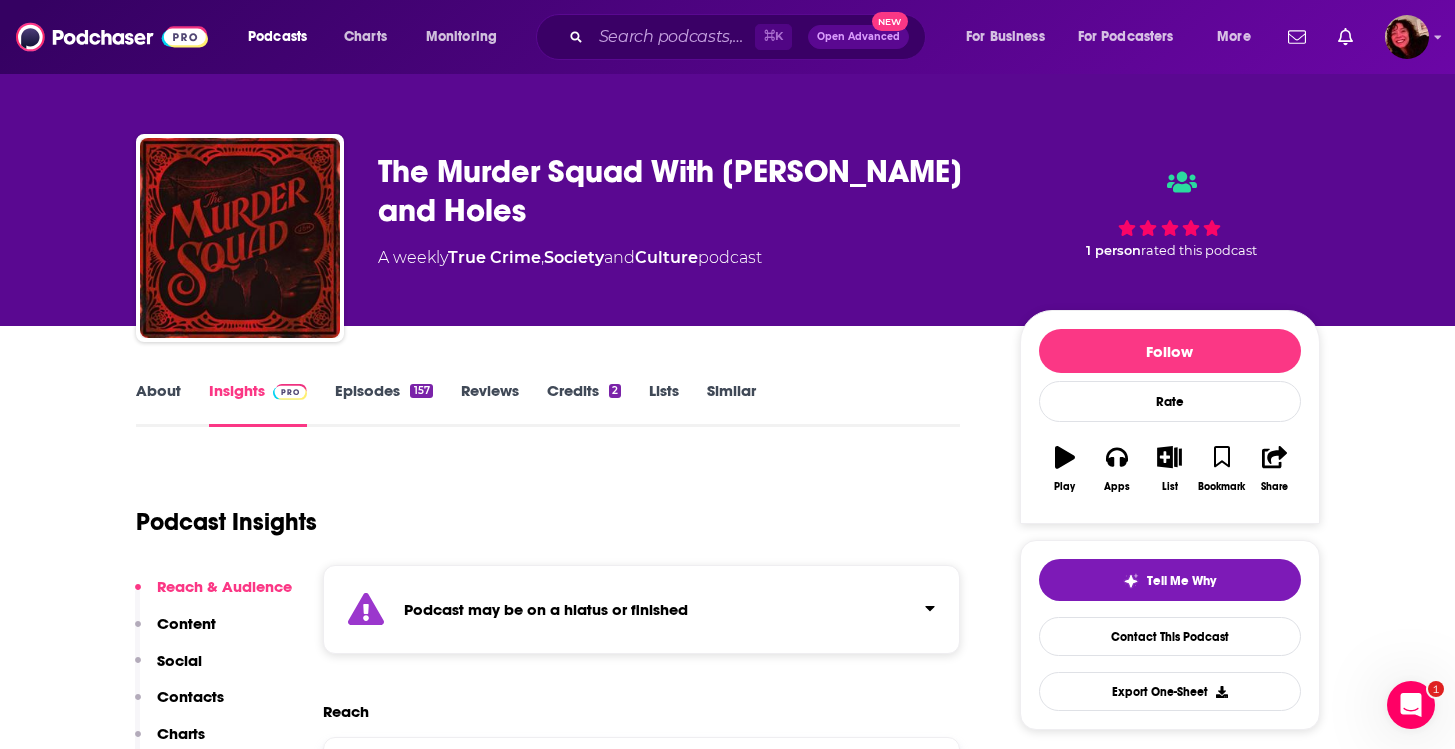 click on "Podcast may be on a hiatus or finished" at bounding box center [642, 609] 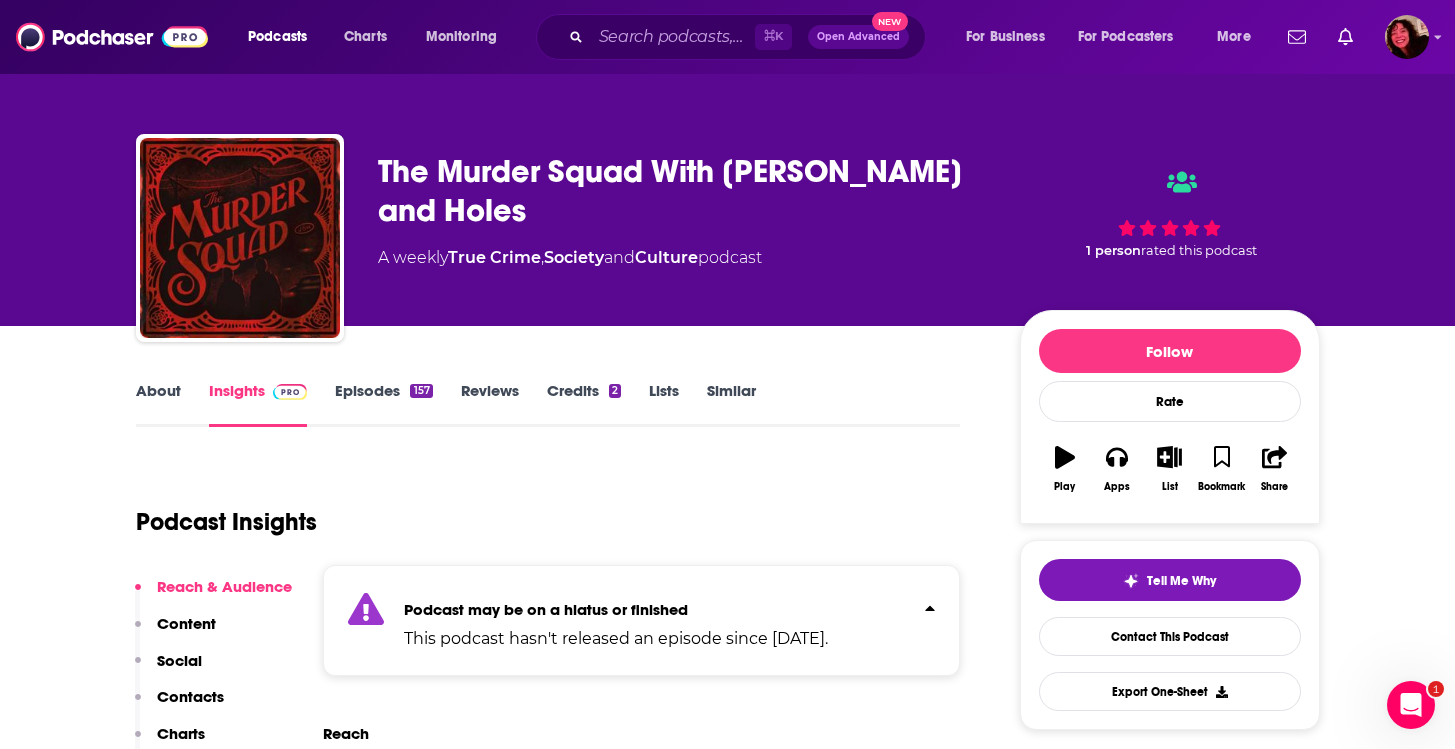 click on "This podcast hasn't released an episode since [DATE]." at bounding box center (616, 639) 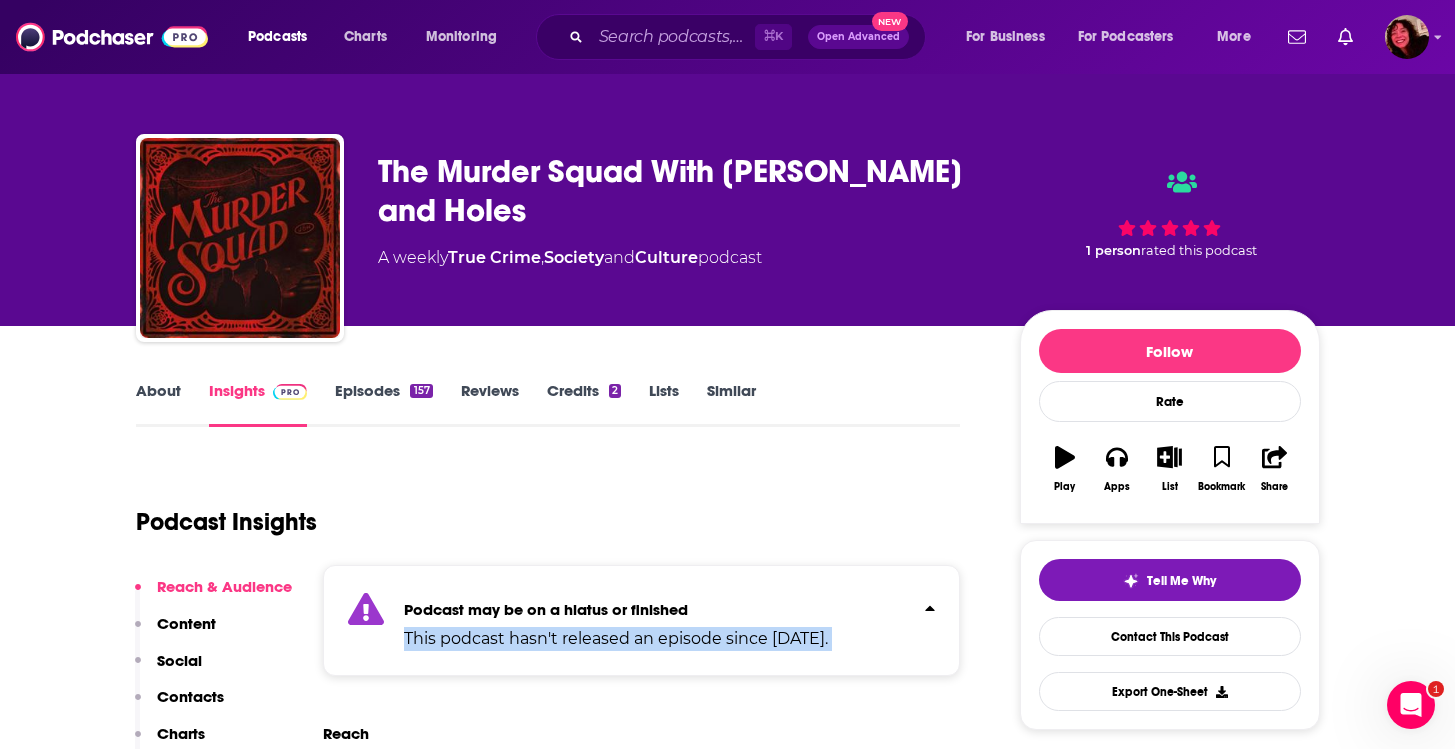 click on "Podcast may be on a hiatus or finished This podcast hasn't released an episode since [DATE]." at bounding box center (642, 620) 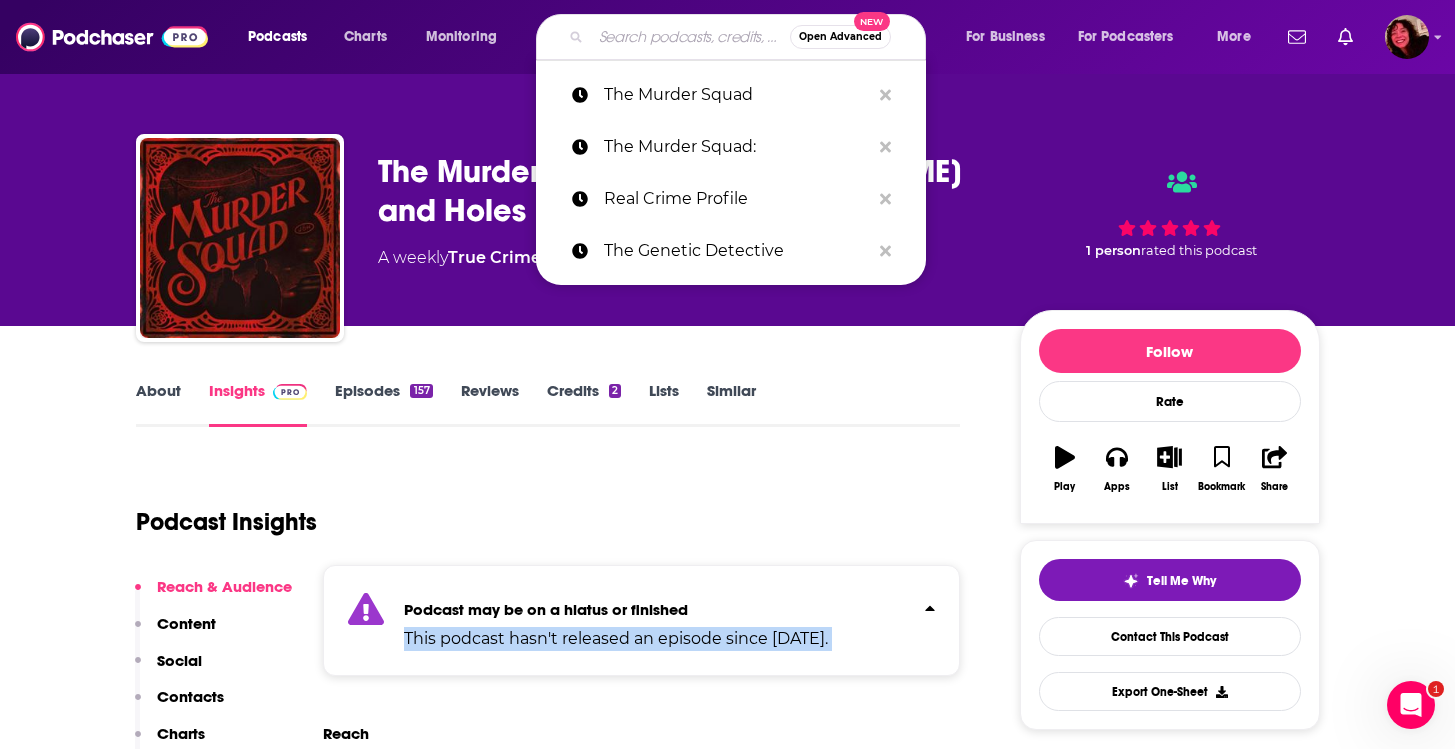 click at bounding box center (690, 37) 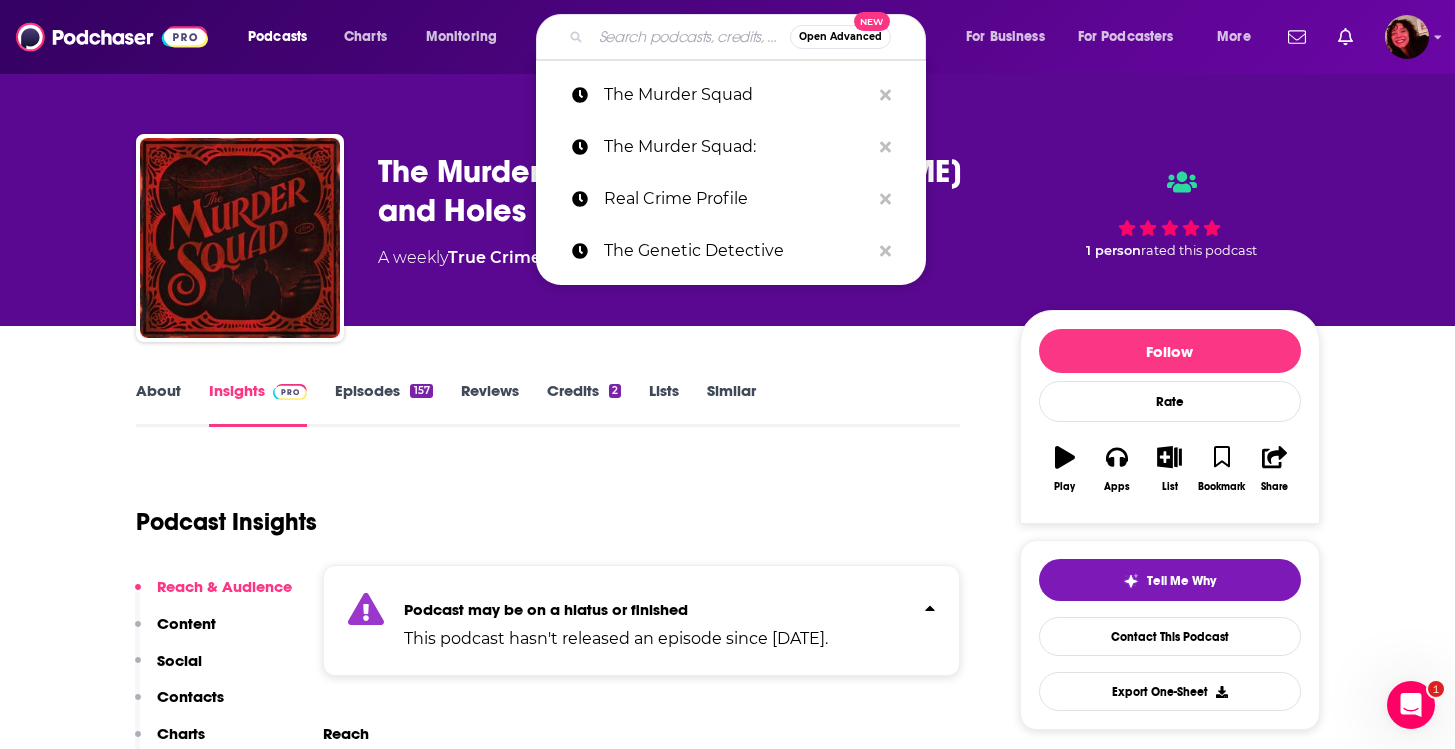 paste on "Unresolved" 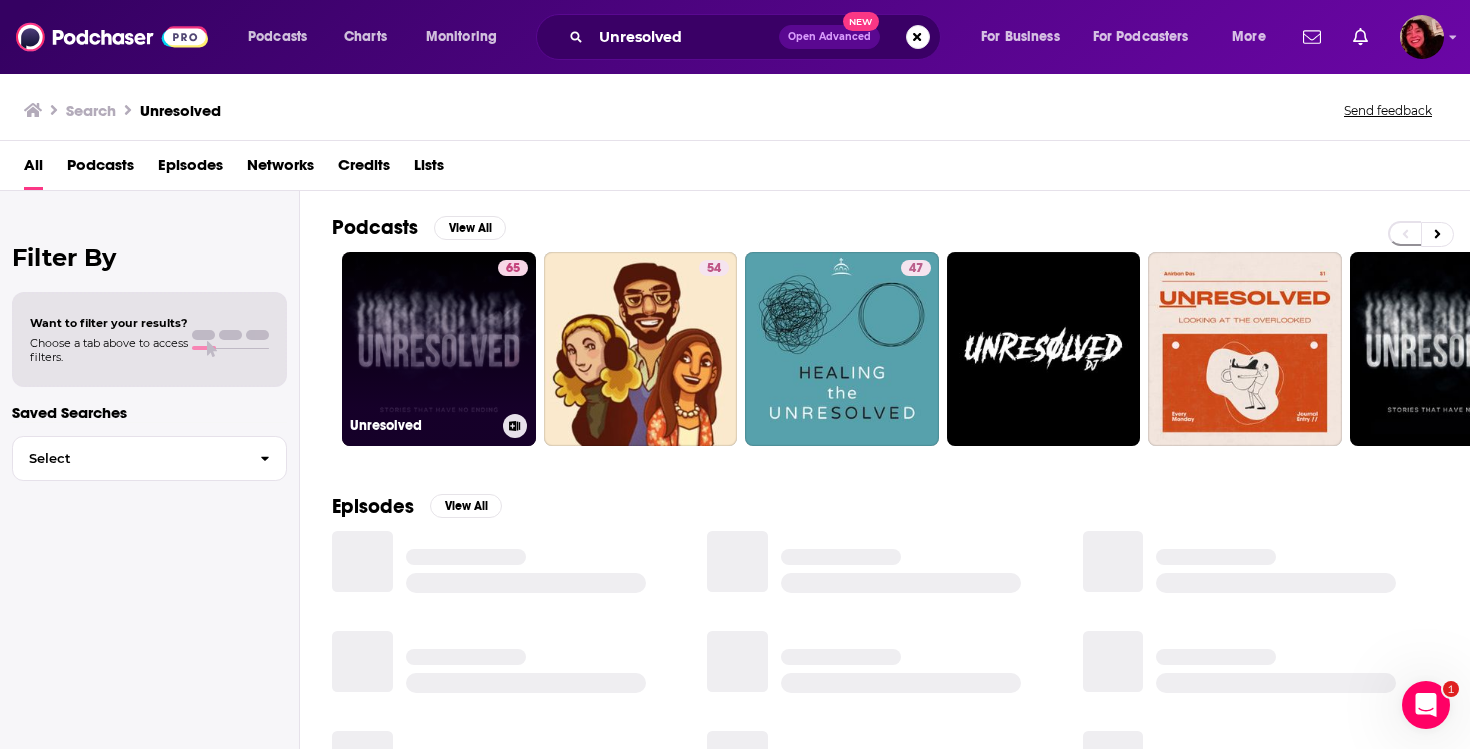 click on "65 Unresolved" at bounding box center (439, 349) 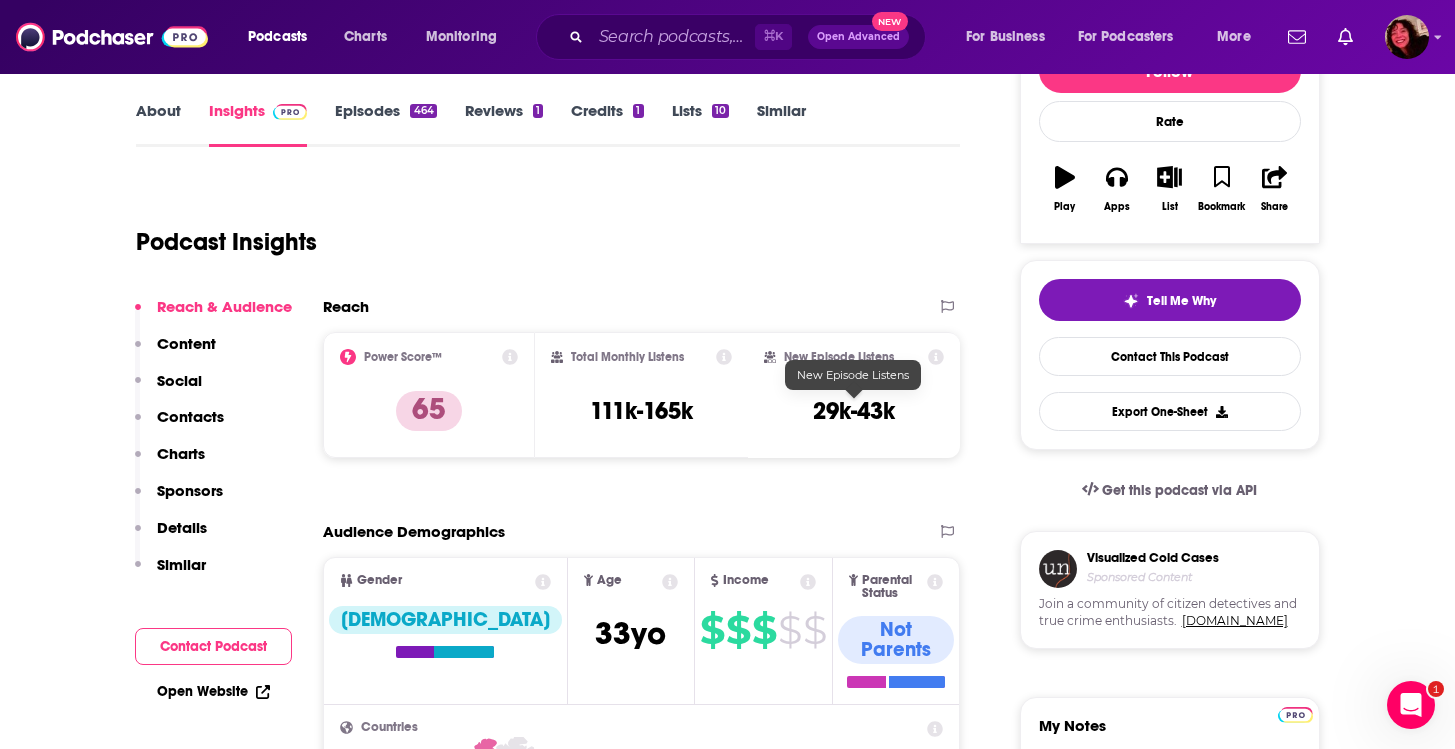 scroll, scrollTop: 0, scrollLeft: 0, axis: both 